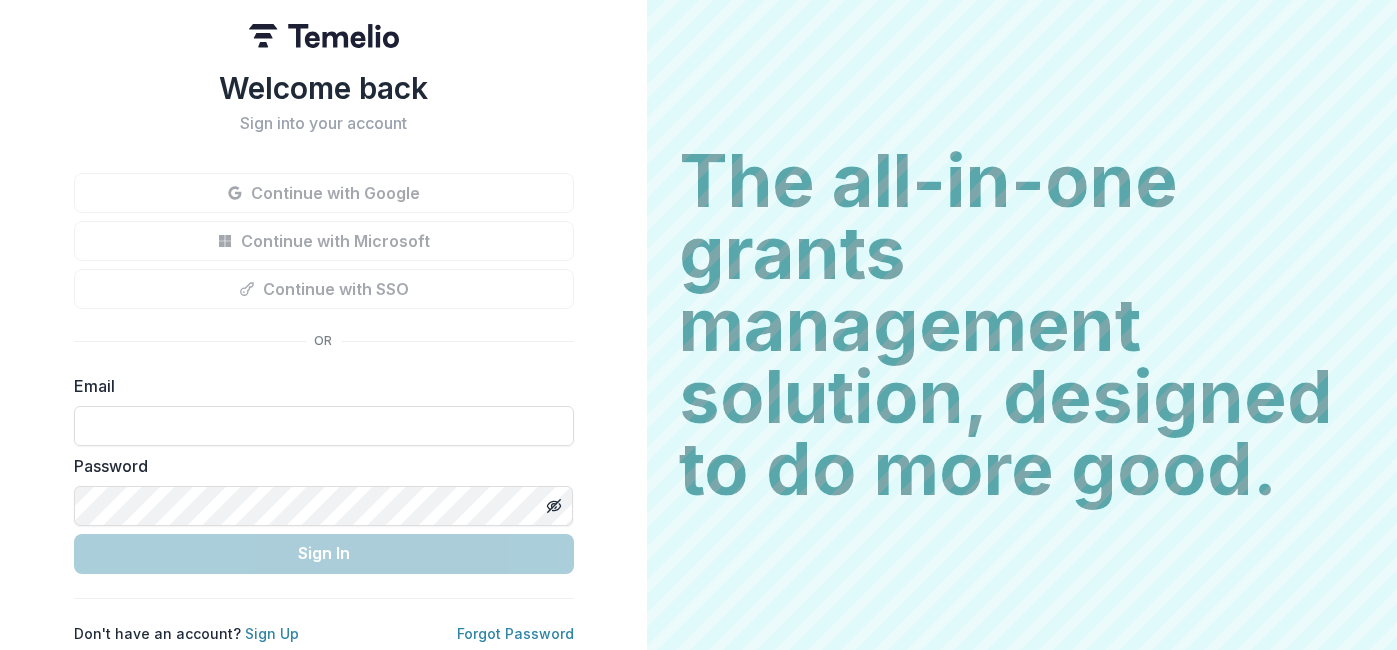 scroll, scrollTop: 0, scrollLeft: 0, axis: both 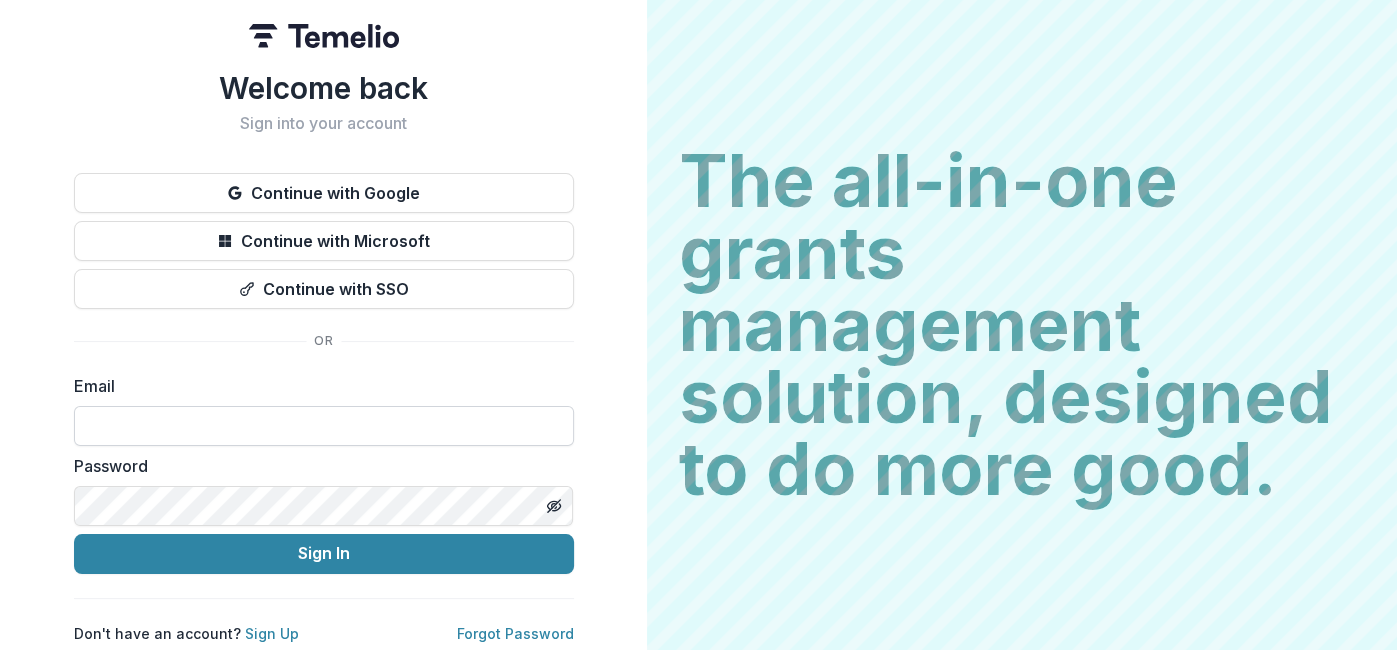 click at bounding box center (324, 426) 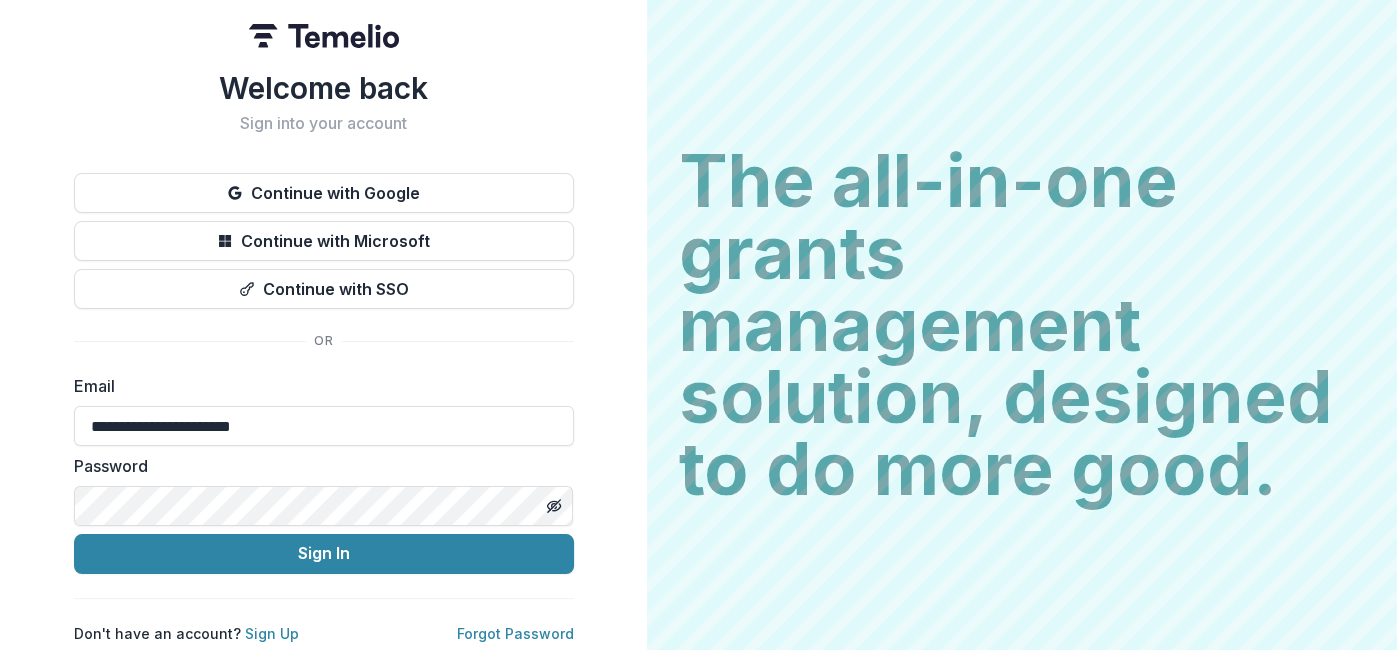 click on "Sign In" at bounding box center (324, 554) 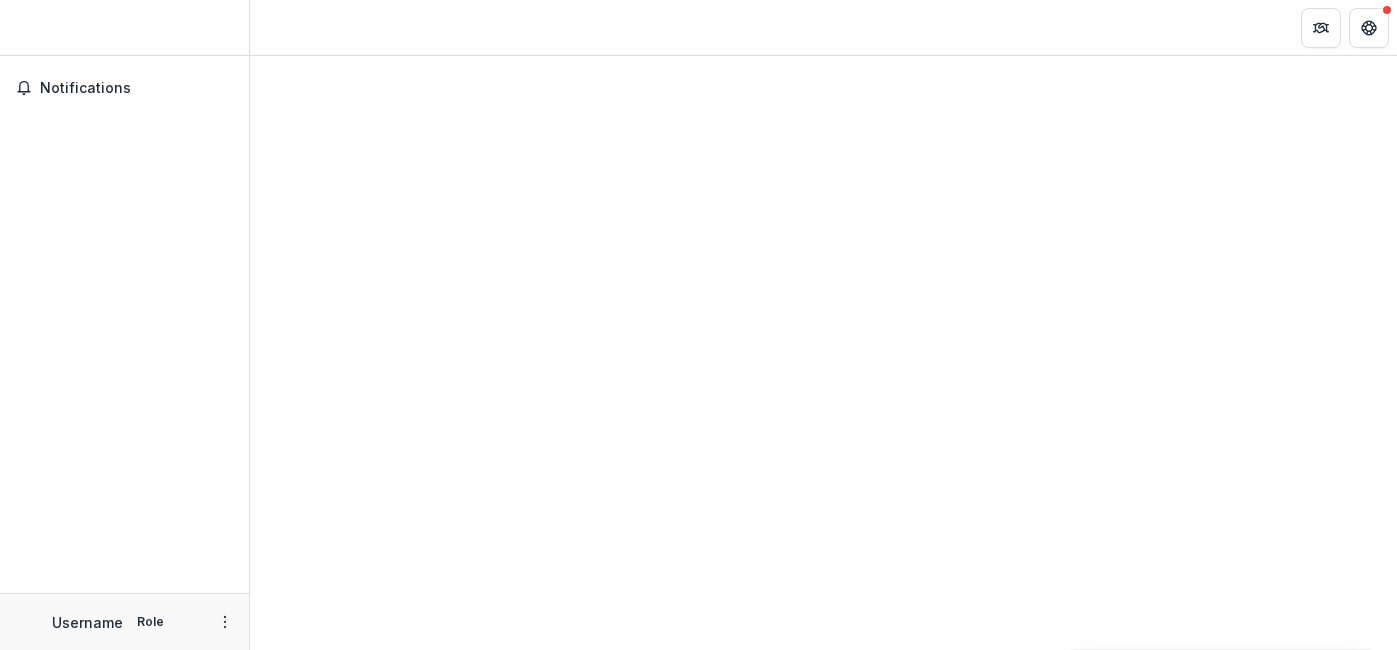 scroll, scrollTop: 0, scrollLeft: 0, axis: both 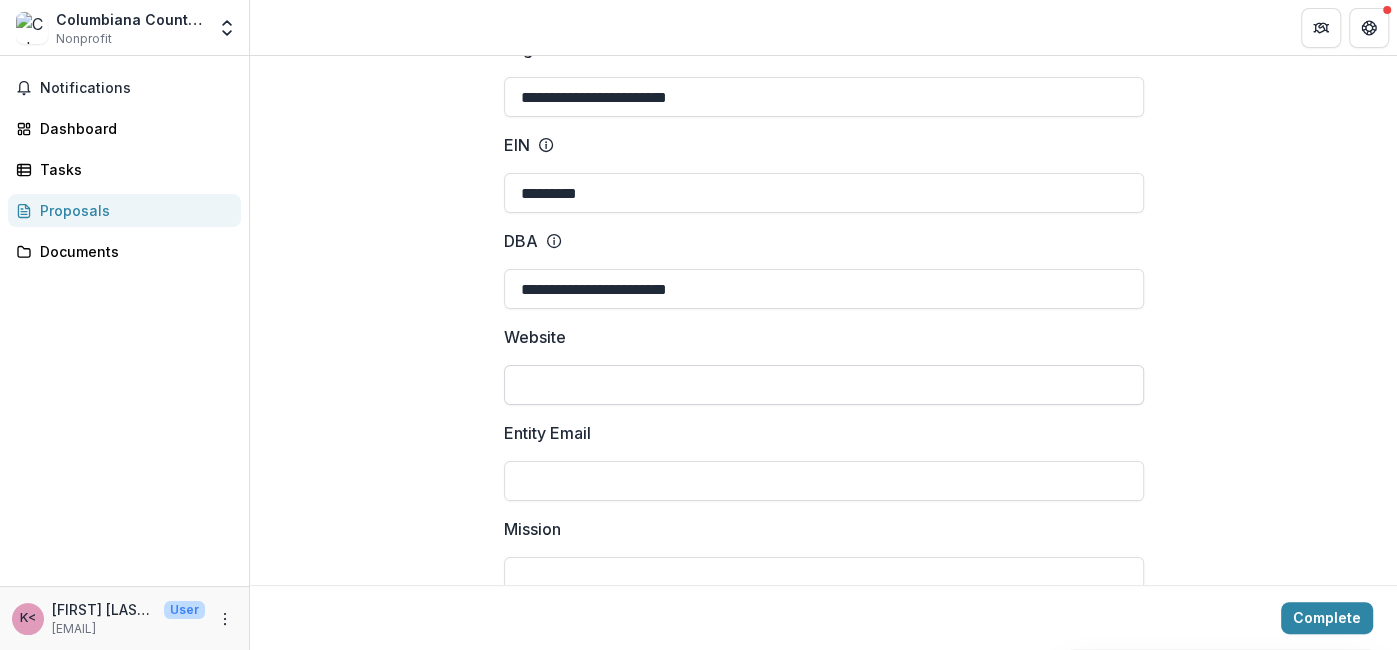 click on "Website" at bounding box center [824, 385] 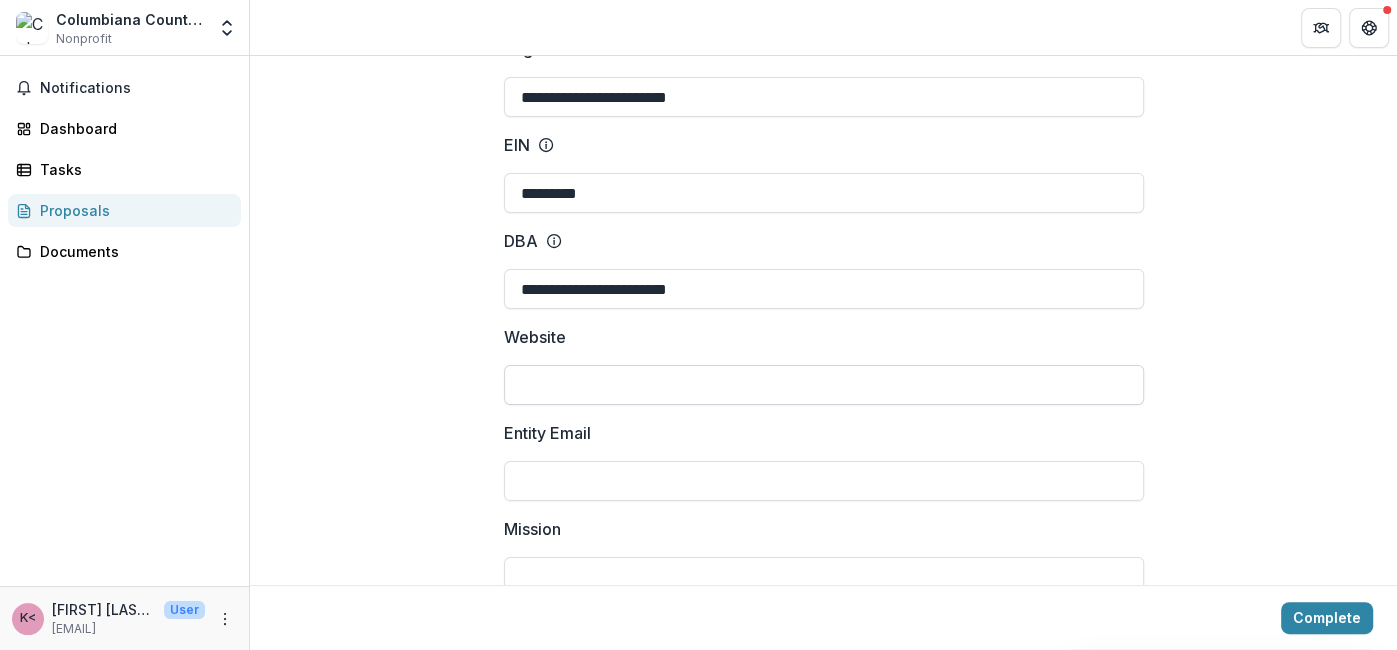 type on "**********" 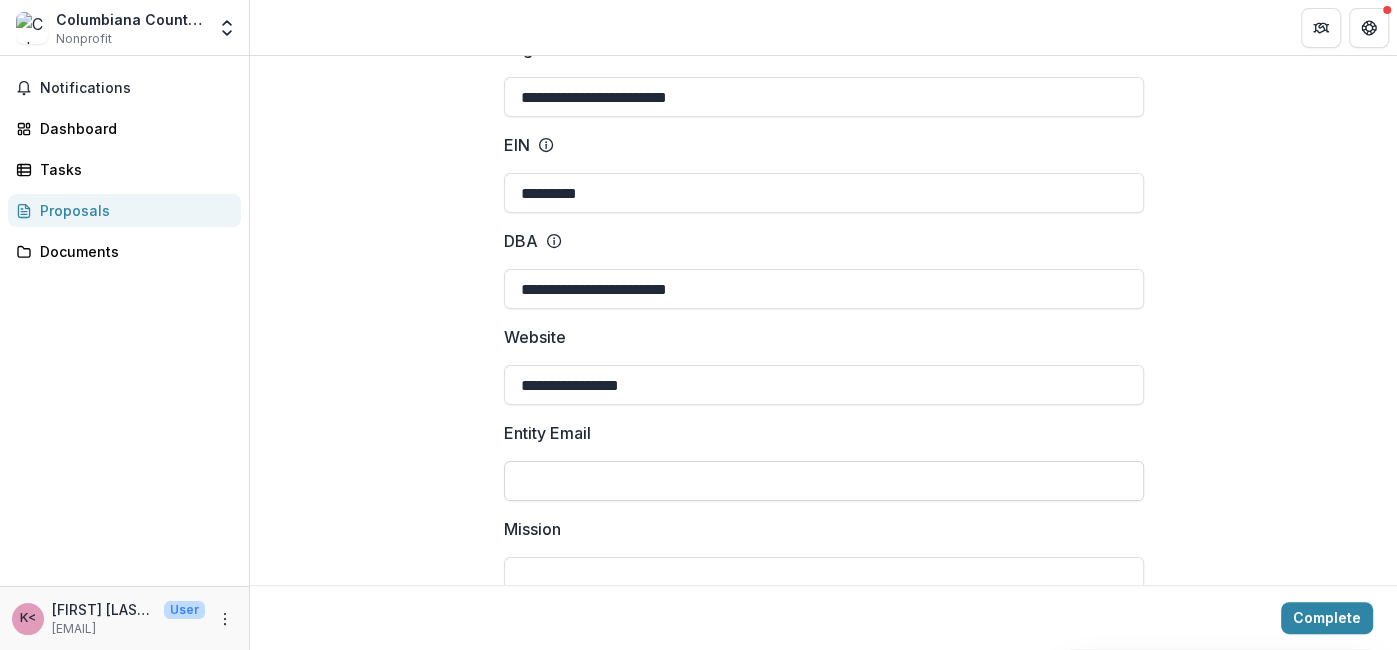 click on "Entity Email" at bounding box center (824, 481) 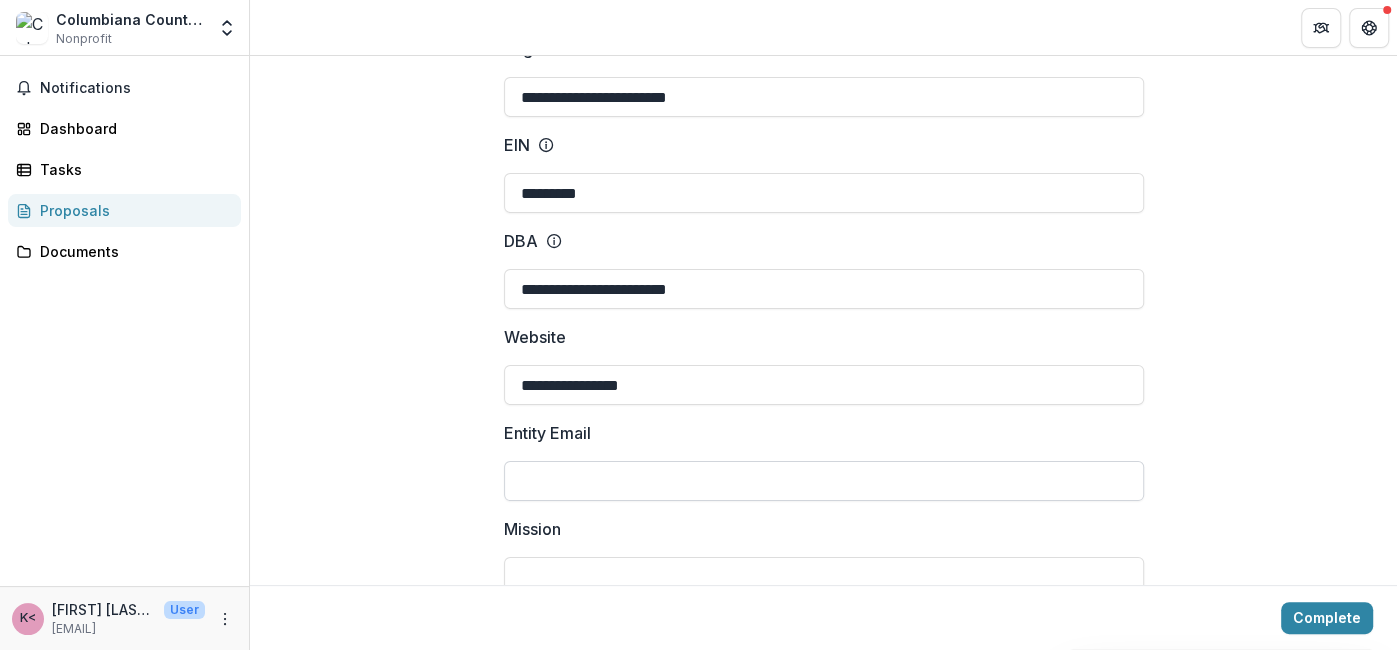 type on "**********" 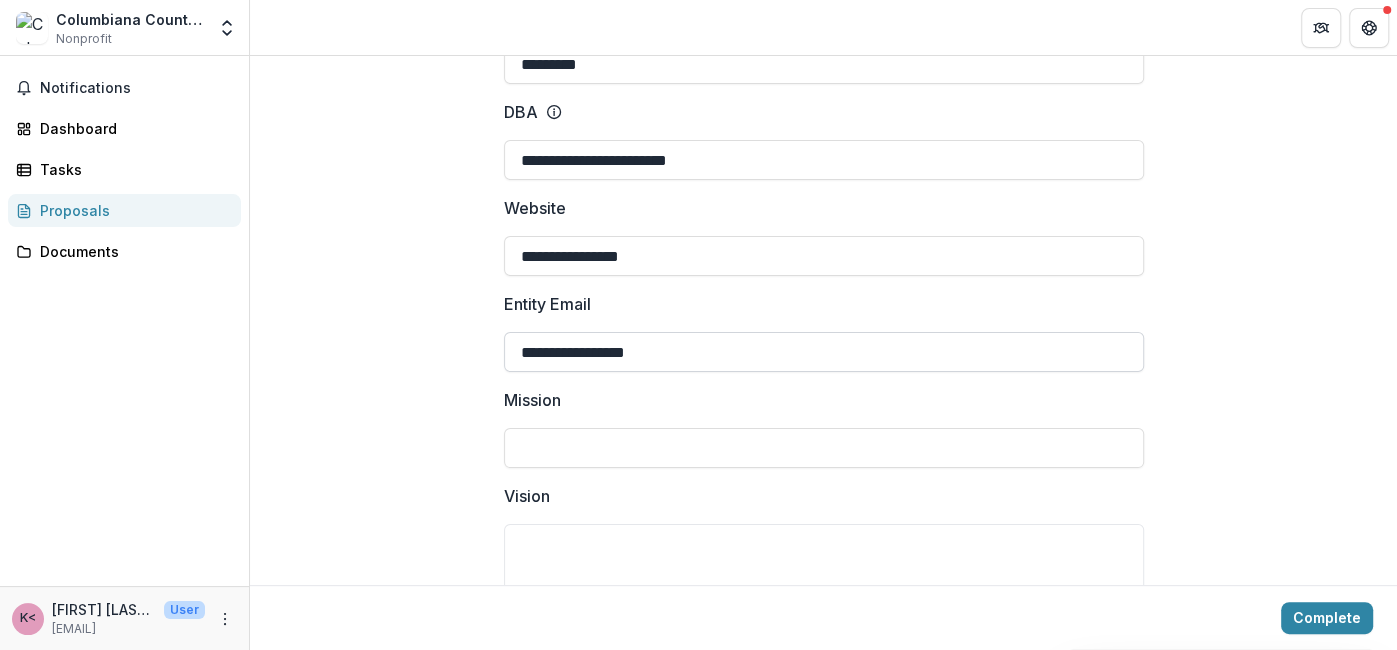 scroll, scrollTop: 283, scrollLeft: 0, axis: vertical 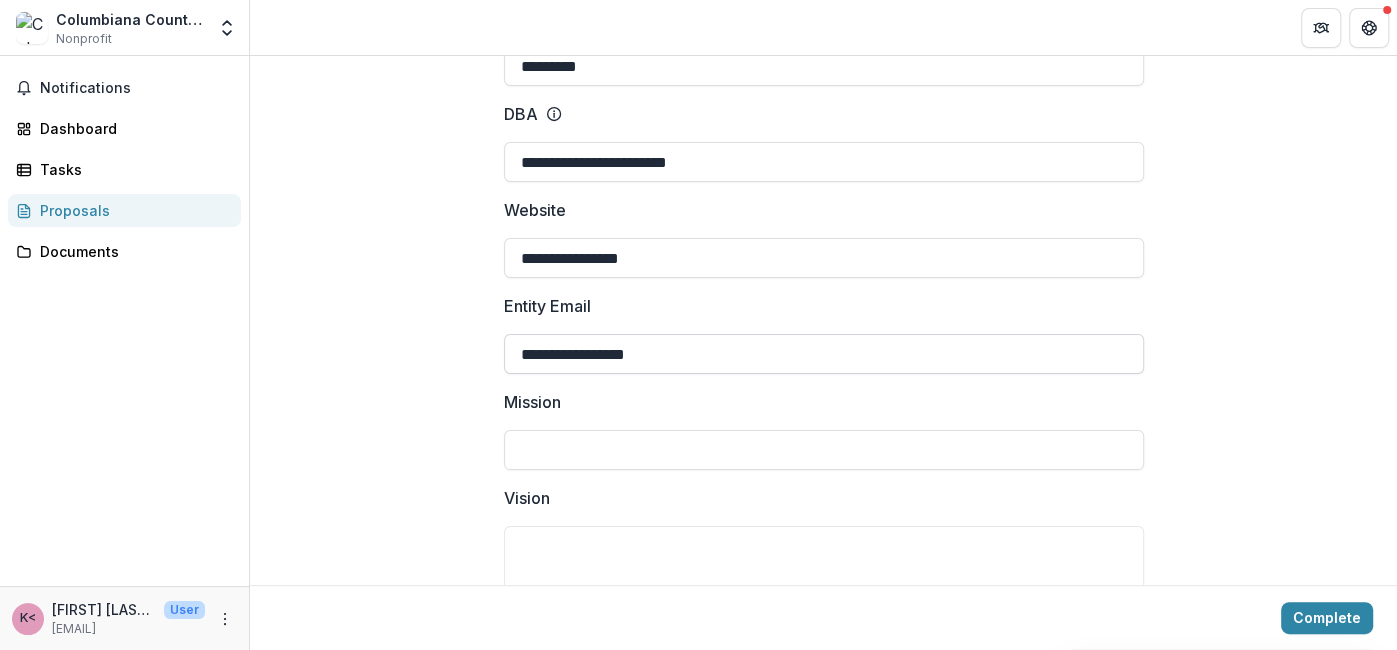 click on "Mission" at bounding box center [824, 450] 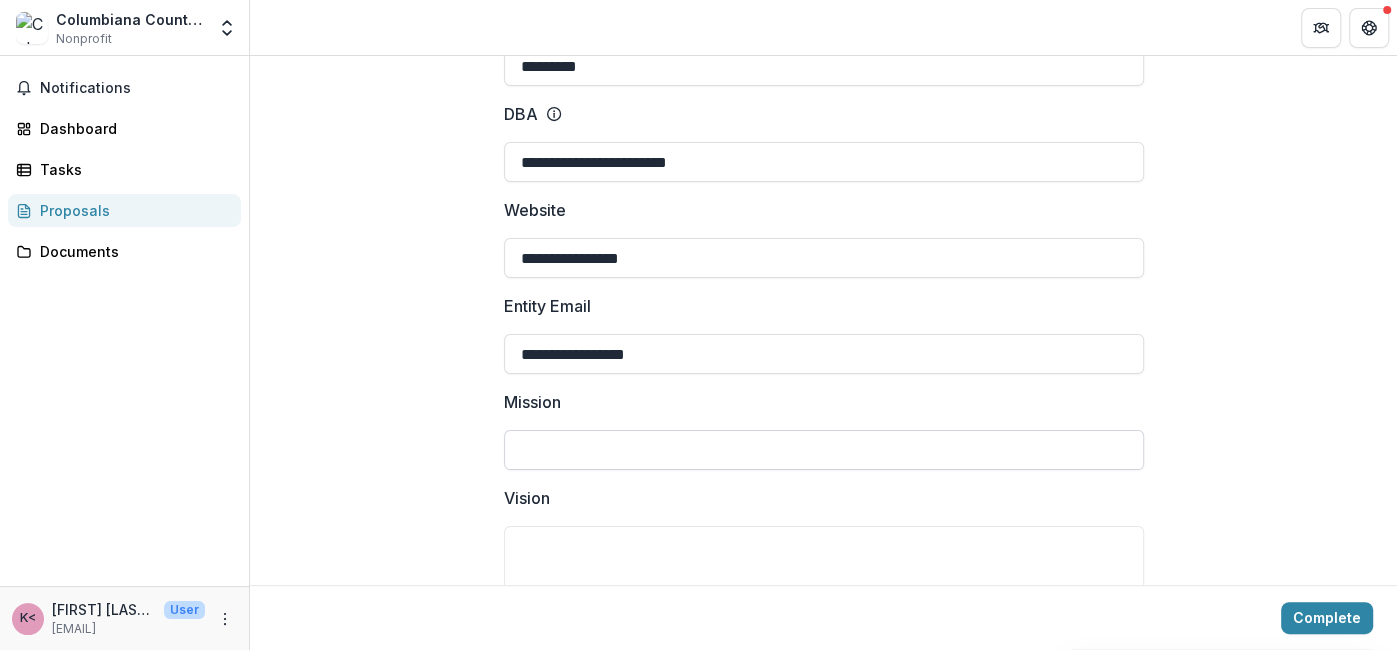 type on "**********" 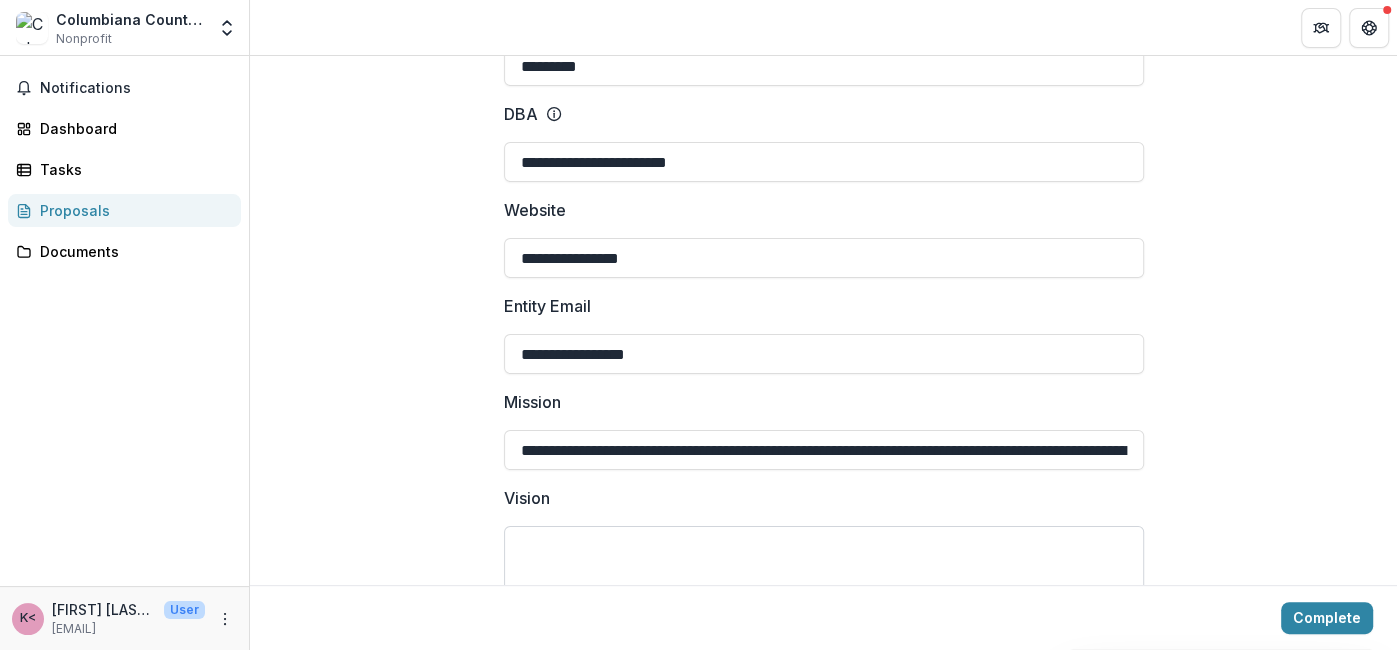 click on "Vision" at bounding box center [824, 566] 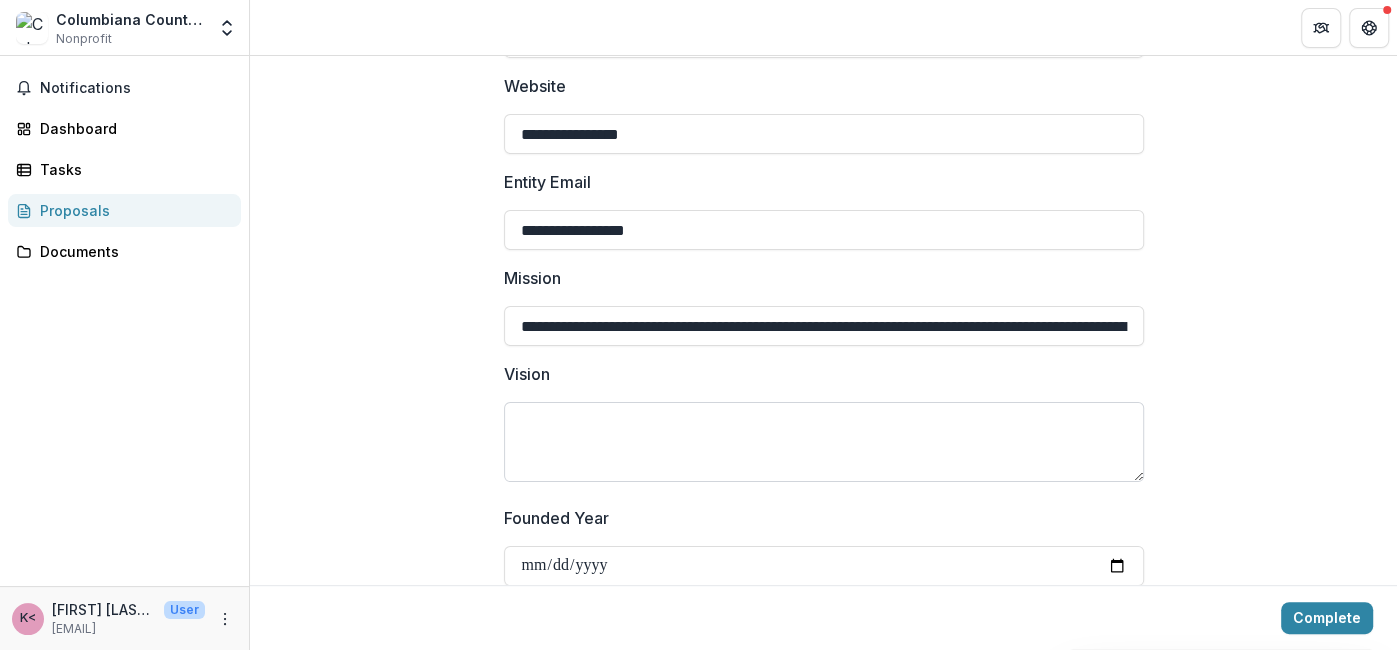 scroll, scrollTop: 407, scrollLeft: 0, axis: vertical 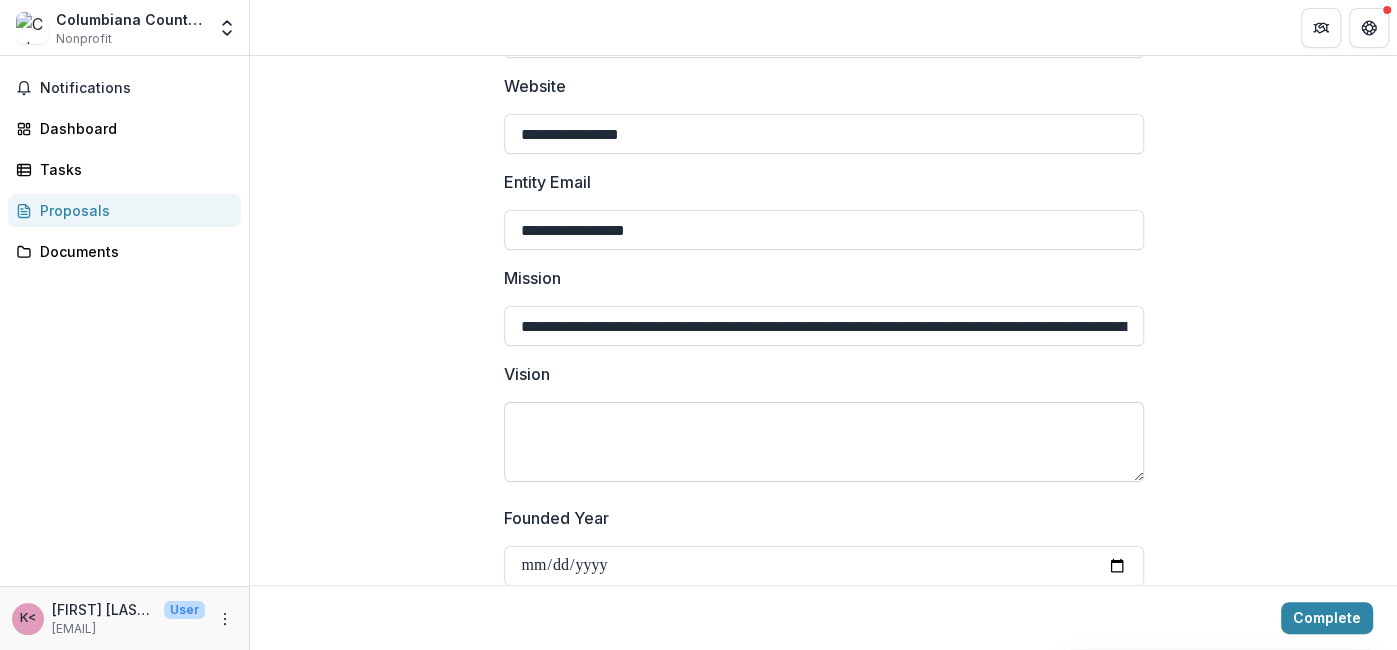 click on "Vision" at bounding box center [824, 442] 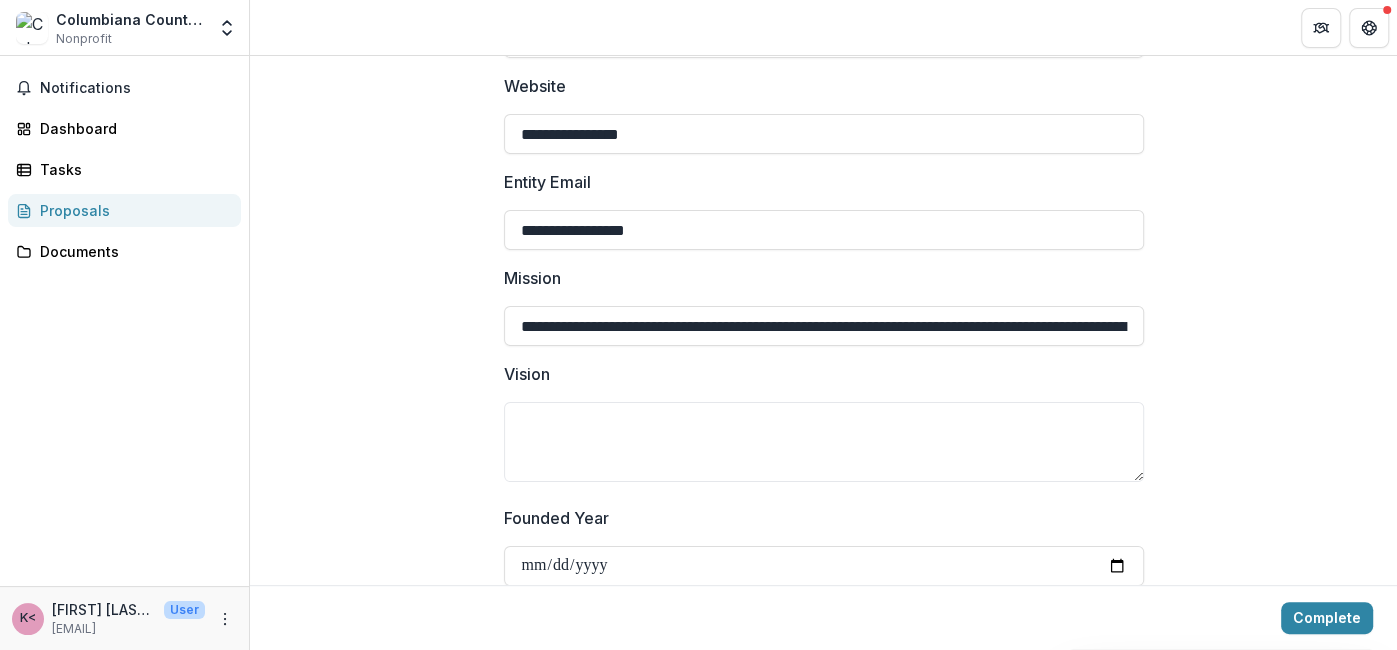 paste on "**********" 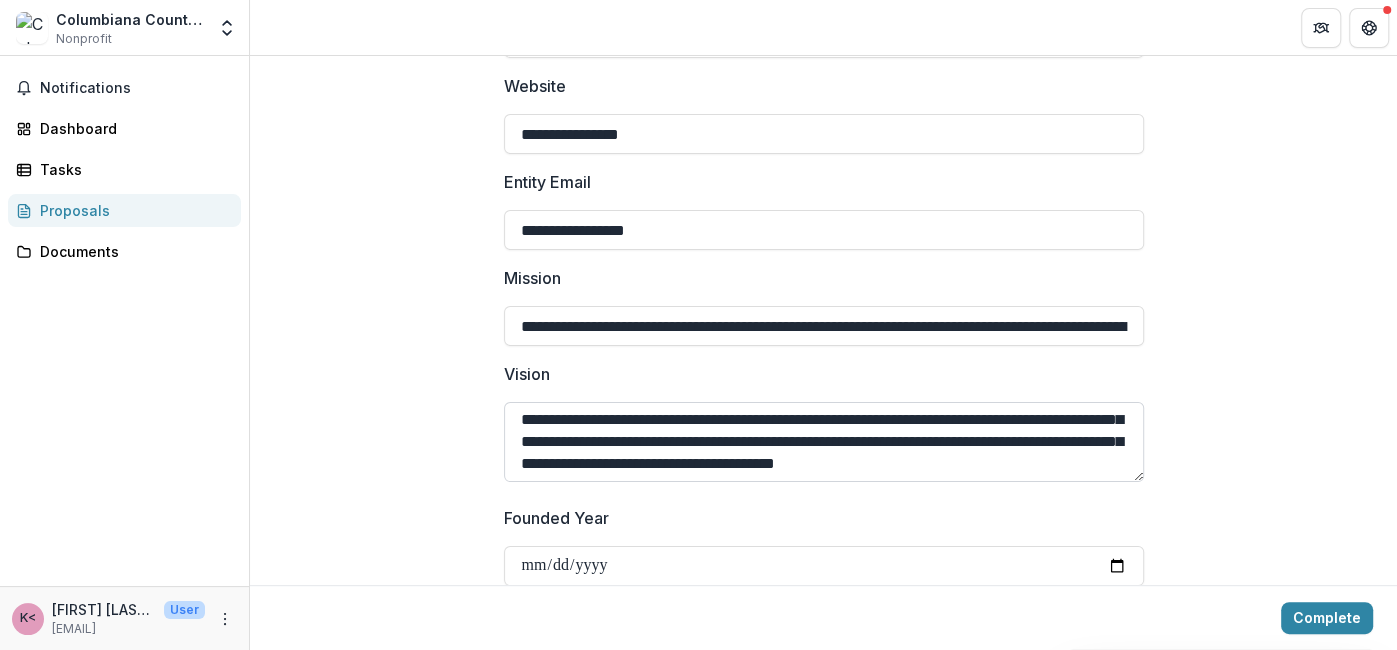 scroll, scrollTop: 0, scrollLeft: 0, axis: both 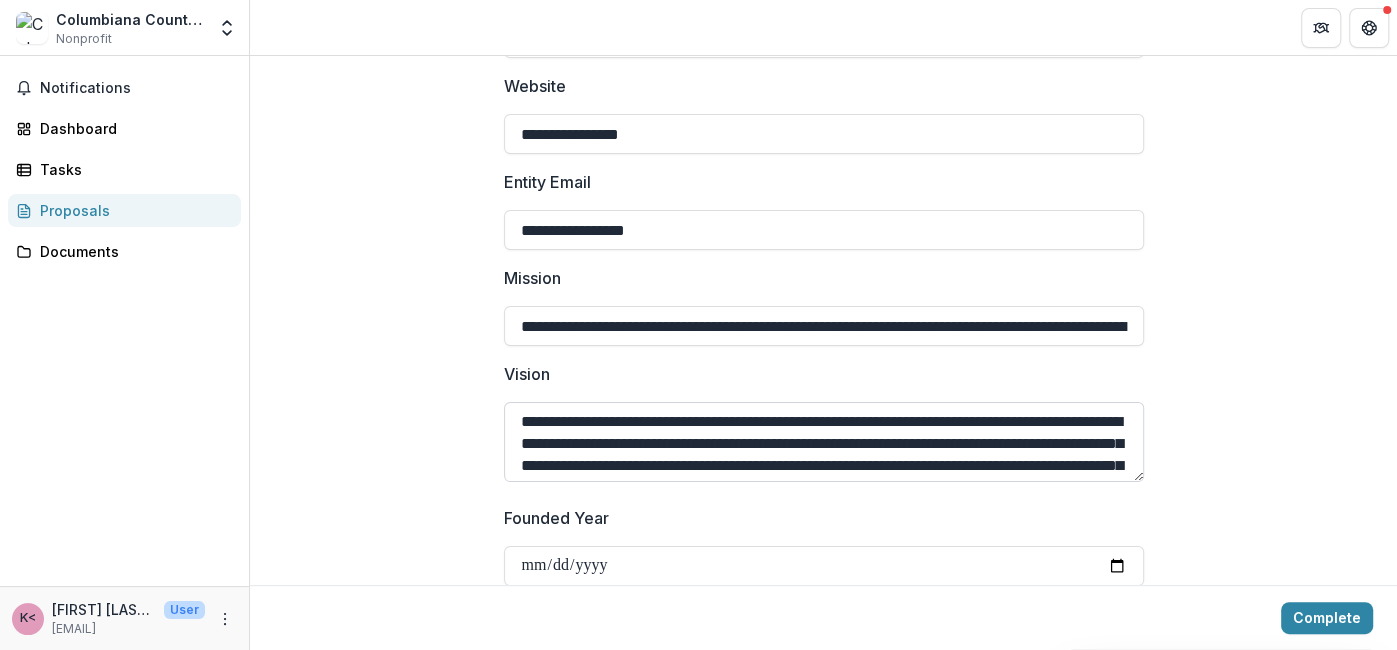 click on "**********" at bounding box center (824, 442) 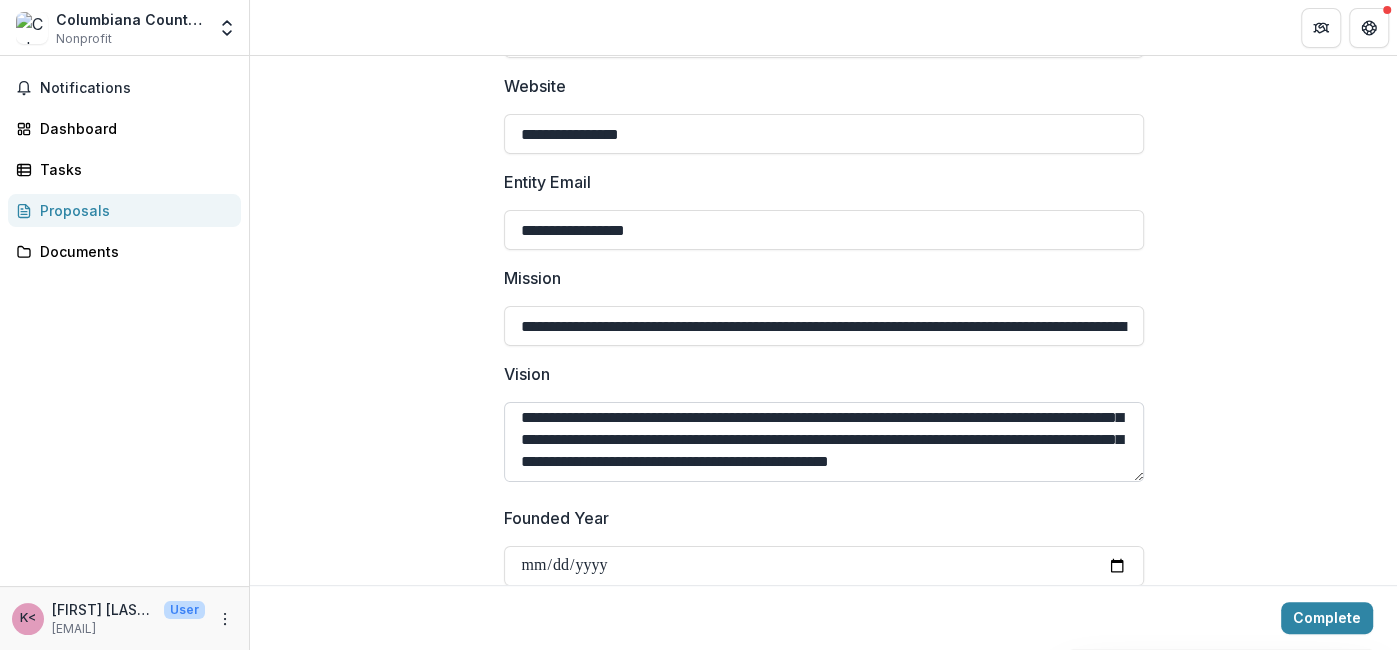 scroll, scrollTop: 47, scrollLeft: 0, axis: vertical 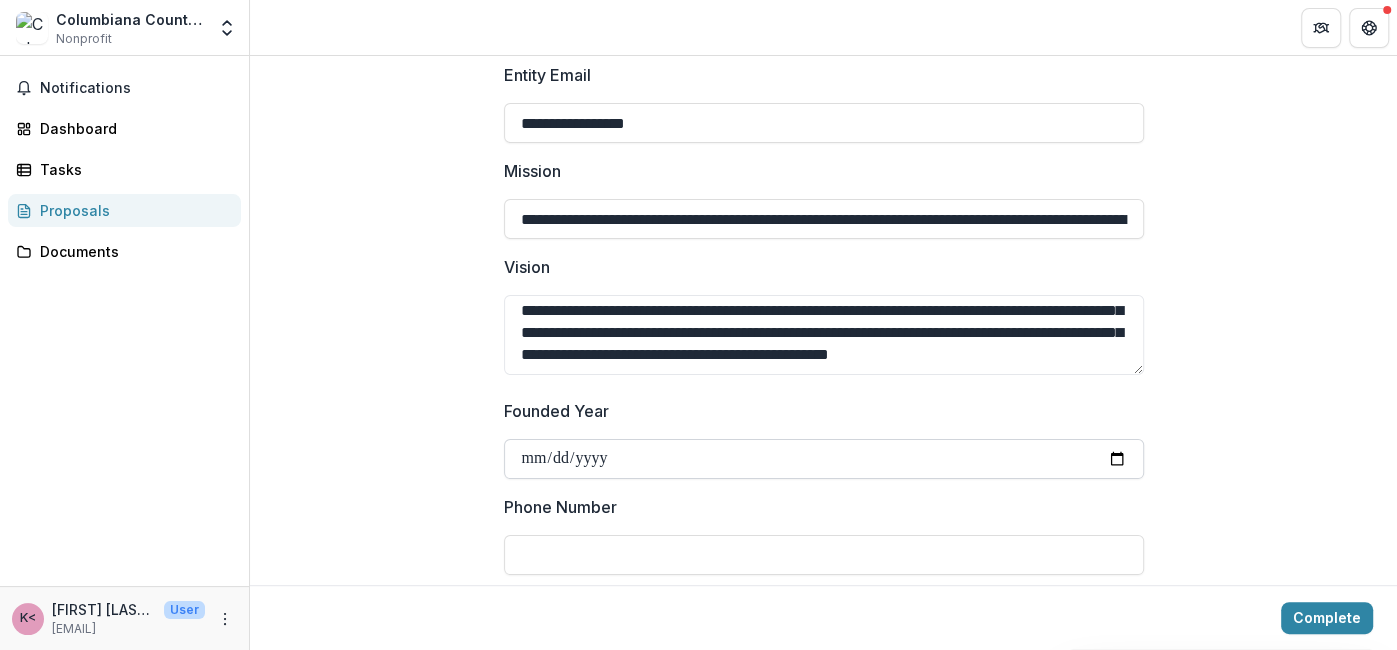 type on "**********" 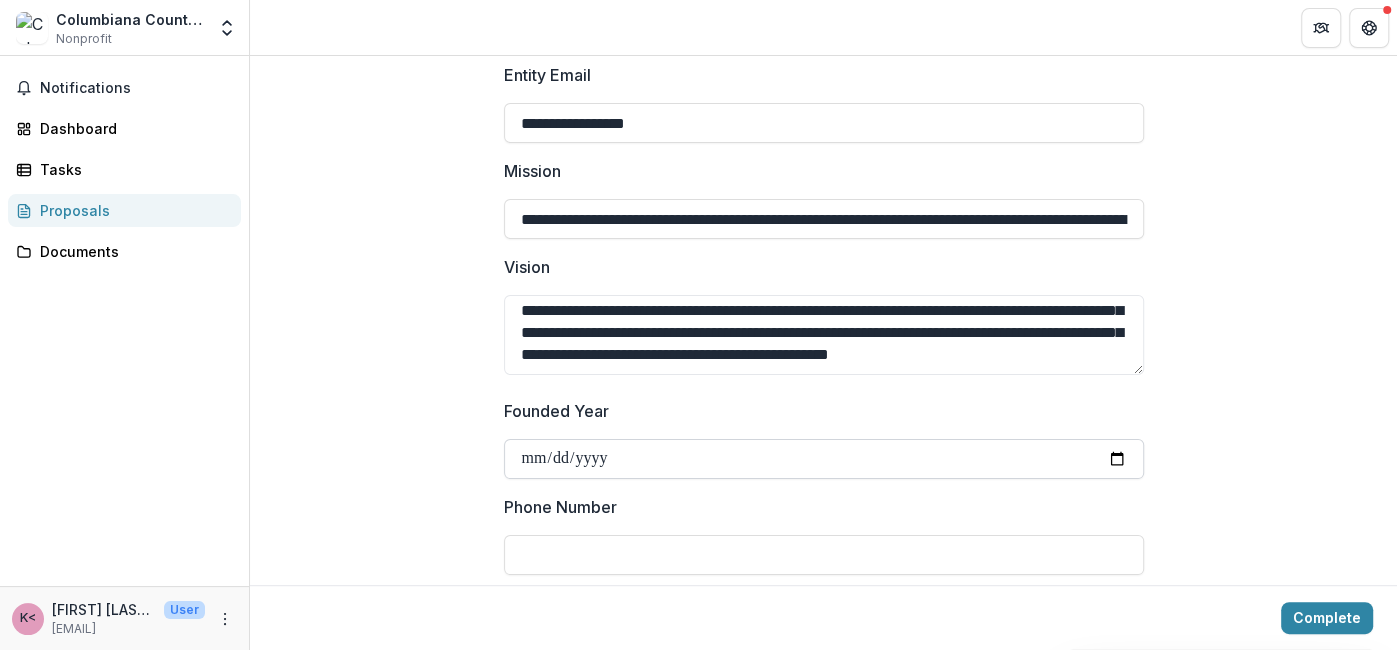 type on "**********" 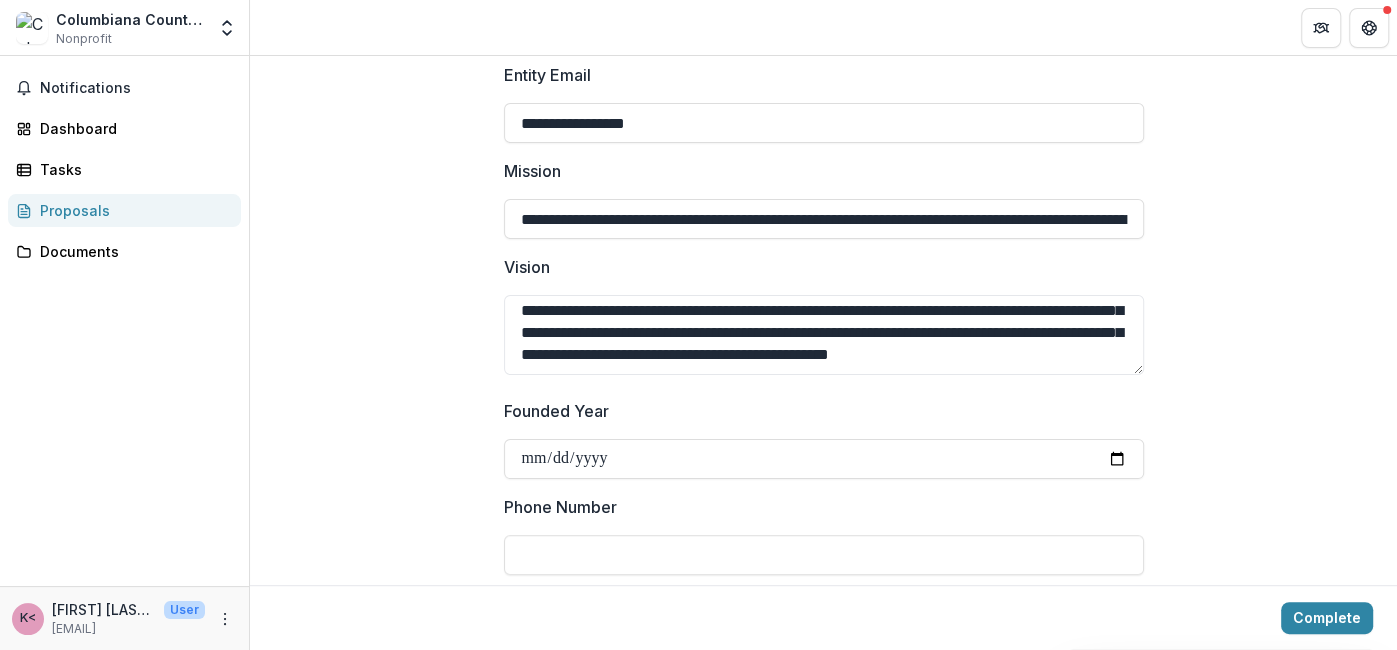 click on "Phone Number" at bounding box center [824, 555] 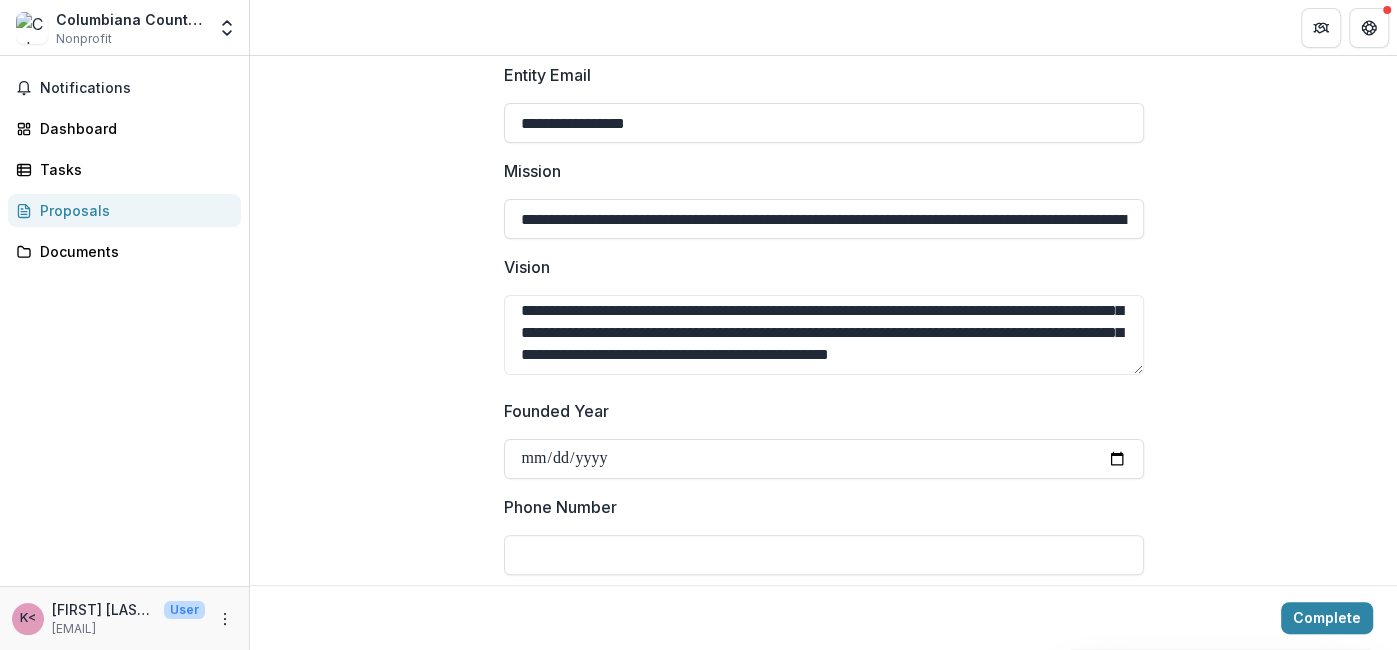 type on "**********" 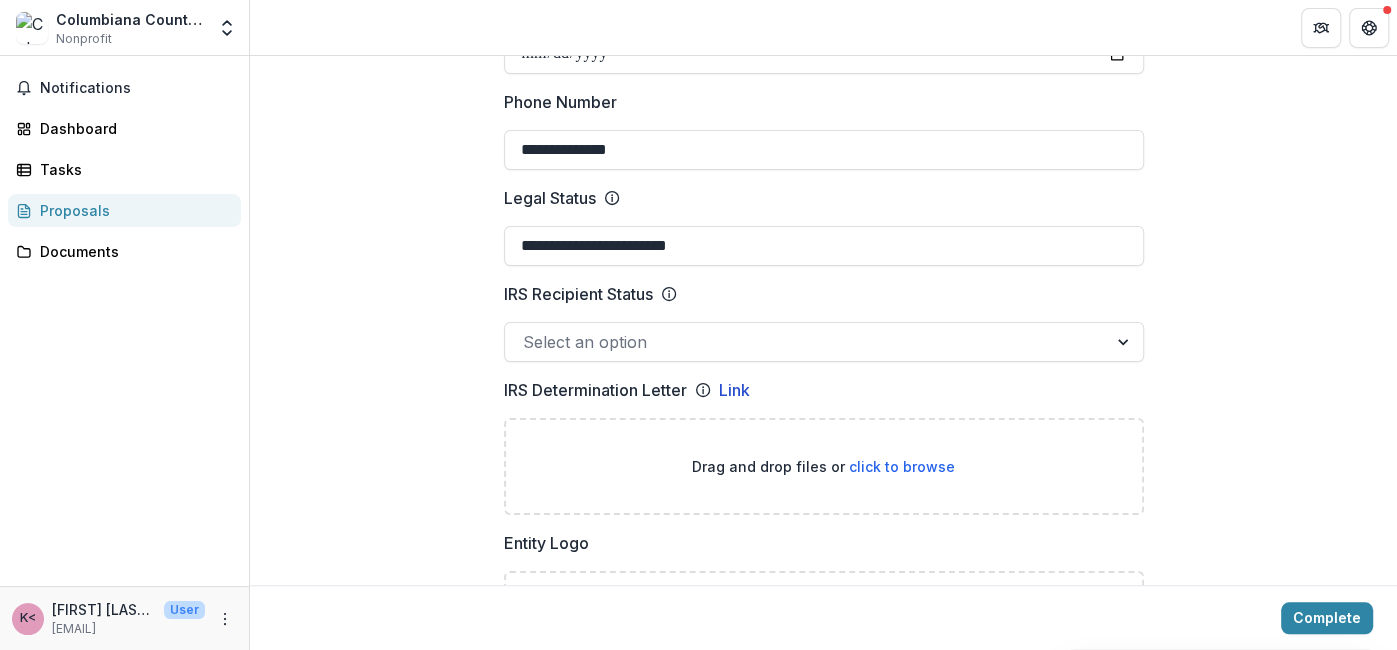 scroll, scrollTop: 925, scrollLeft: 0, axis: vertical 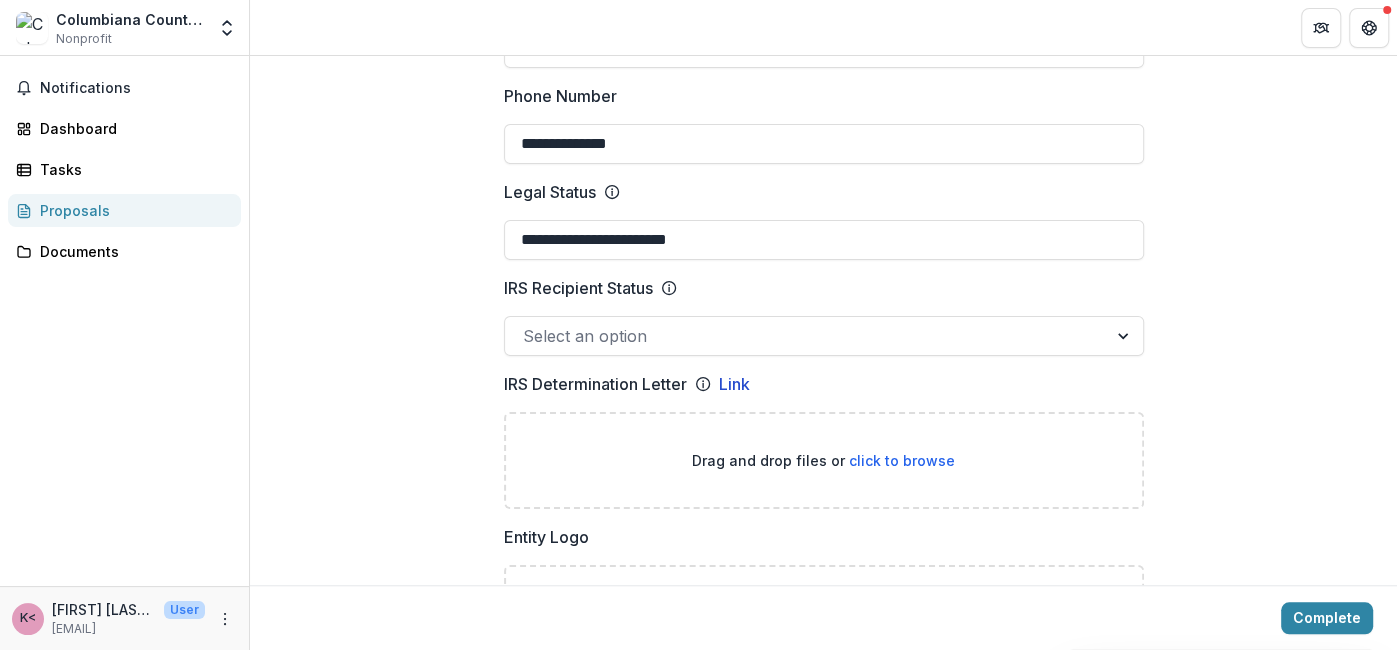 click at bounding box center (806, 336) 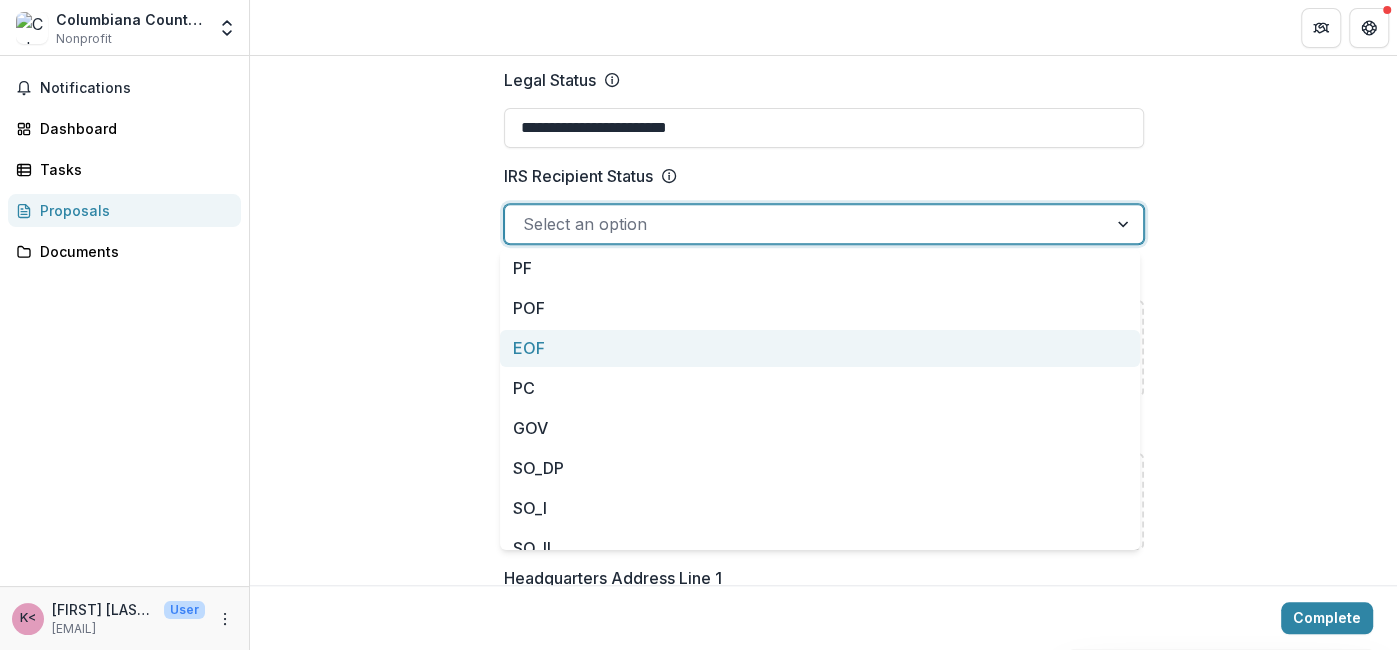 scroll, scrollTop: 1038, scrollLeft: 0, axis: vertical 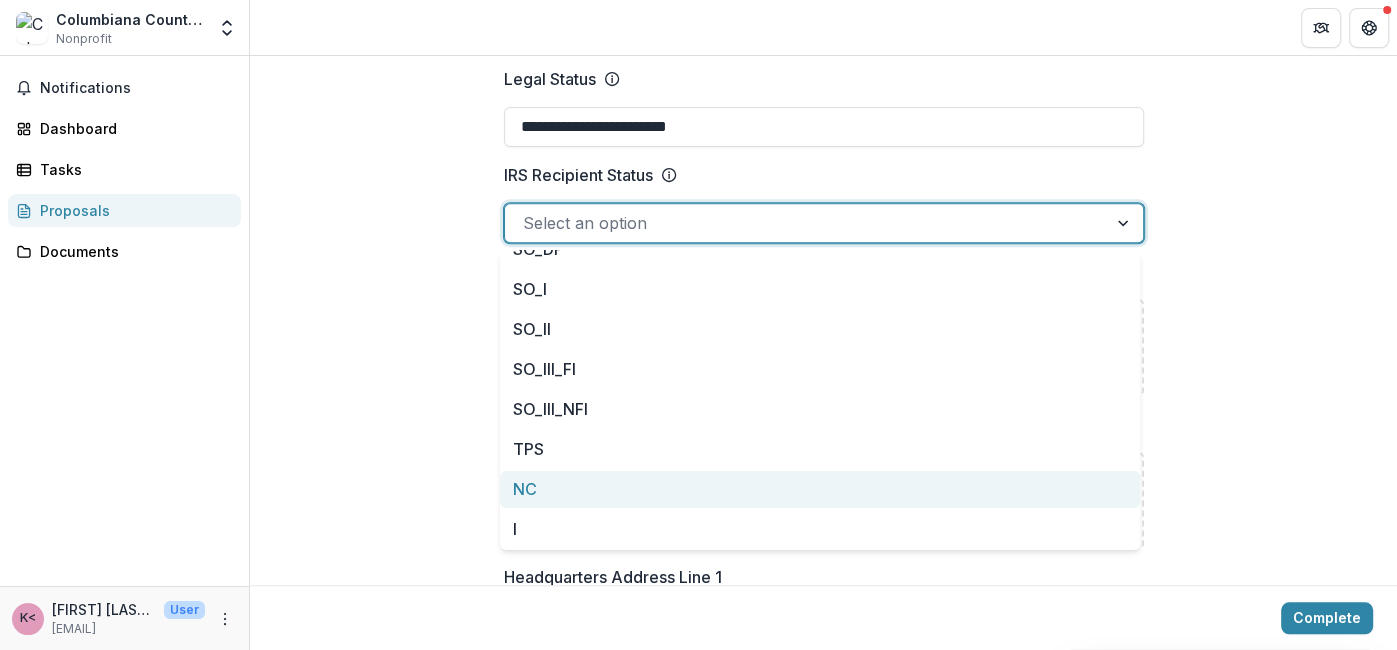 click on "NC" at bounding box center (820, 489) 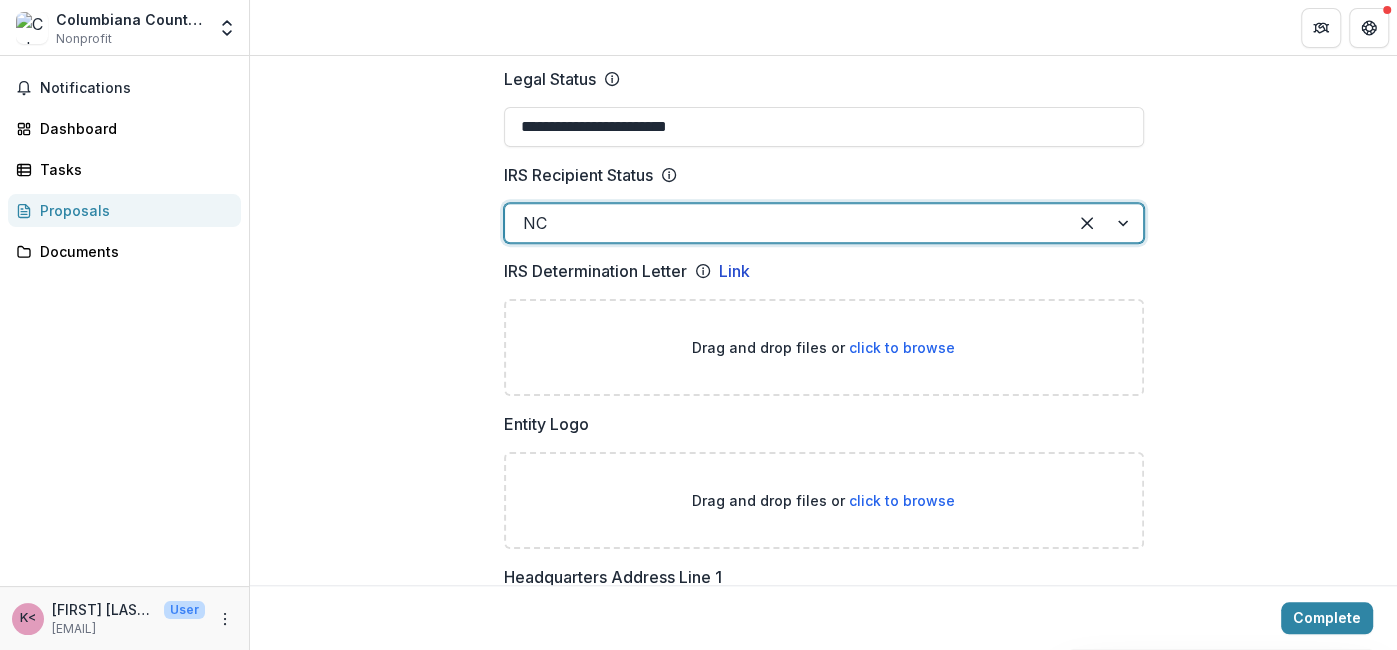click on "click to browse" at bounding box center [902, 347] 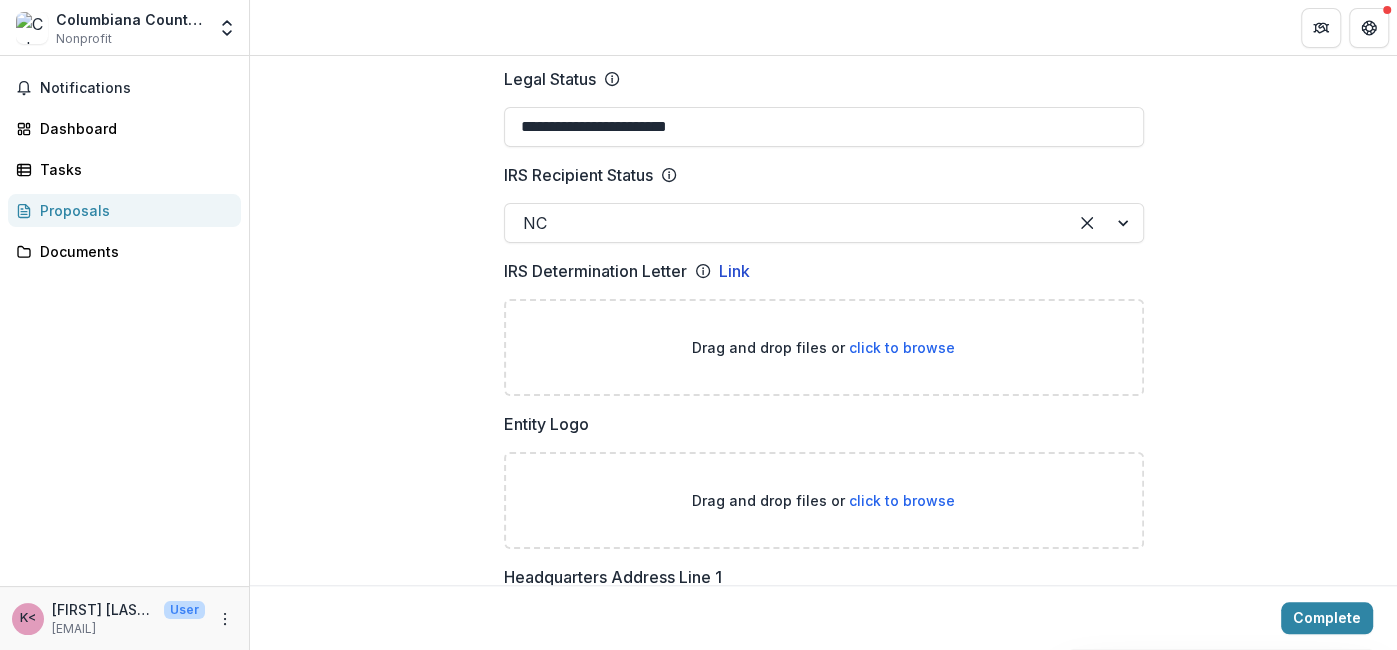 type on "**********" 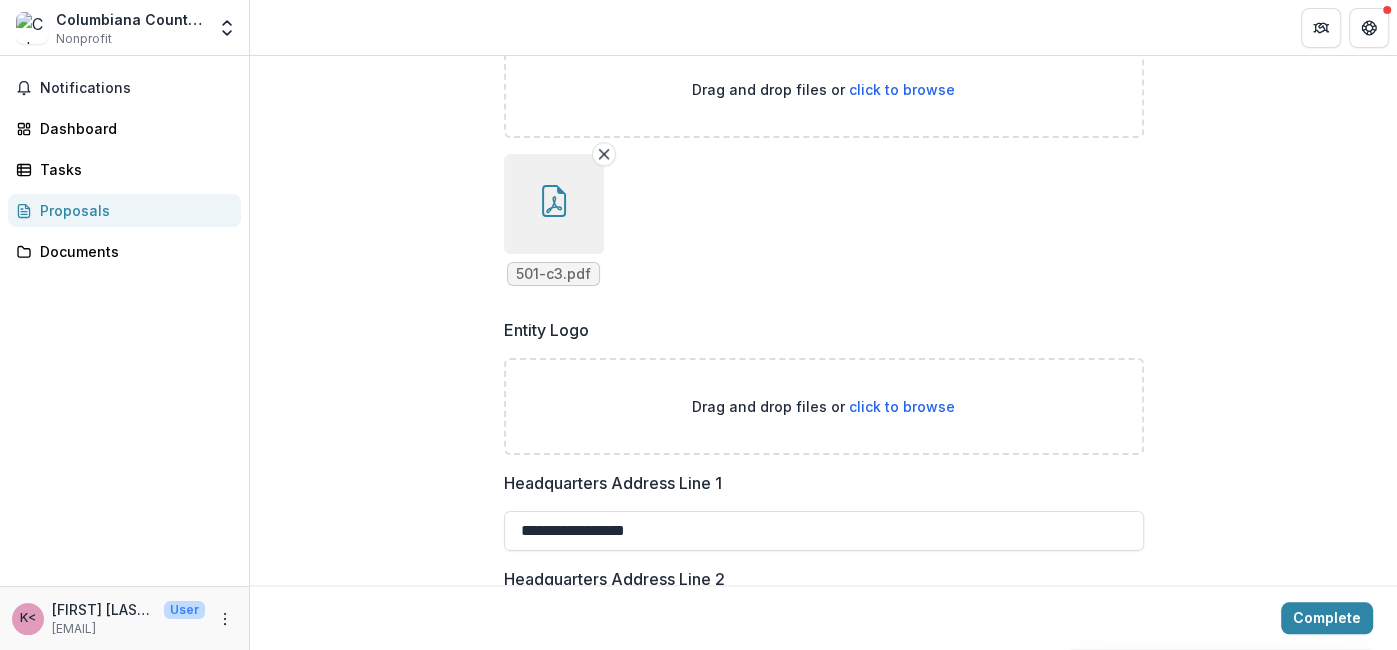 scroll, scrollTop: 1302, scrollLeft: 0, axis: vertical 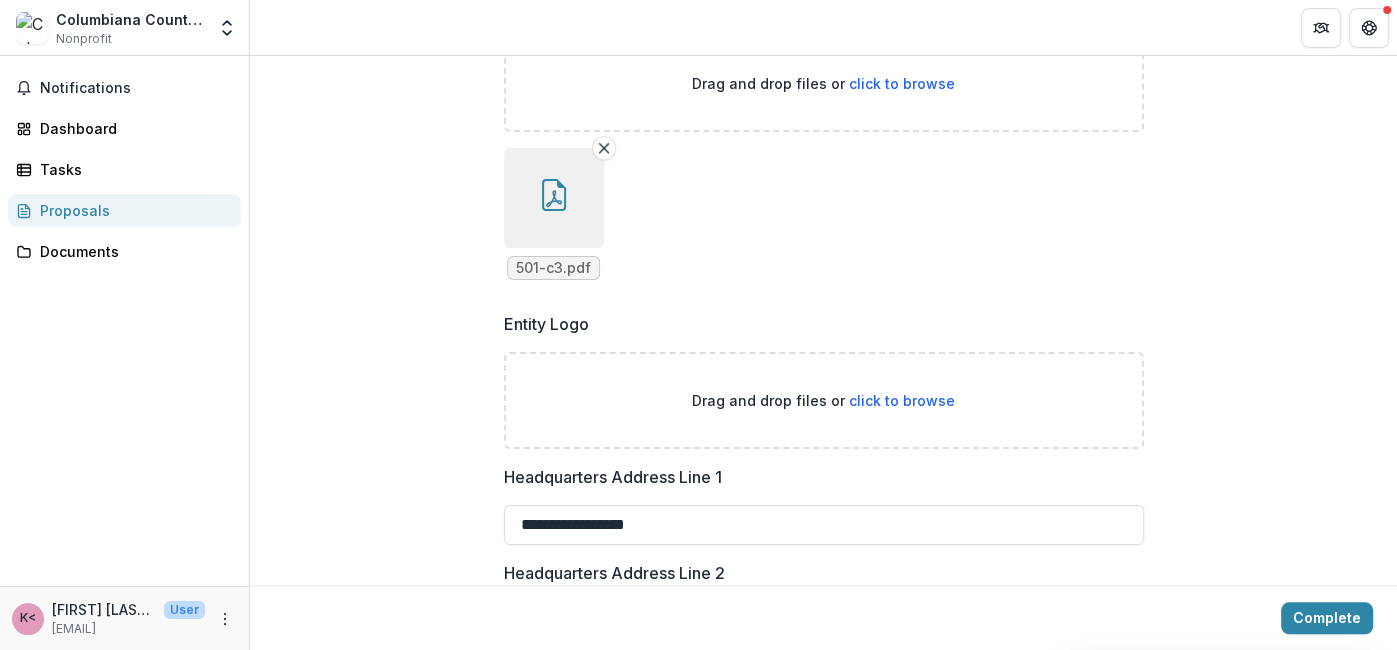 click on "click to browse" at bounding box center [902, 400] 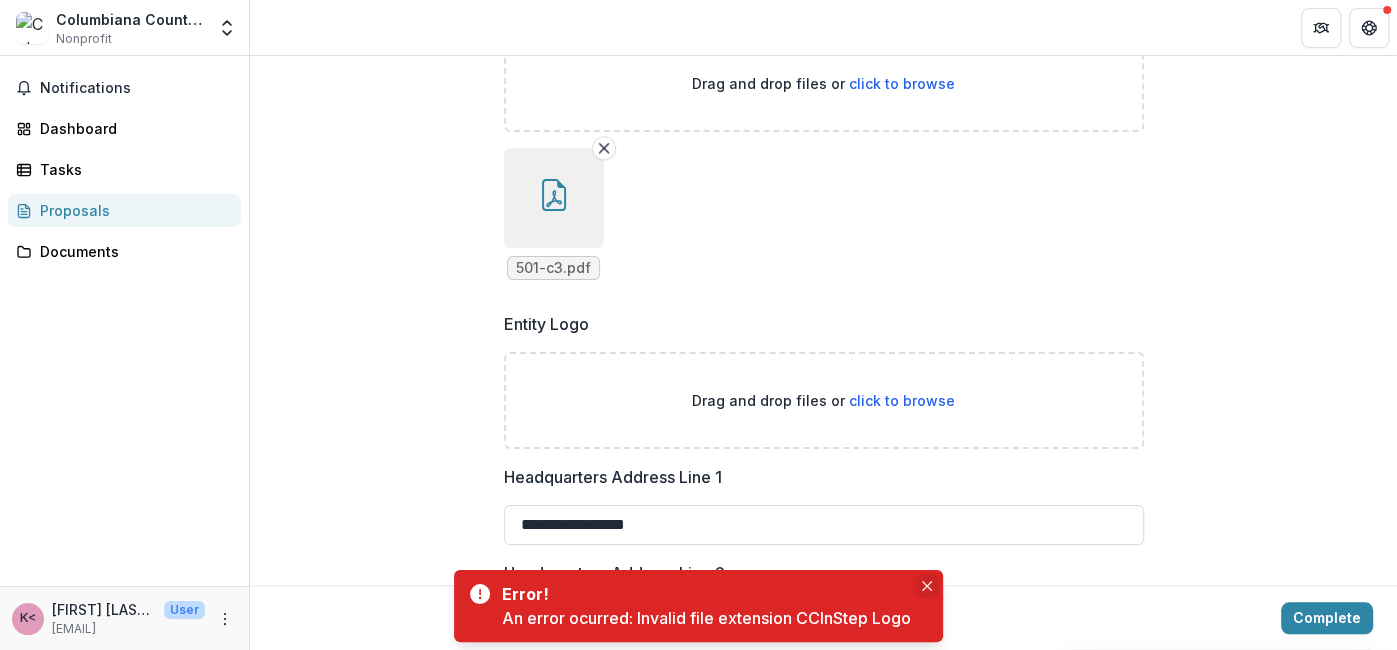 click 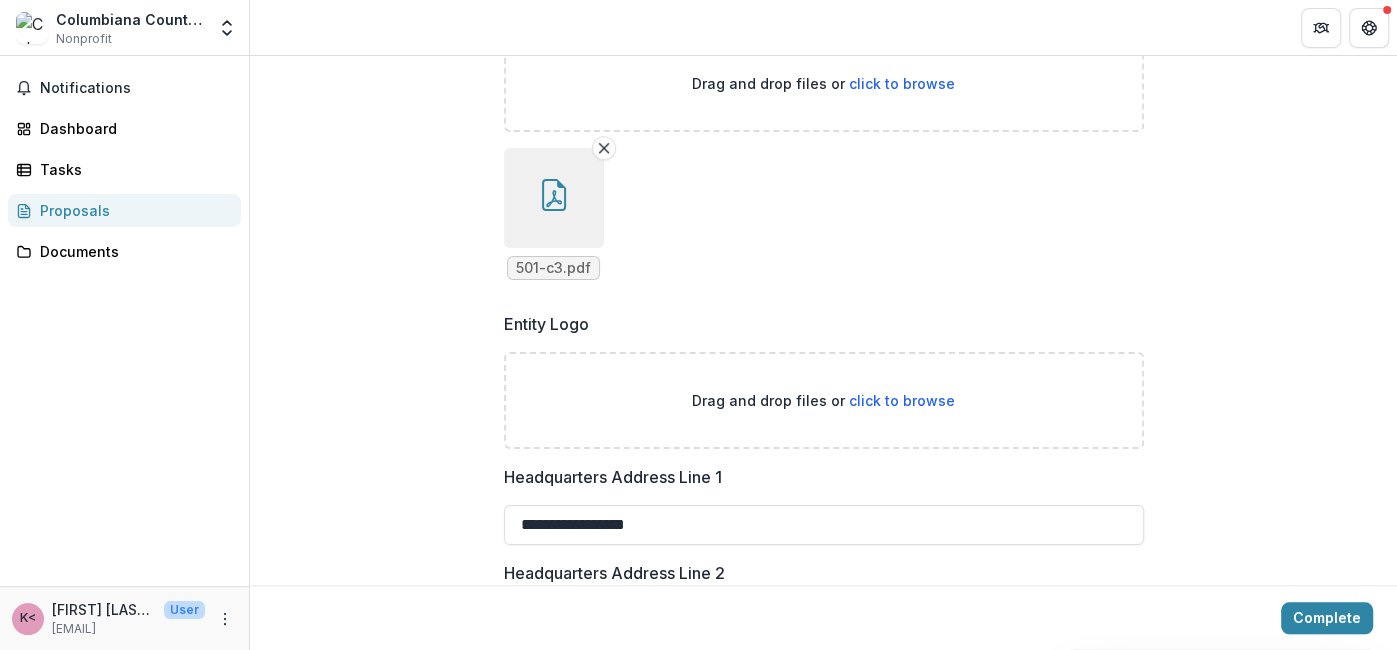 click on "**********" at bounding box center [823, 590] 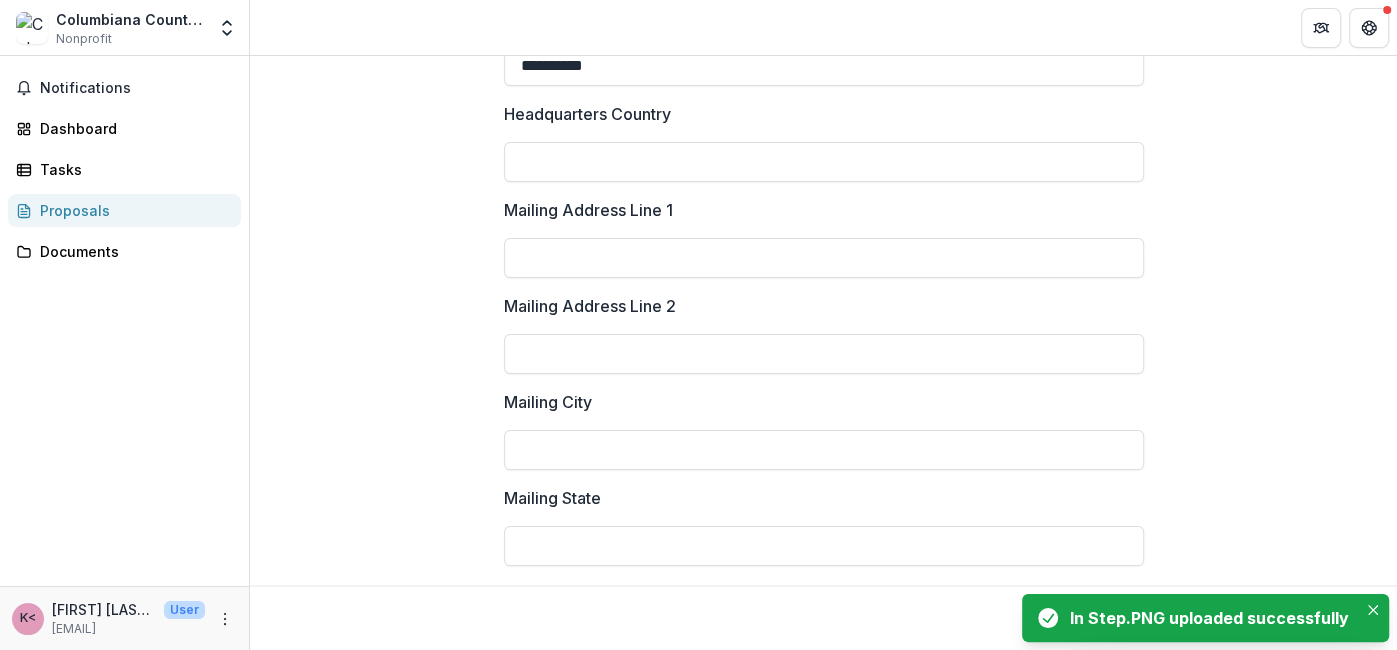 scroll, scrollTop: 2311, scrollLeft: 0, axis: vertical 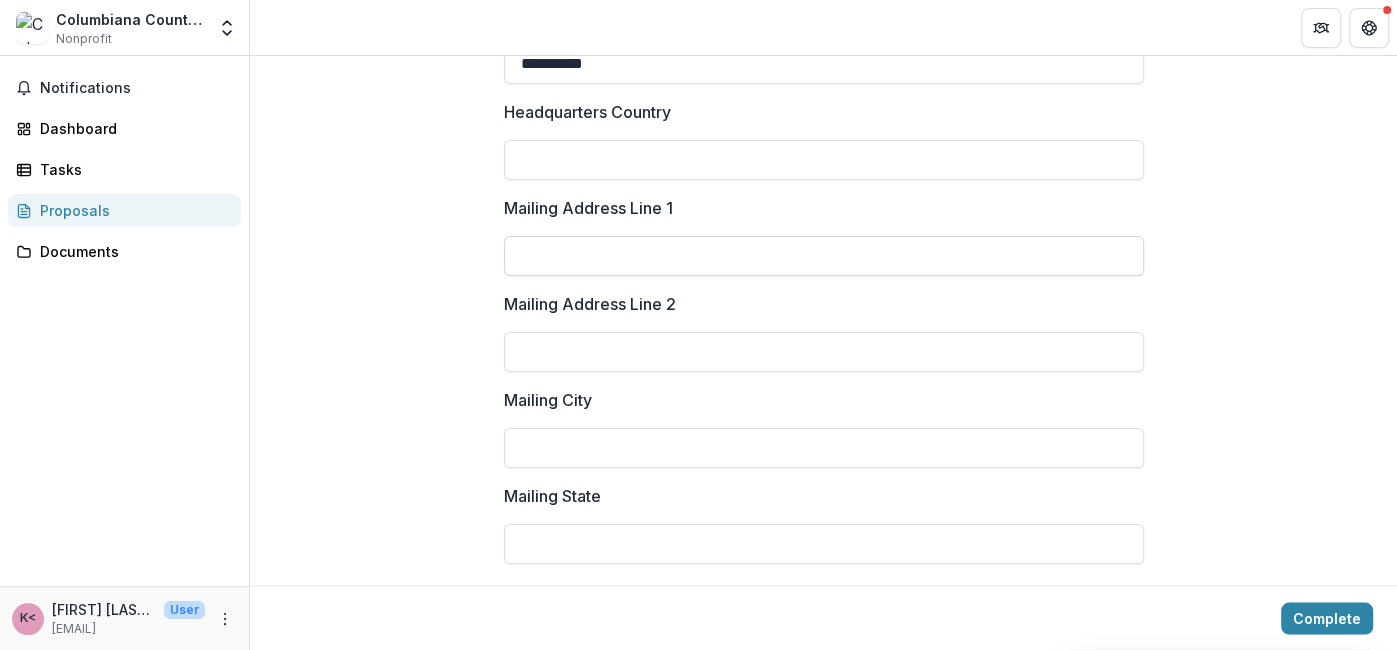 click on "Mailing Address Line 1" at bounding box center (824, 256) 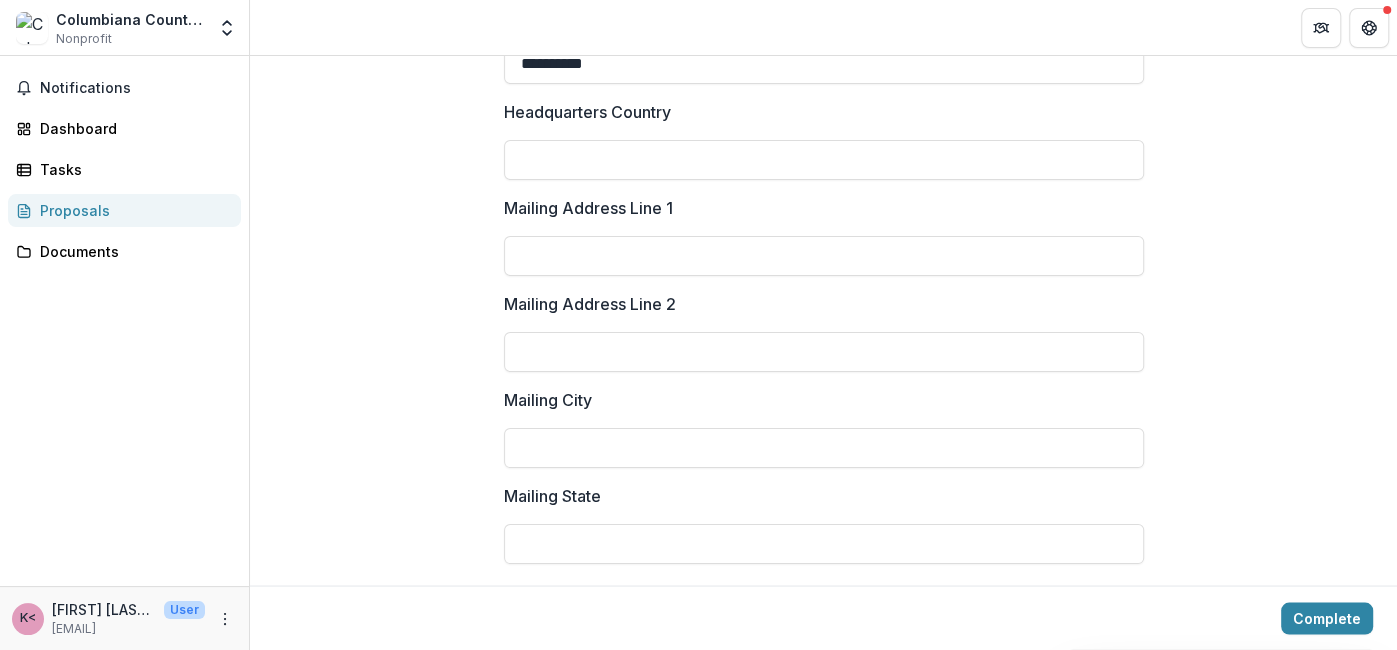 type on "**********" 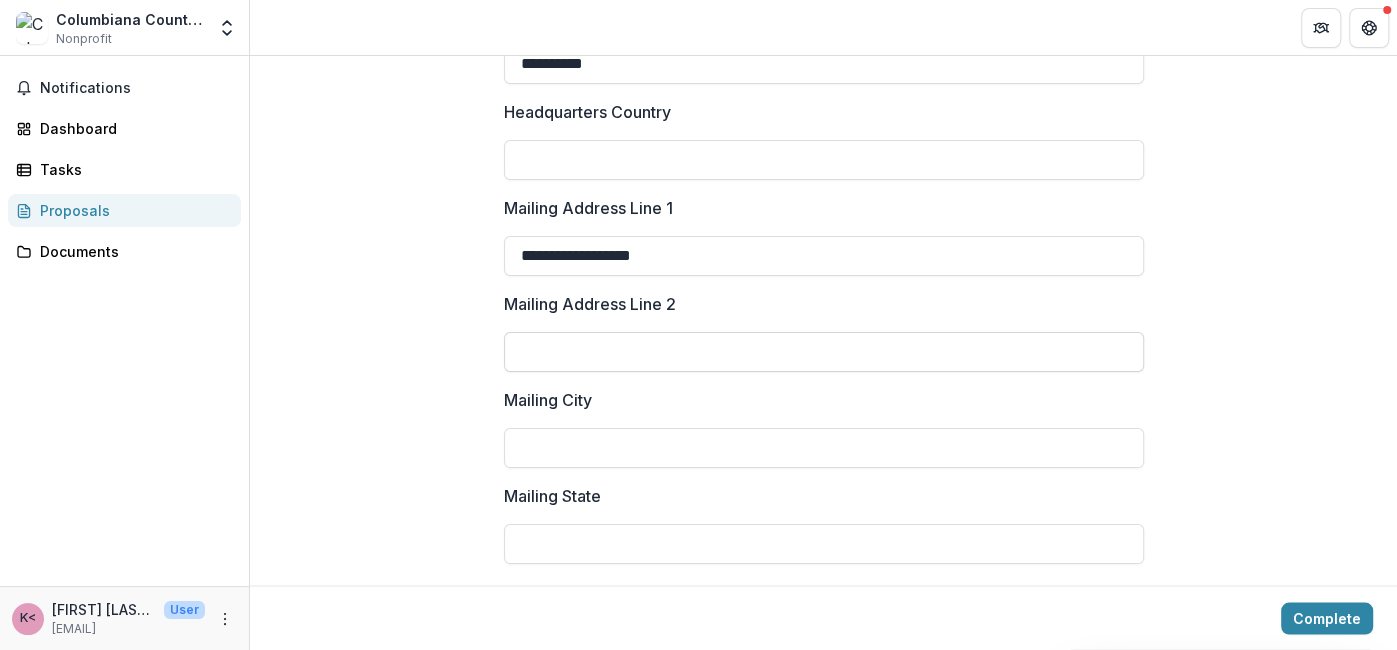 click on "Mailing Address Line 2" at bounding box center [824, 352] 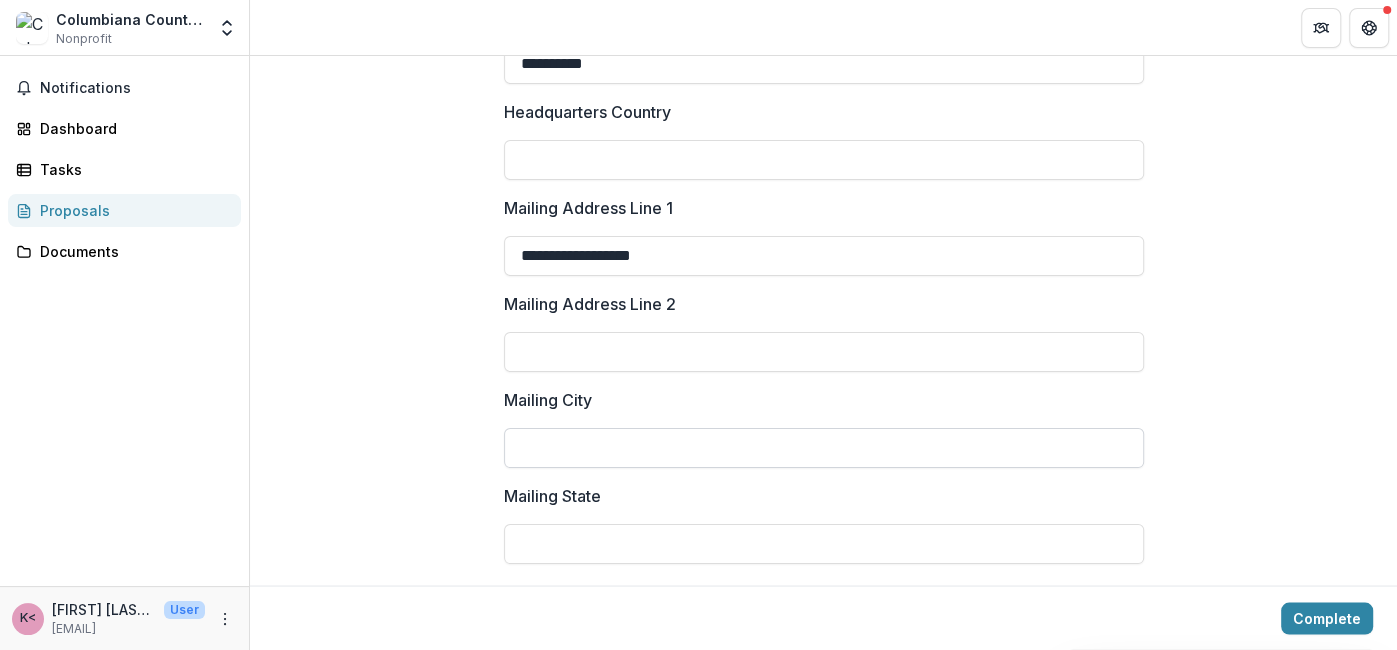 click on "Mailing City" at bounding box center (824, 448) 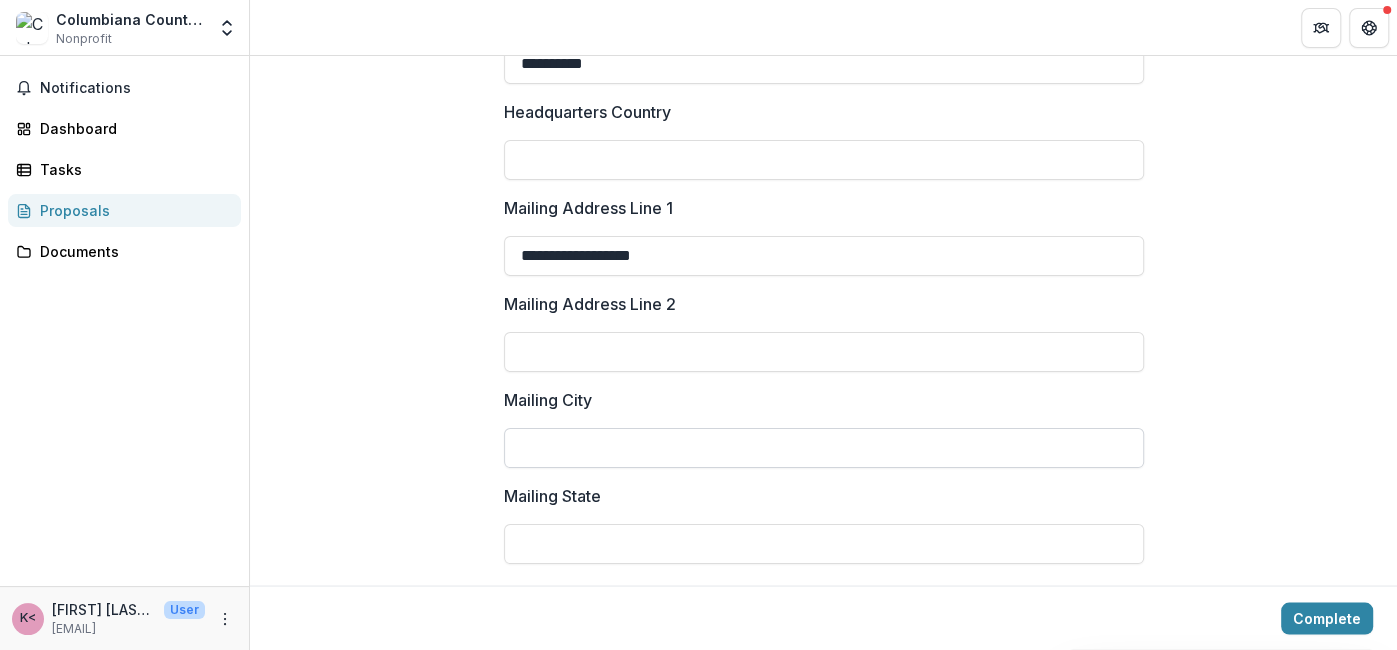 type on "**********" 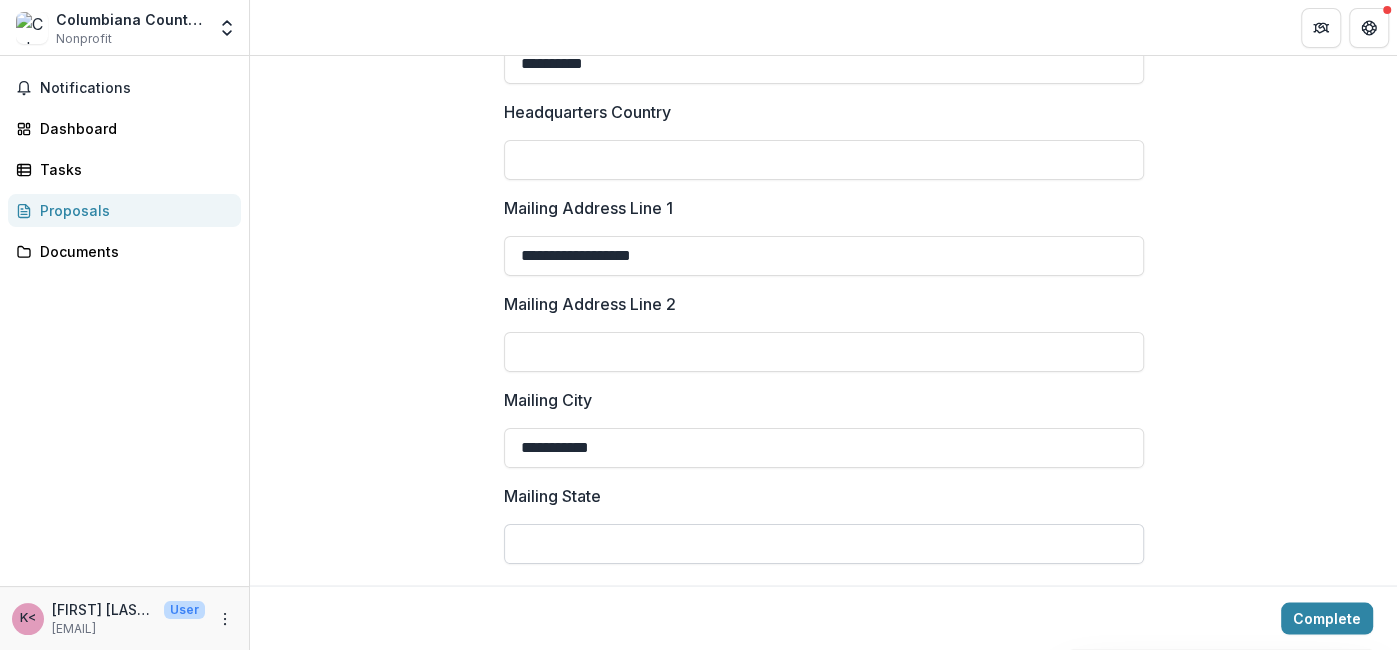 click on "Mailing State" at bounding box center (824, 544) 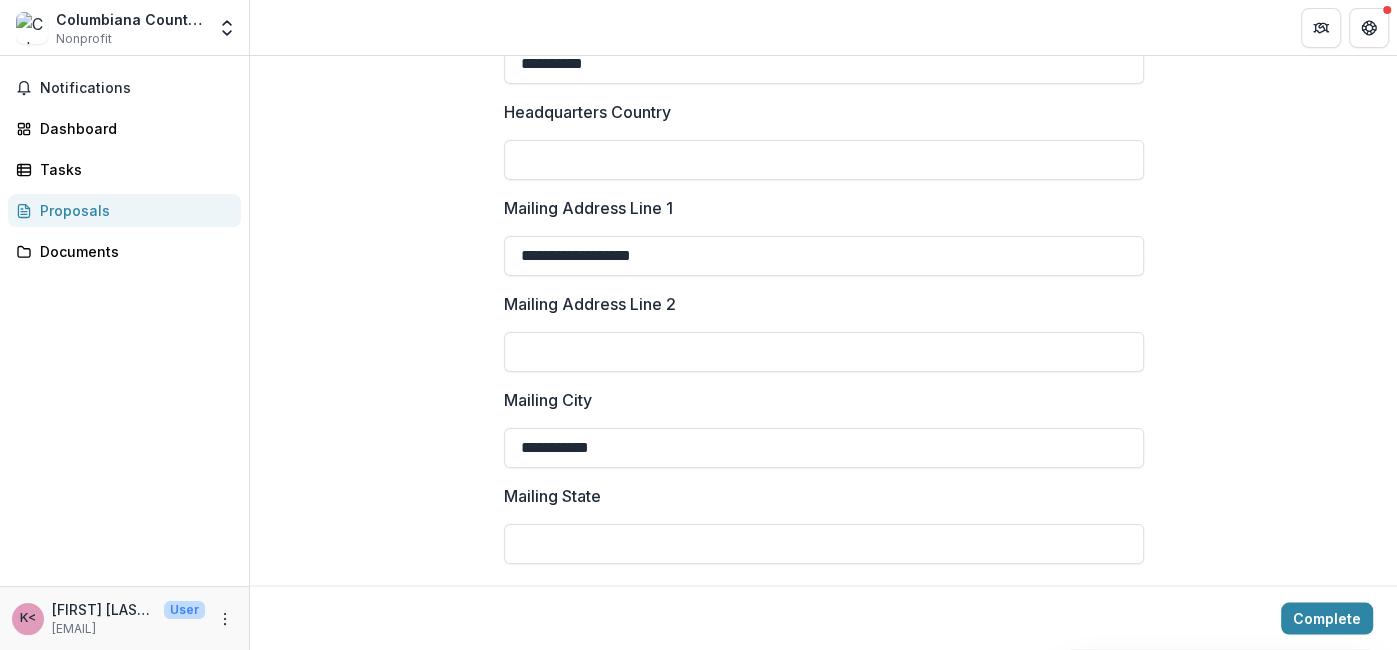 click on "Complete" at bounding box center (823, 617) 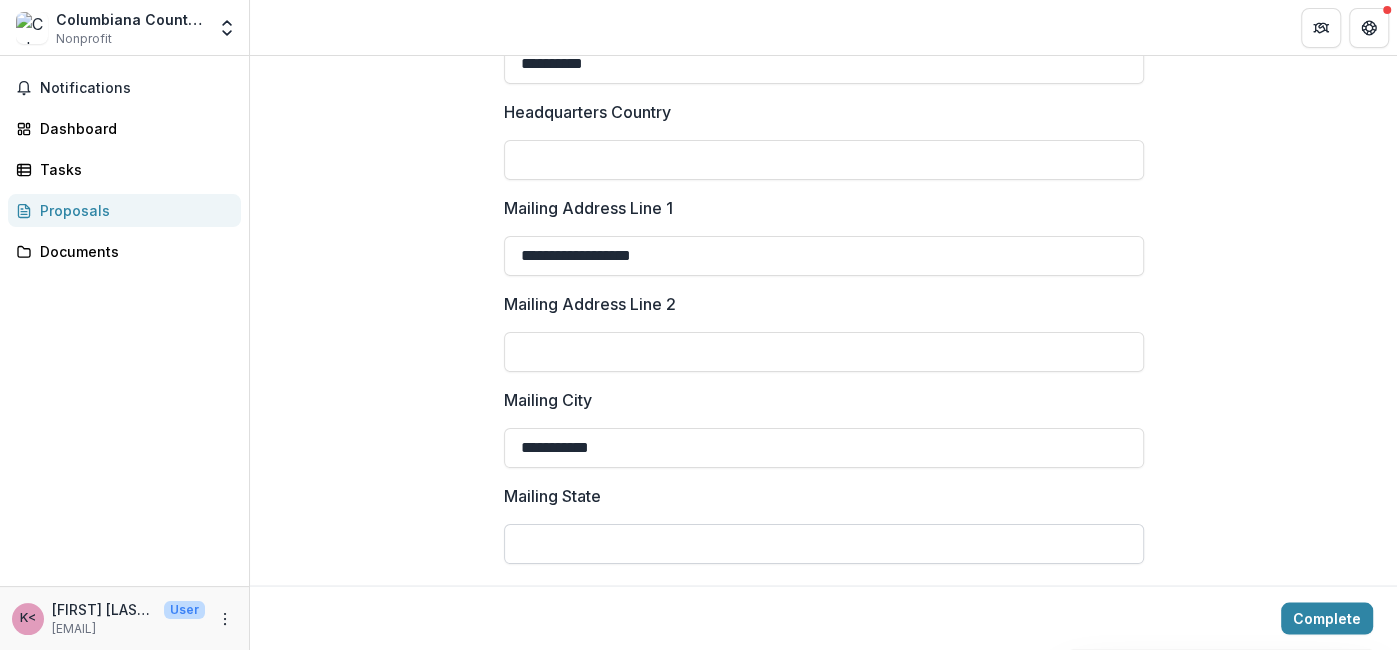 click on "Mailing State" at bounding box center (824, 544) 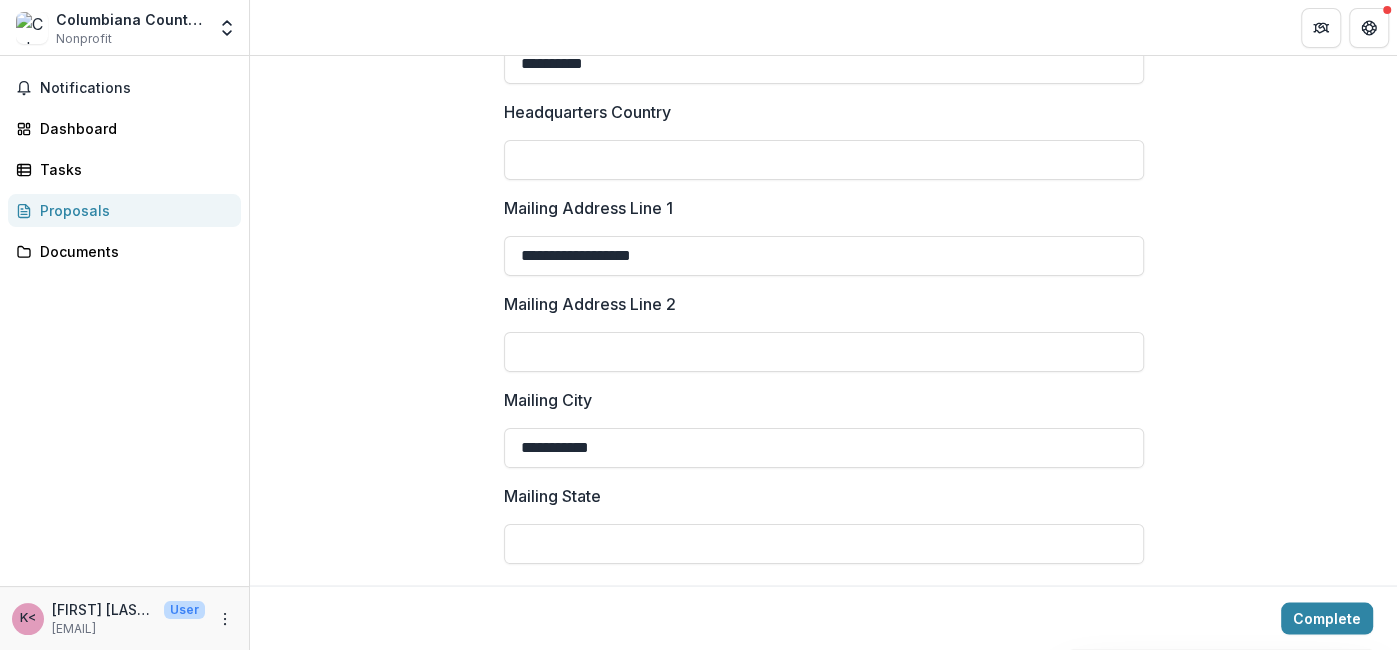 type on "**" 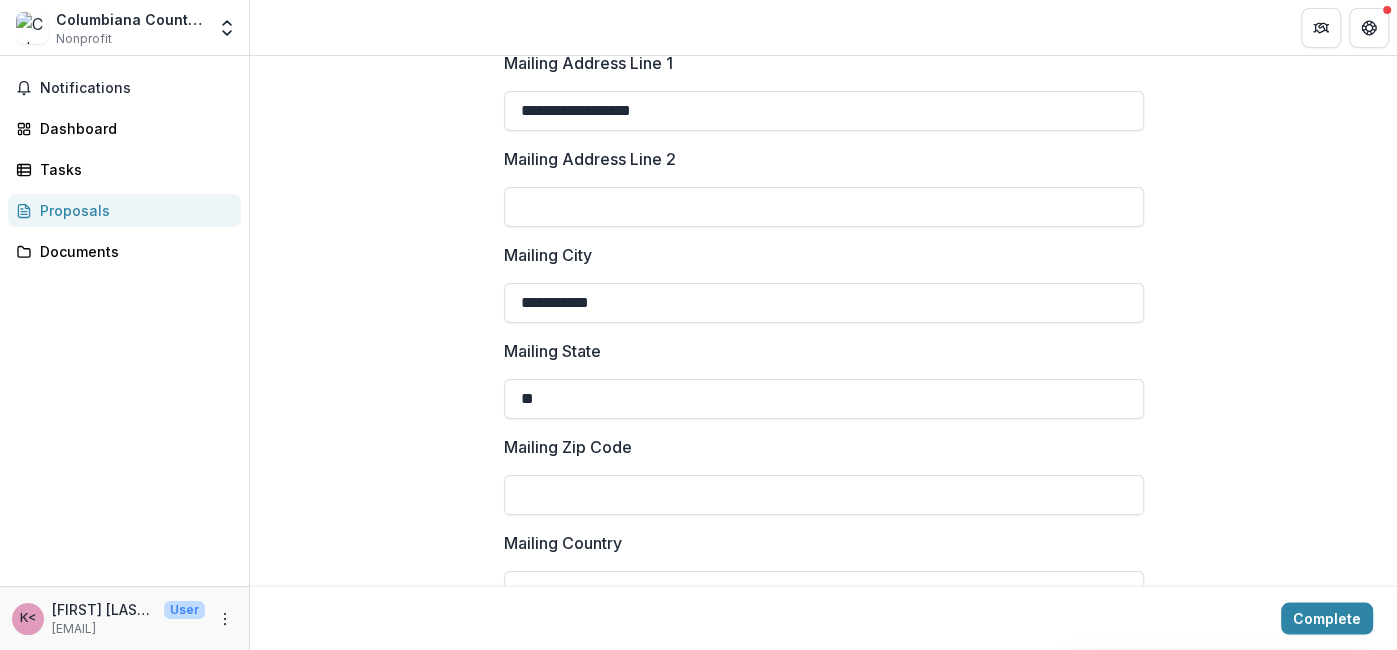 scroll, scrollTop: 2458, scrollLeft: 0, axis: vertical 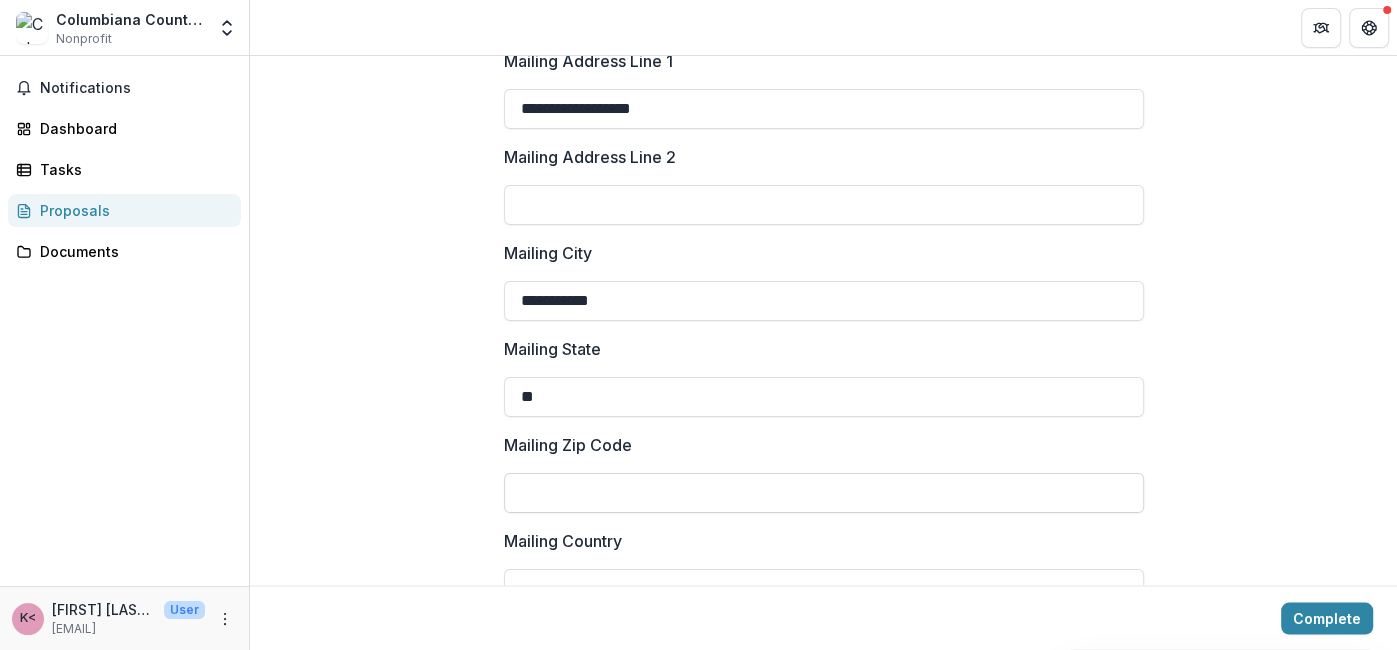 click on "Mailing Zip Code" at bounding box center (824, 493) 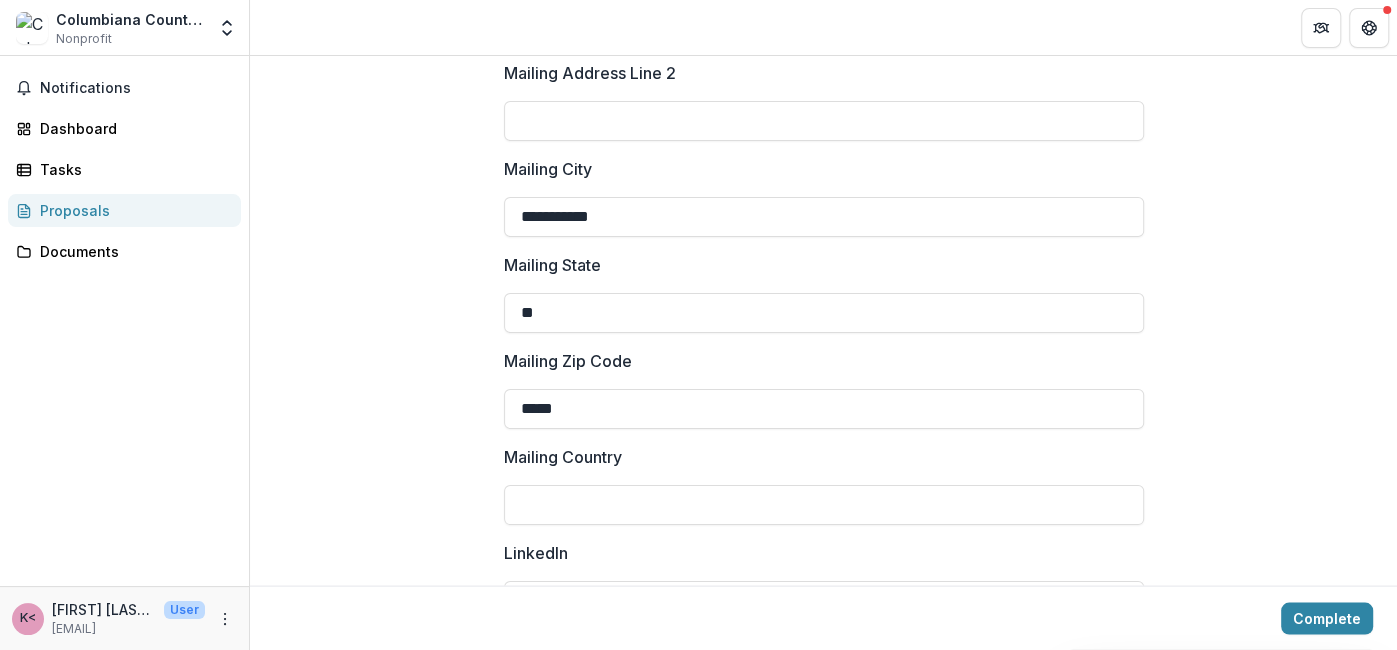 scroll, scrollTop: 2543, scrollLeft: 0, axis: vertical 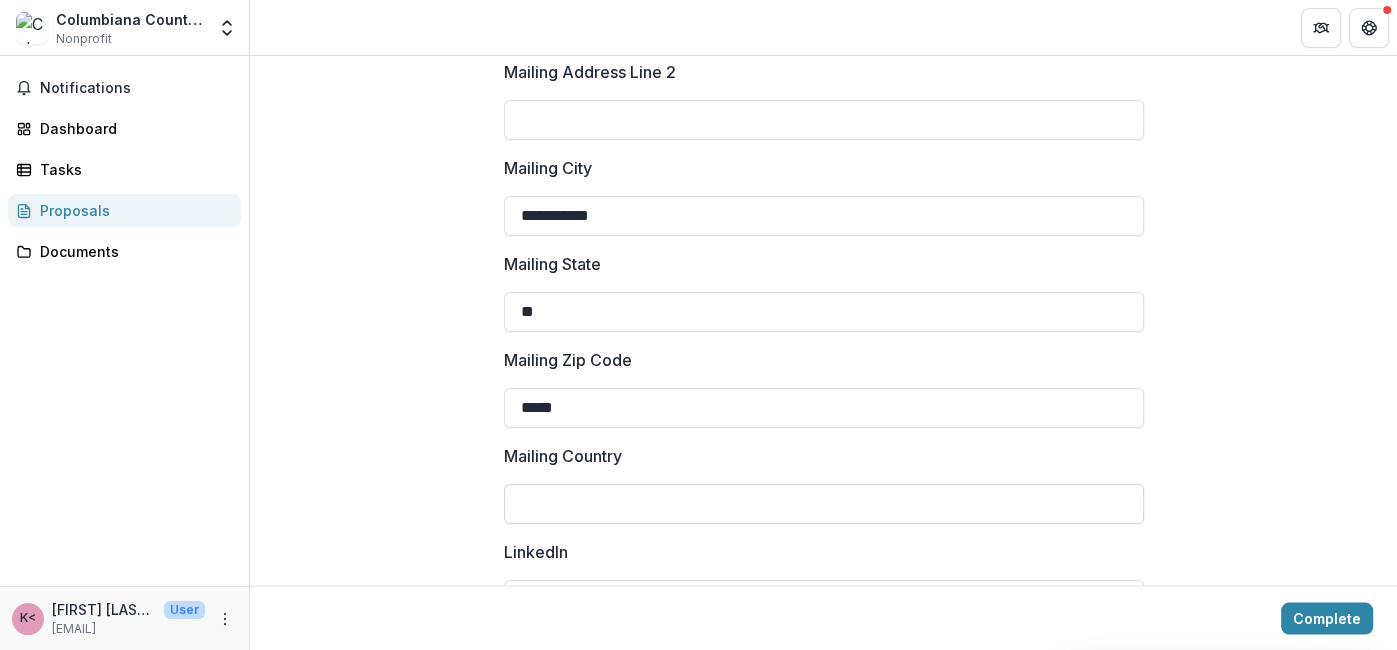 click on "Mailing Country" at bounding box center (824, 504) 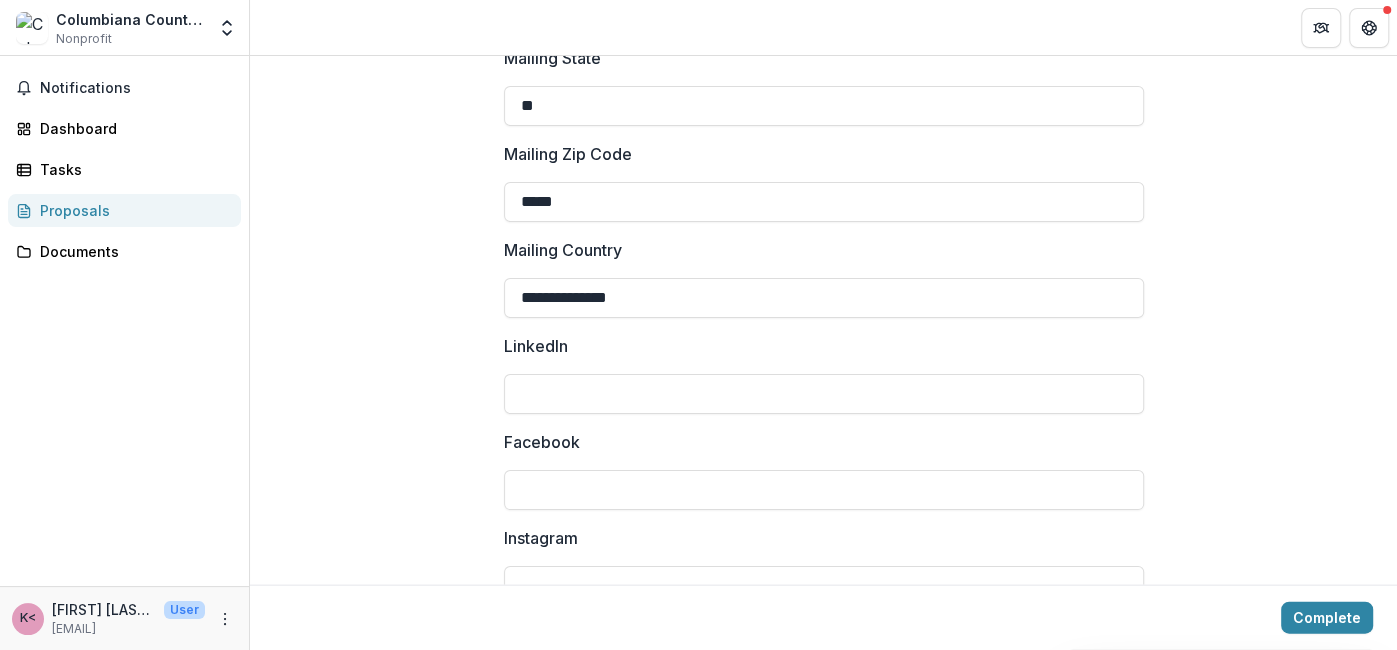 scroll, scrollTop: 2778, scrollLeft: 0, axis: vertical 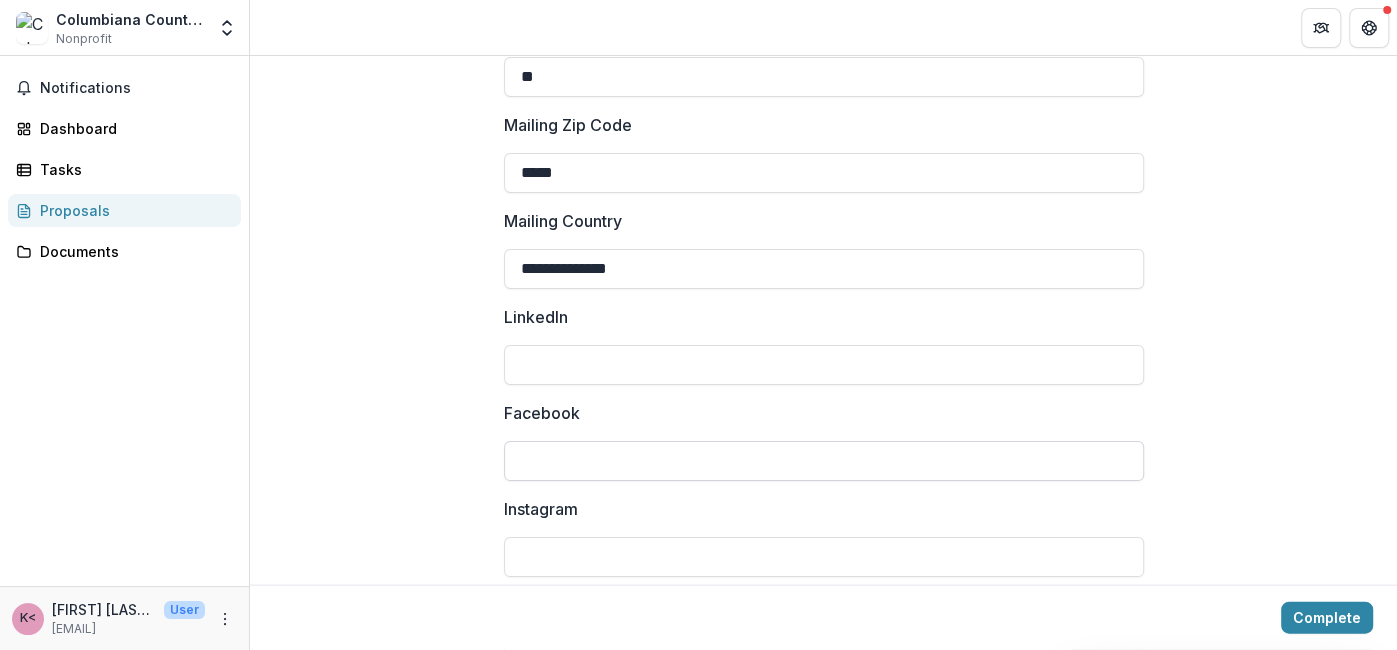 click on "Facebook" at bounding box center (824, 461) 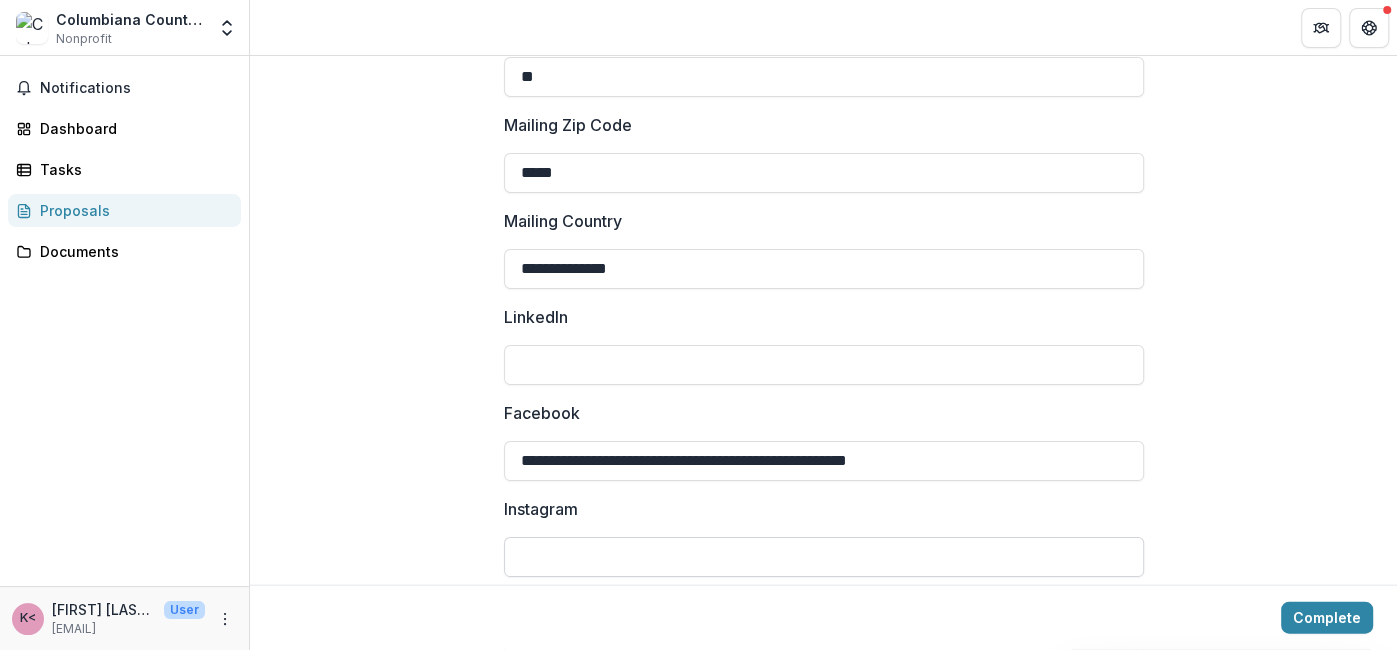 click on "Instagram" at bounding box center [824, 557] 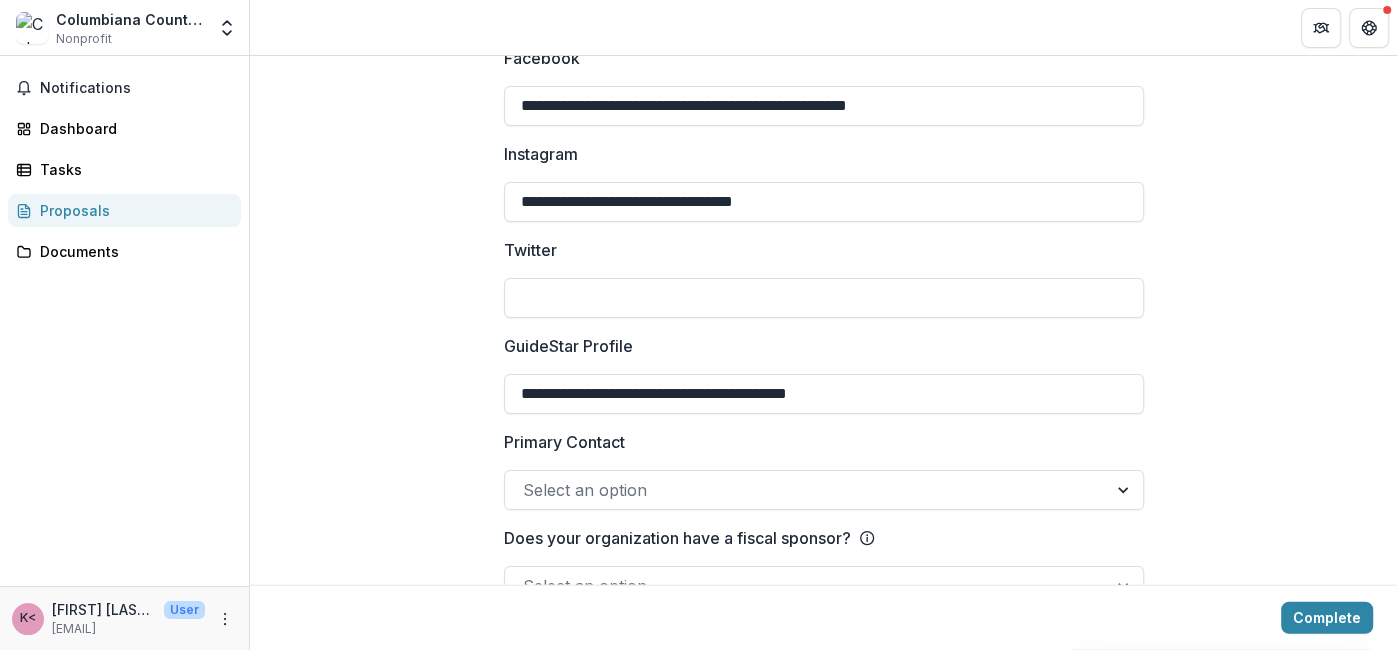 scroll, scrollTop: 3181, scrollLeft: 0, axis: vertical 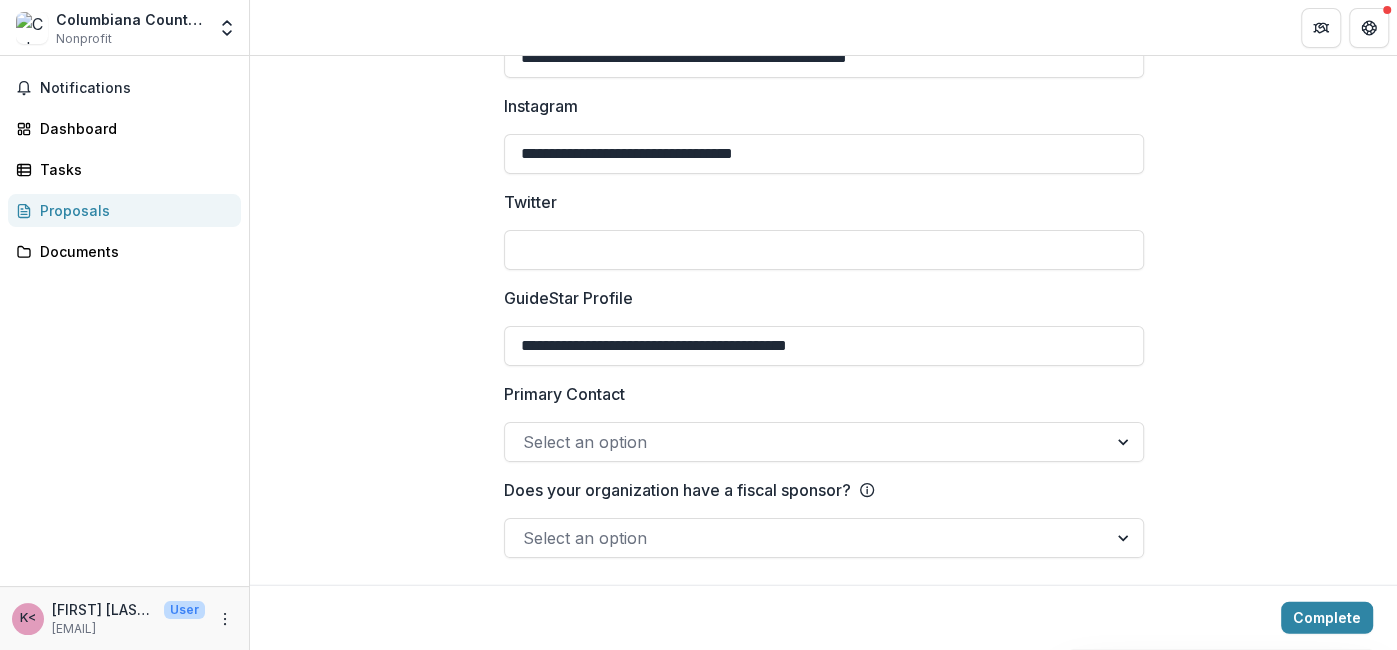 click at bounding box center (806, 442) 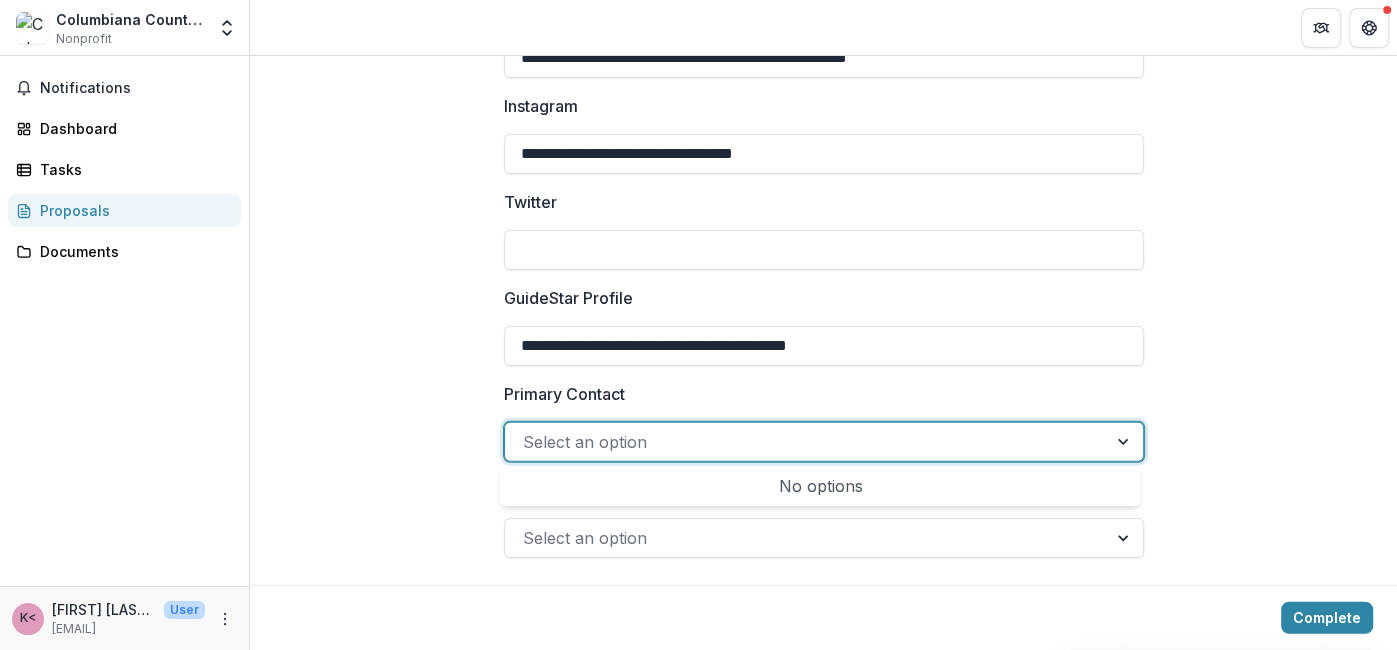 click at bounding box center [806, 442] 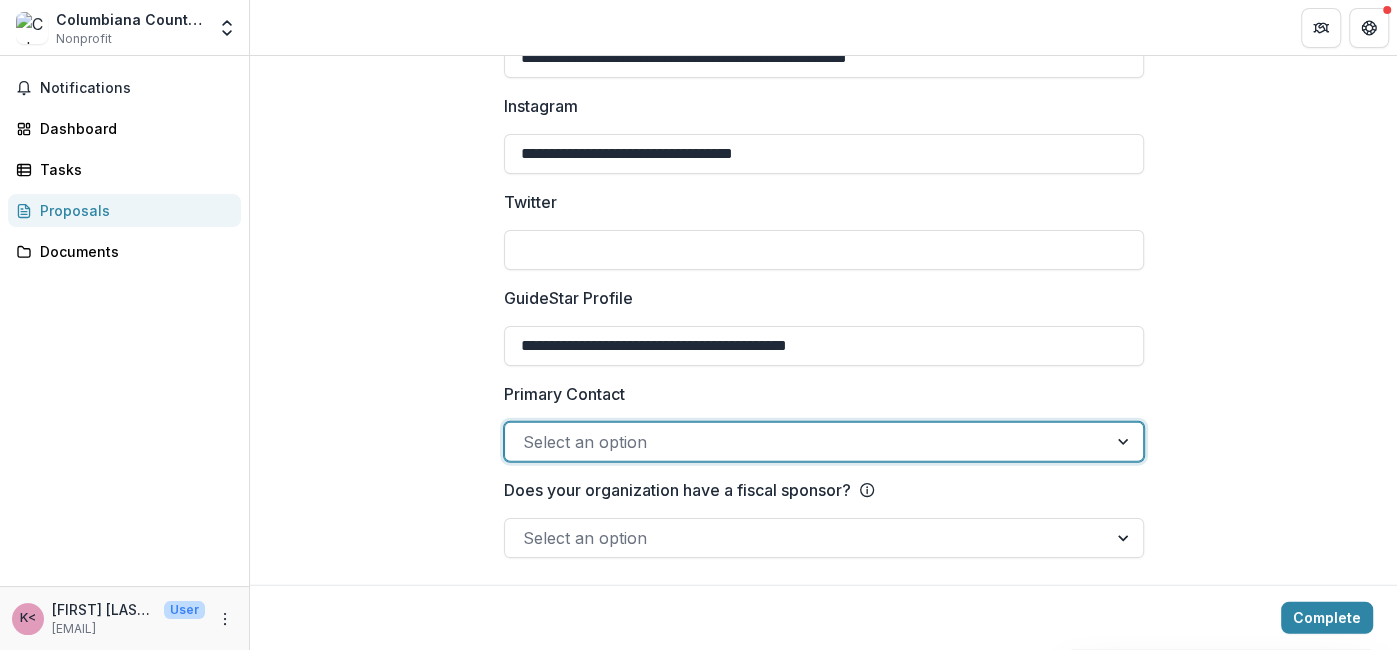 click at bounding box center [806, 538] 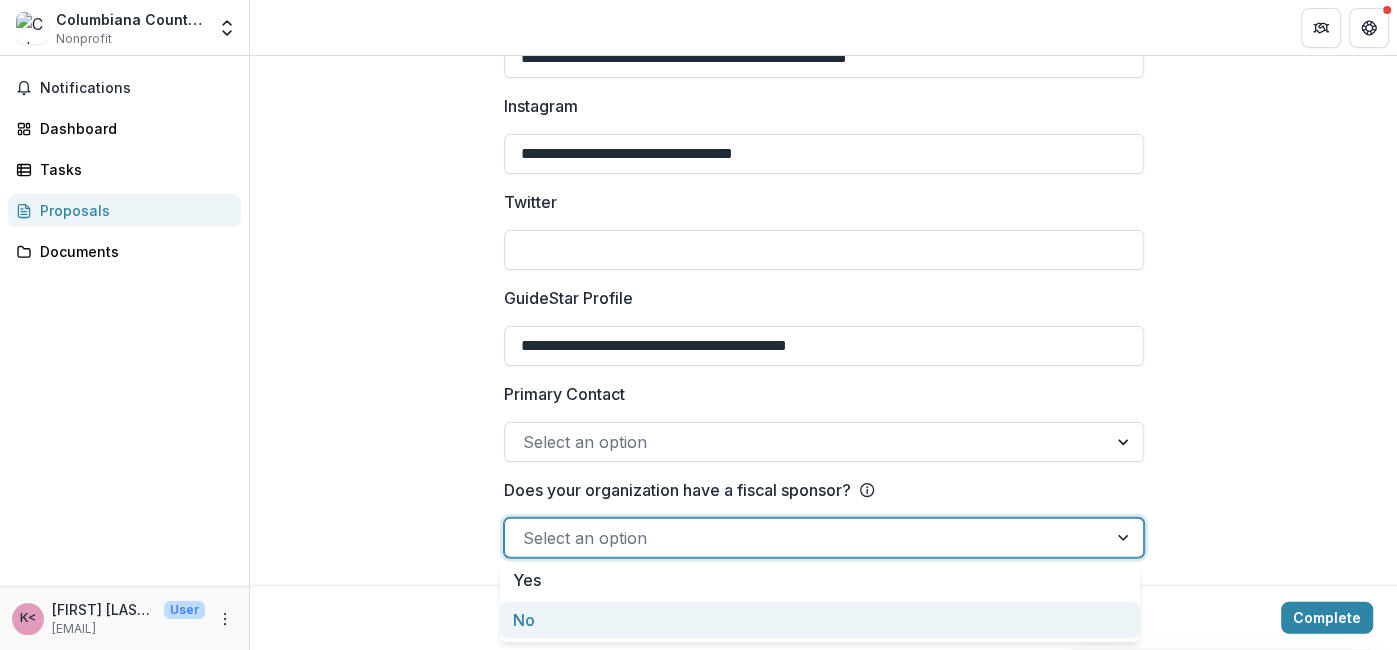 click on "No" at bounding box center (820, 620) 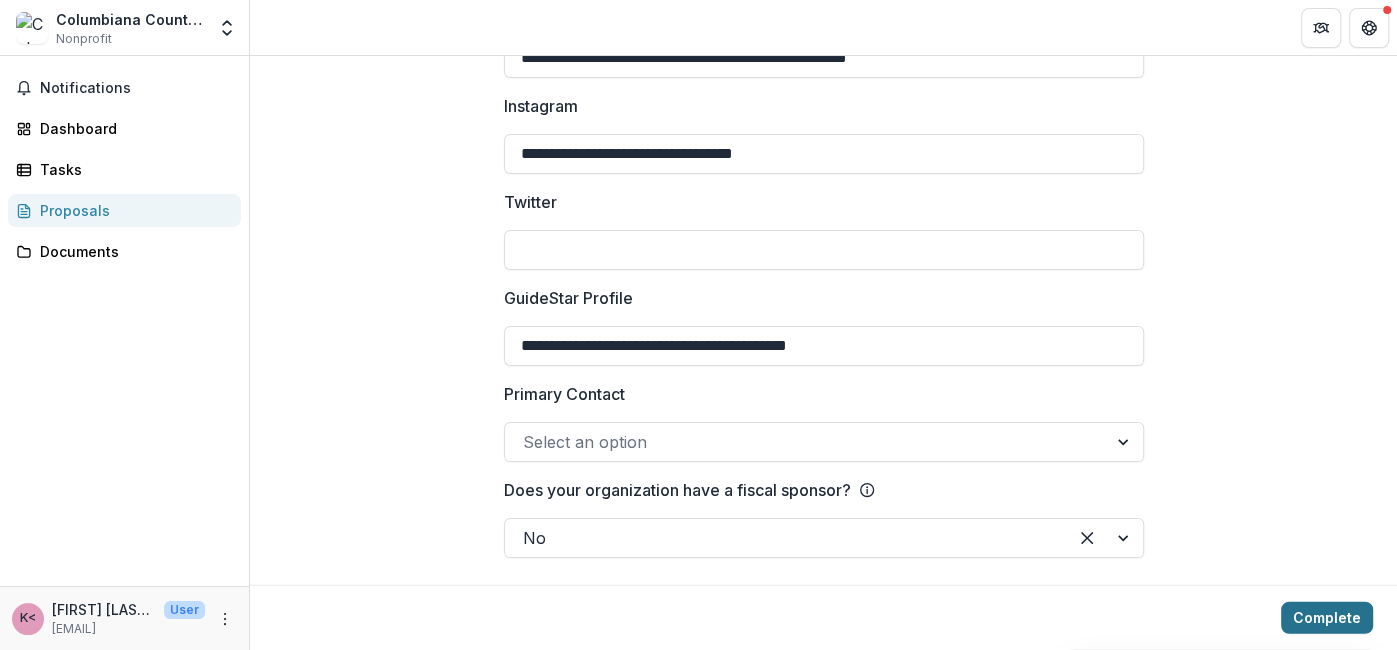 click on "Complete" at bounding box center (1327, 618) 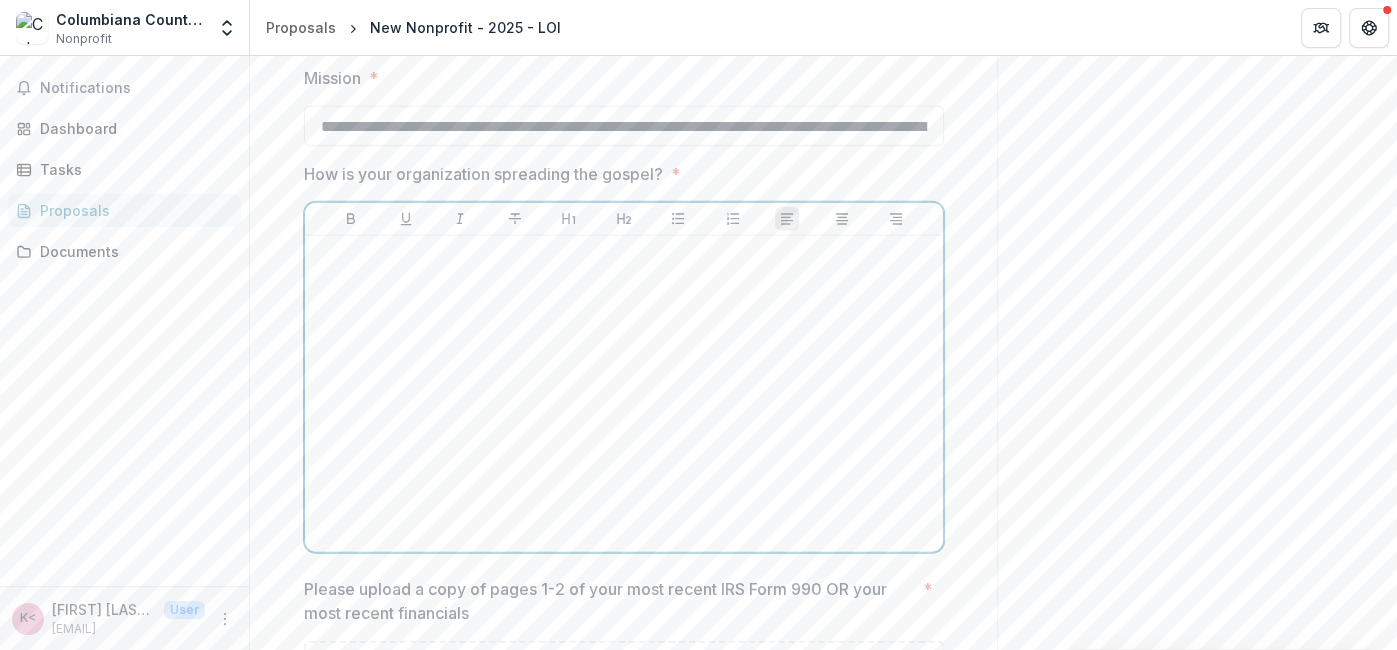click at bounding box center [624, 394] 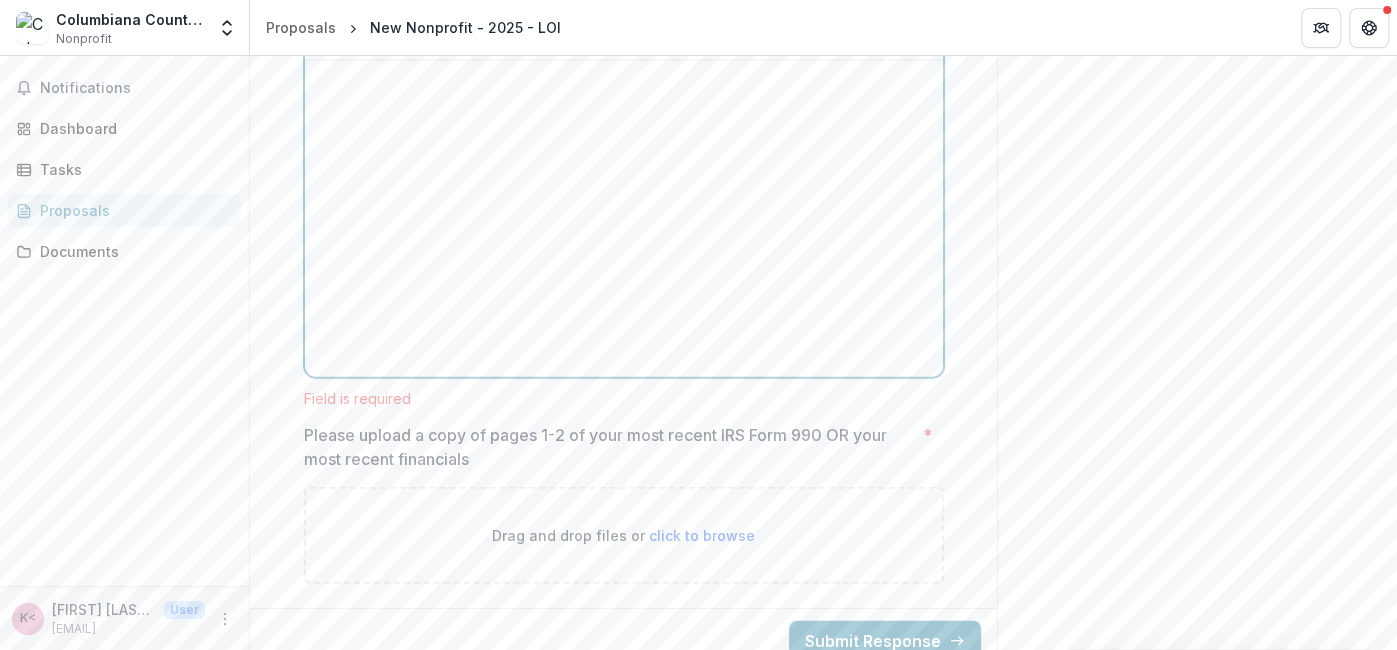 scroll, scrollTop: 3373, scrollLeft: 0, axis: vertical 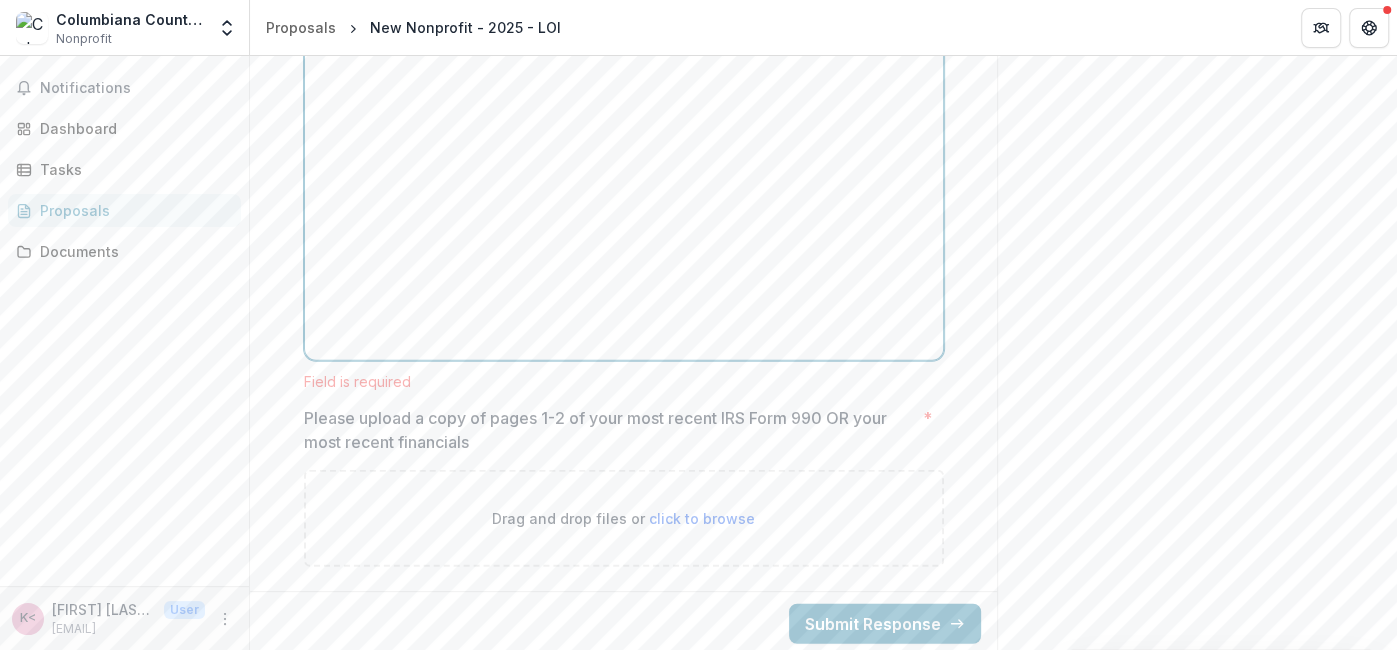 click at bounding box center [624, 202] 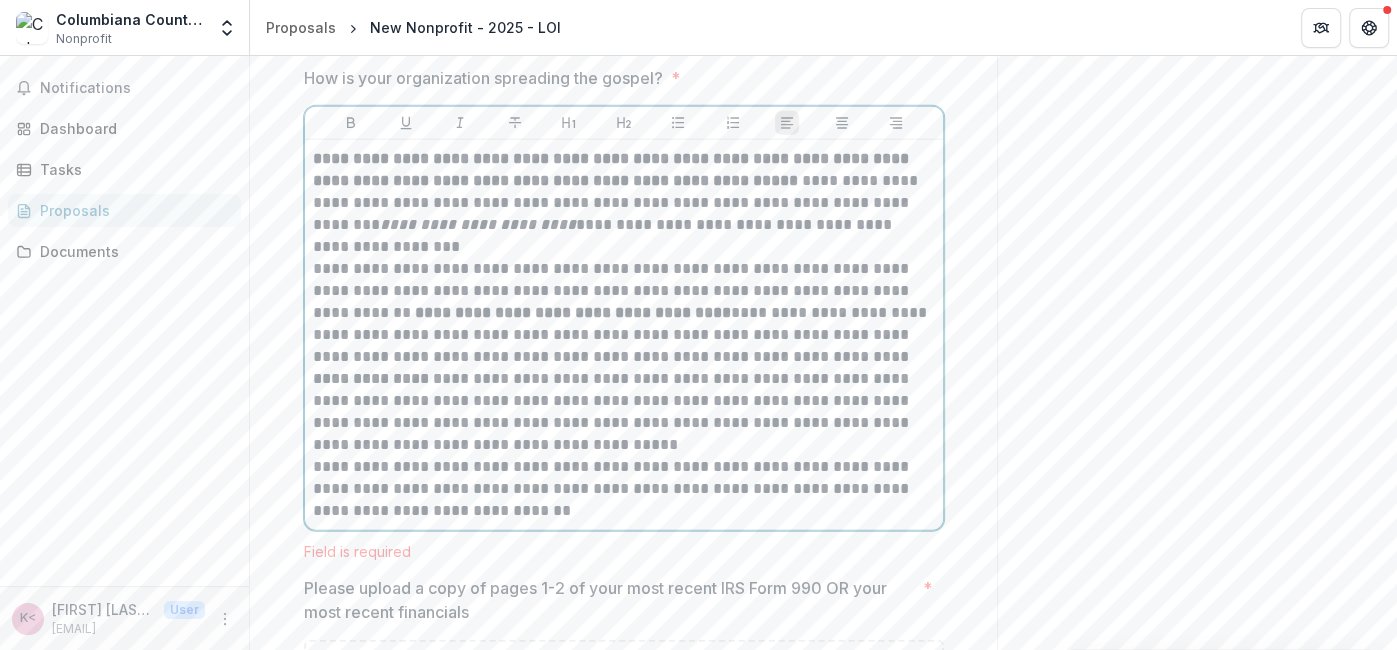 scroll, scrollTop: 3274, scrollLeft: 0, axis: vertical 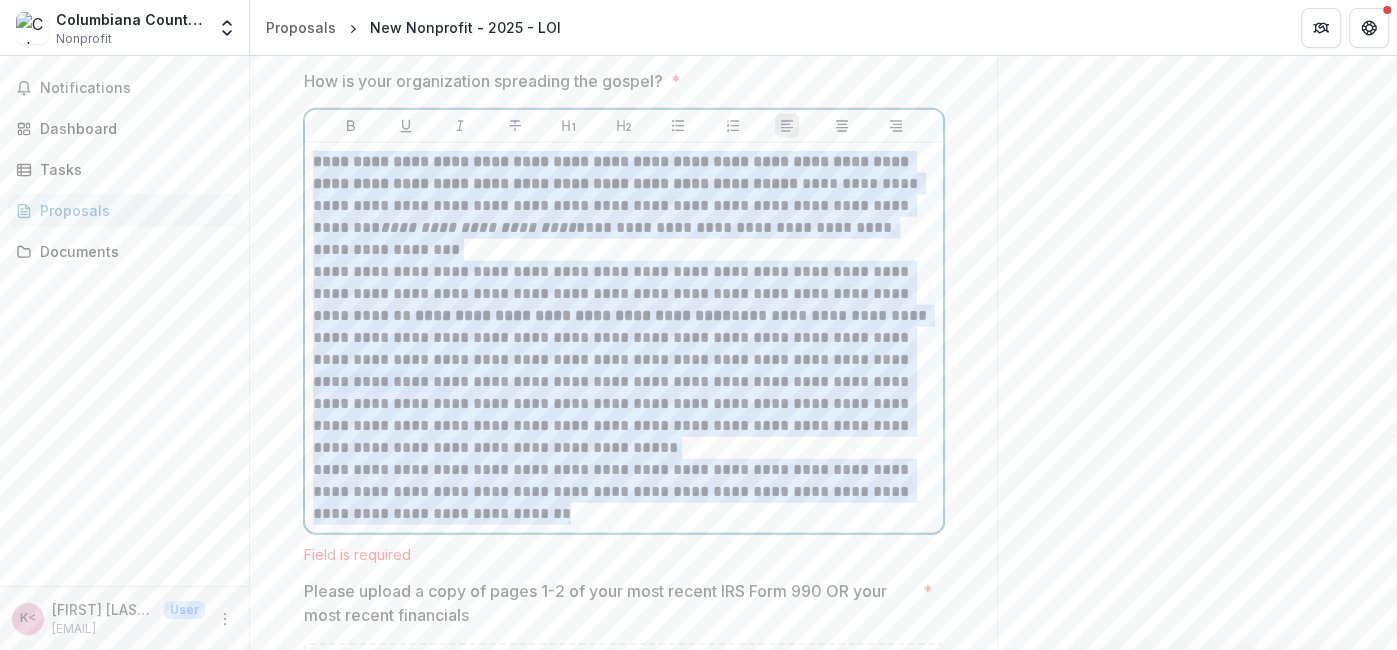drag, startPoint x: 314, startPoint y: 156, endPoint x: 568, endPoint y: 510, distance: 435.69714 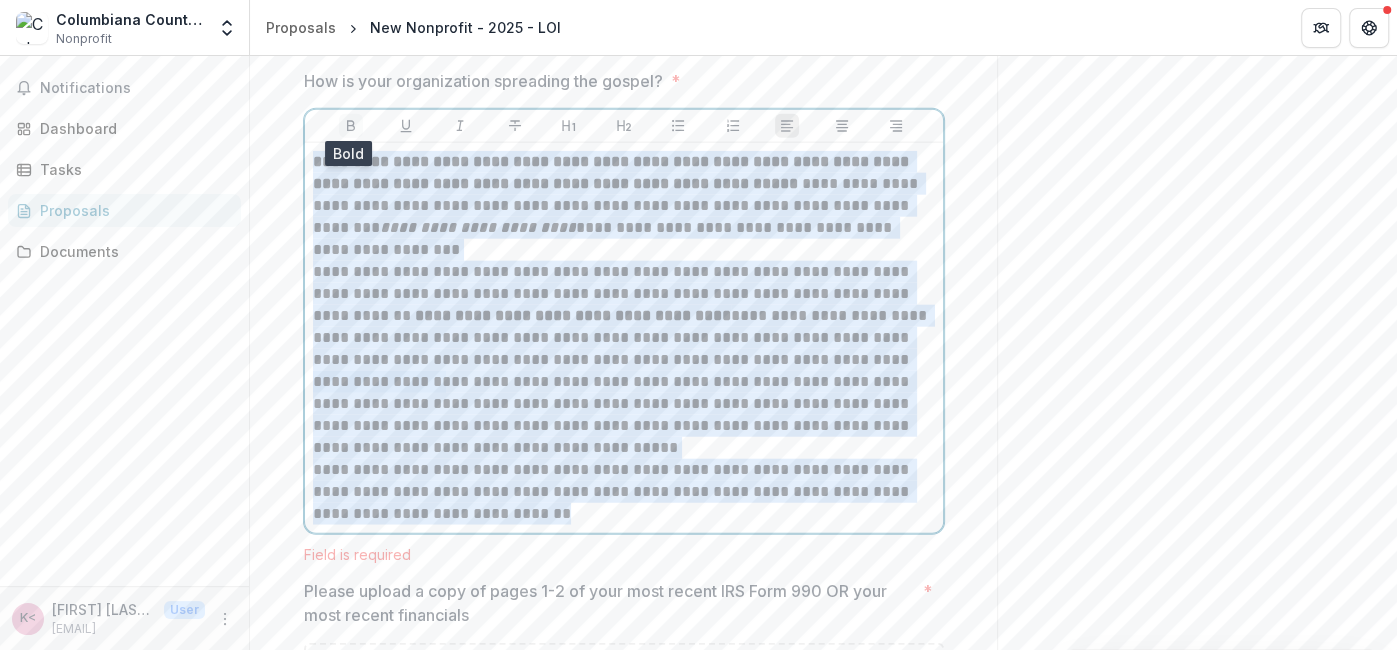 click 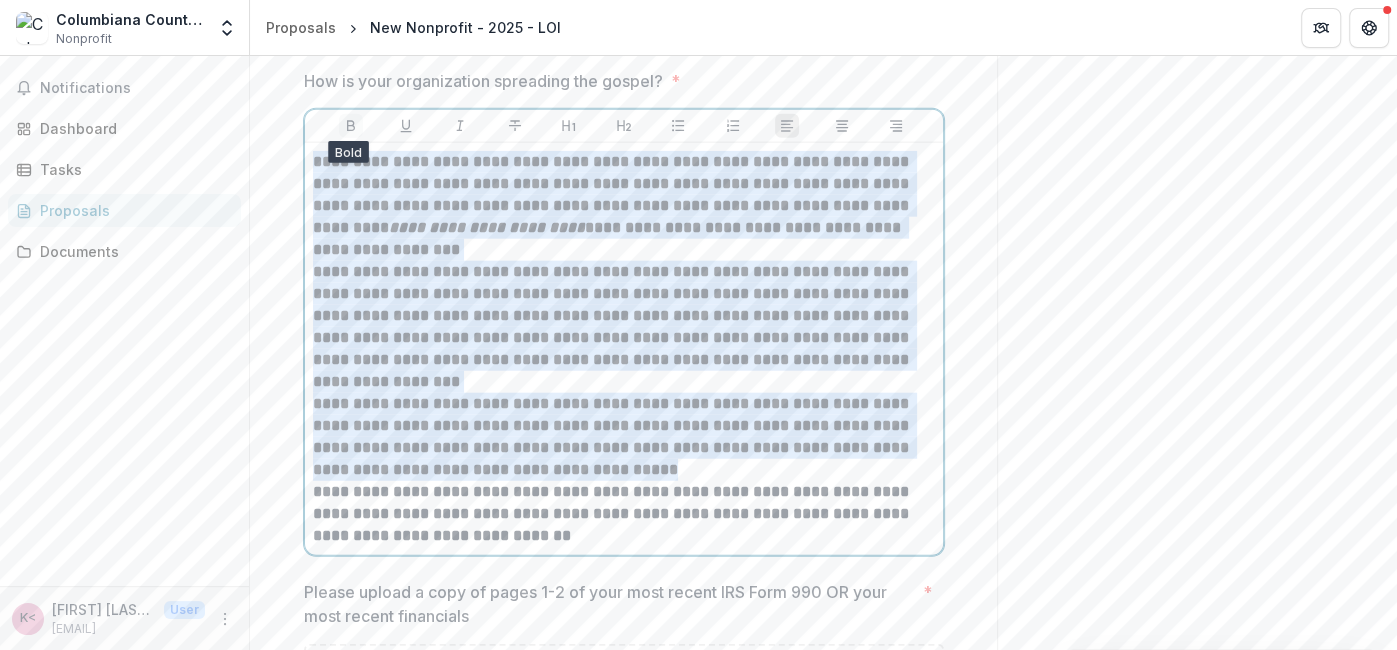 click 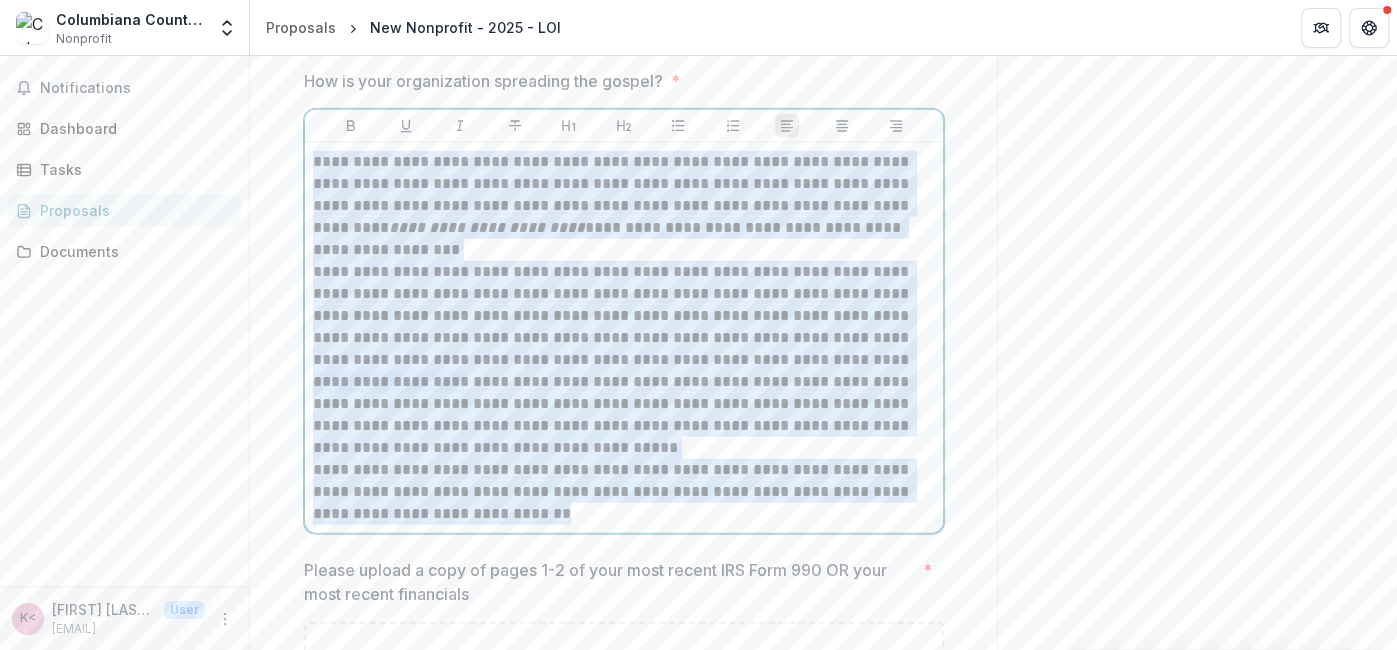 click on "**********" at bounding box center (624, 316) 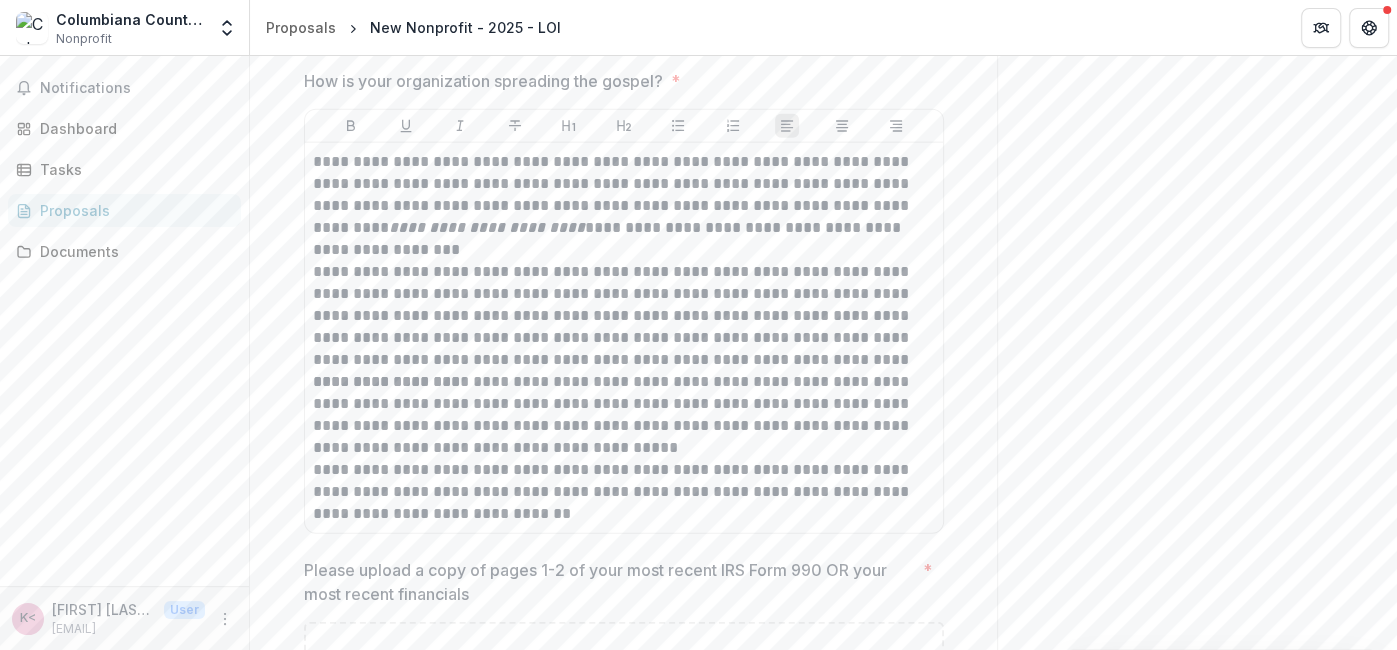 type 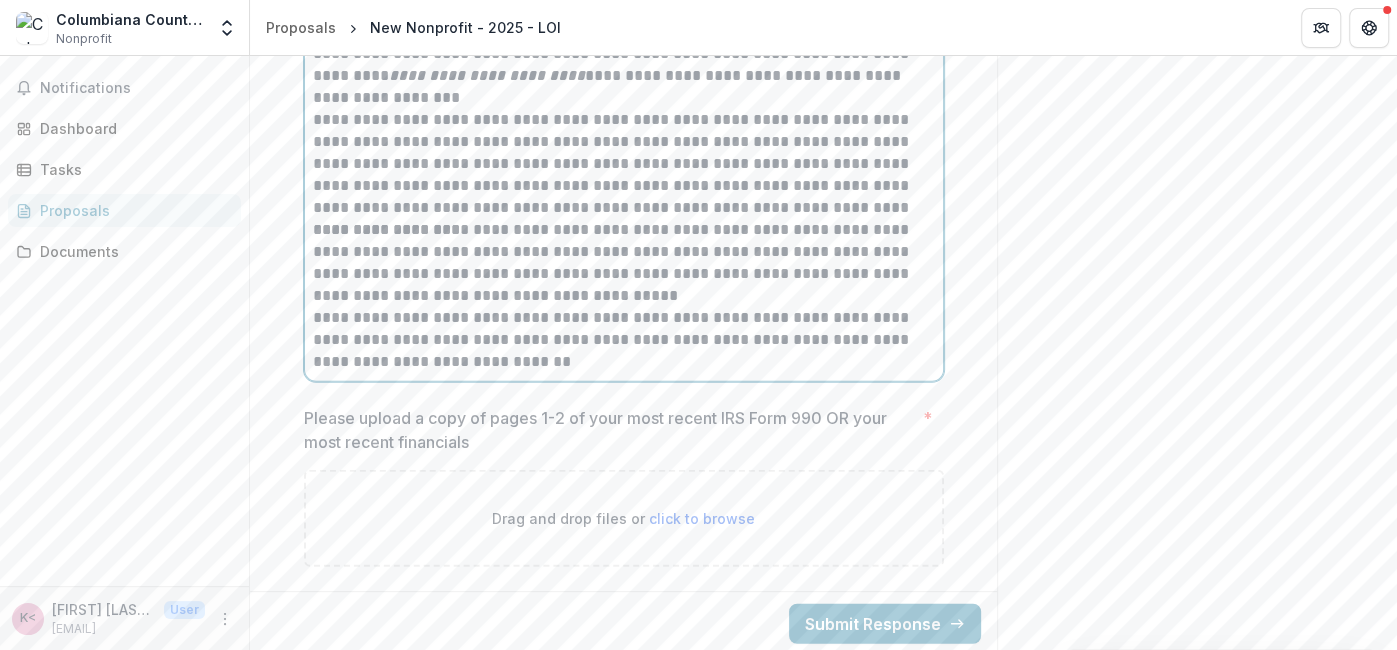 click on "**********" at bounding box center (624, 164) 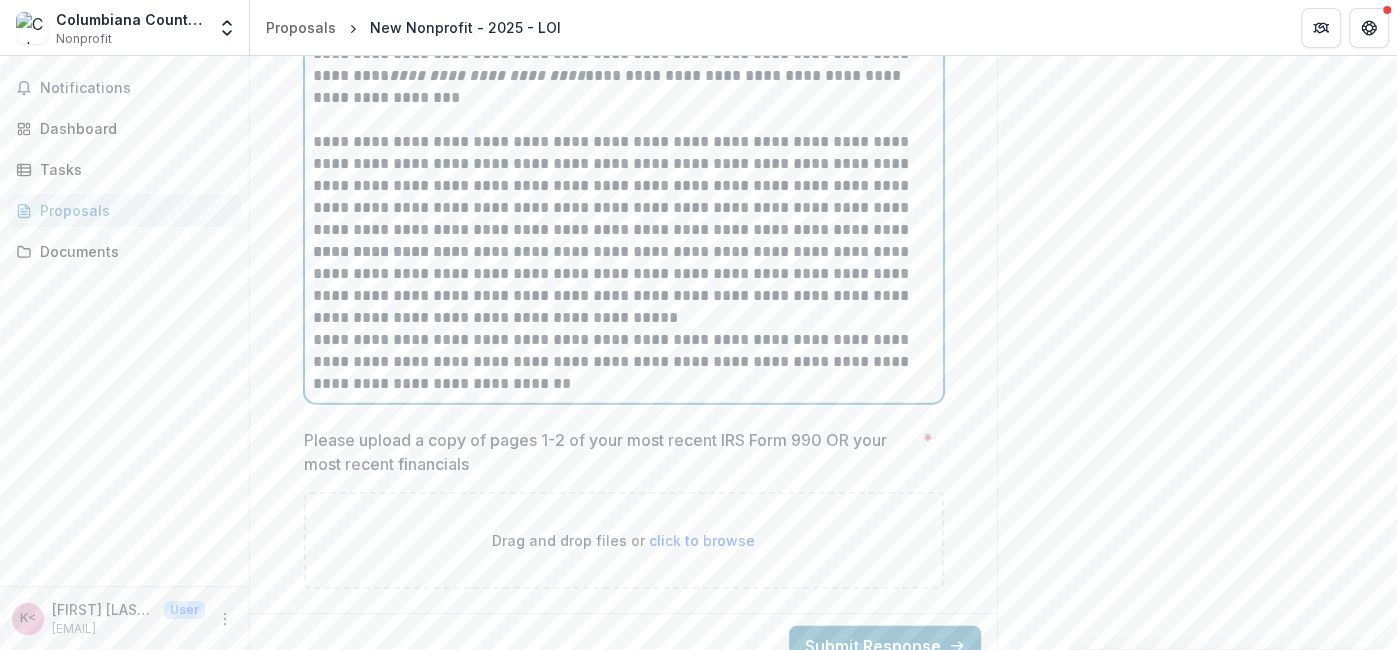 click on "**********" at bounding box center [624, 285] 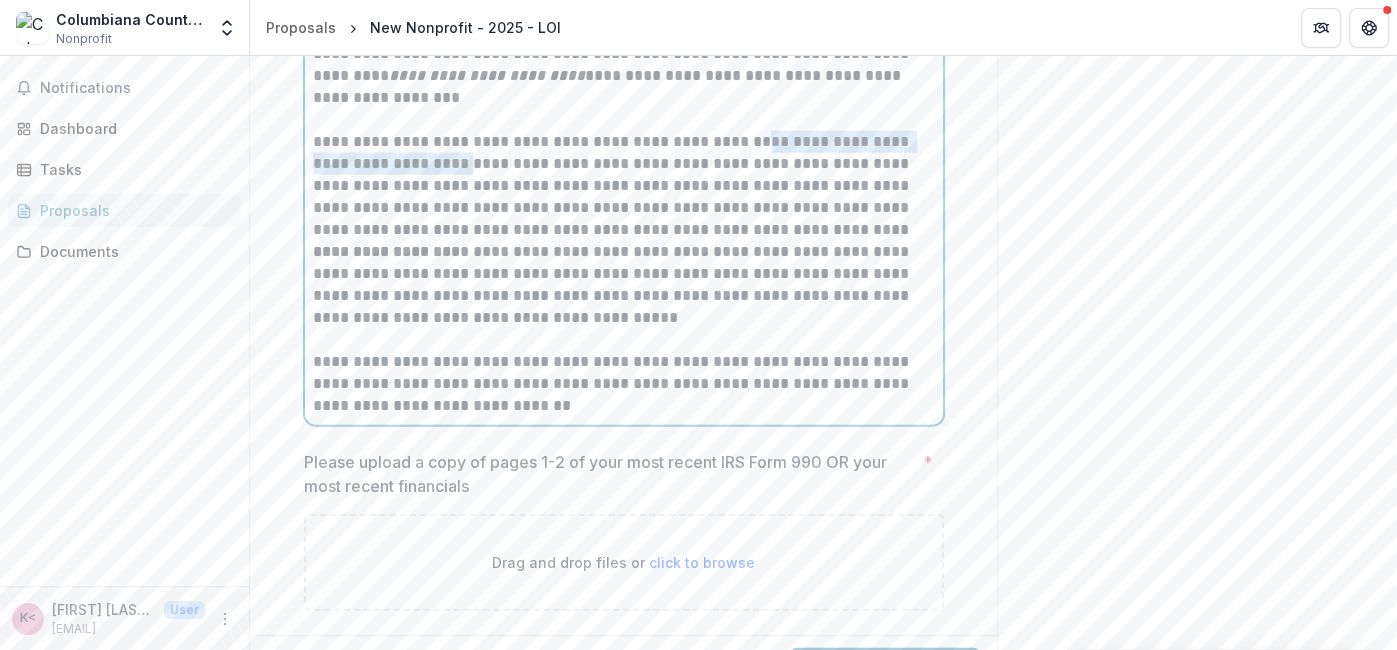drag, startPoint x: 472, startPoint y: 160, endPoint x: 757, endPoint y: 144, distance: 285.44876 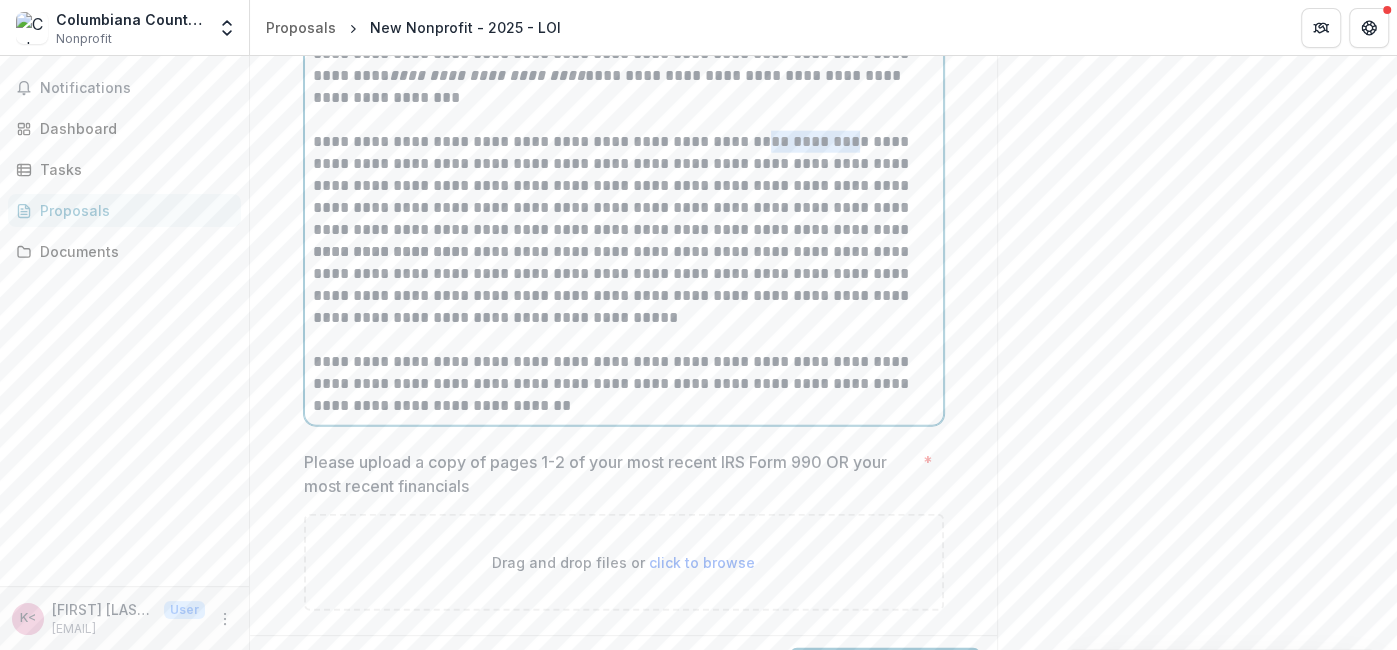 drag, startPoint x: 757, startPoint y: 144, endPoint x: 816, endPoint y: 140, distance: 59.135437 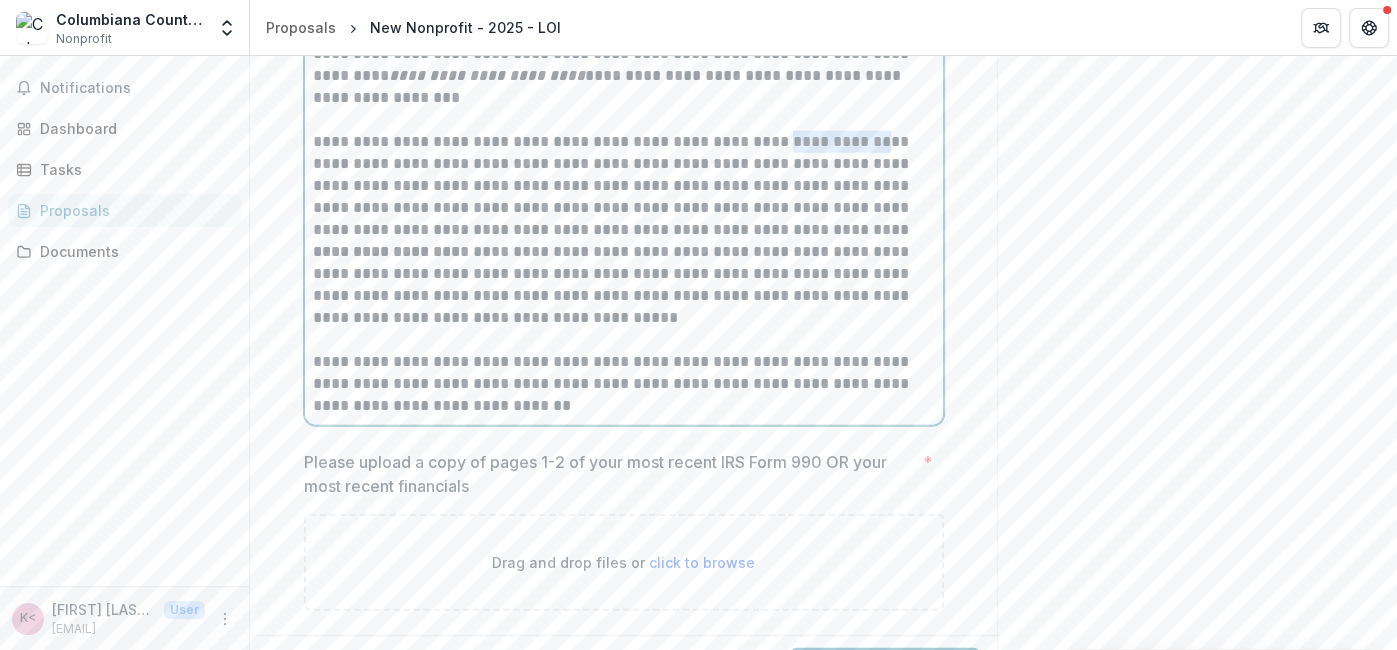drag, startPoint x: 880, startPoint y: 138, endPoint x: 779, endPoint y: 142, distance: 101.07918 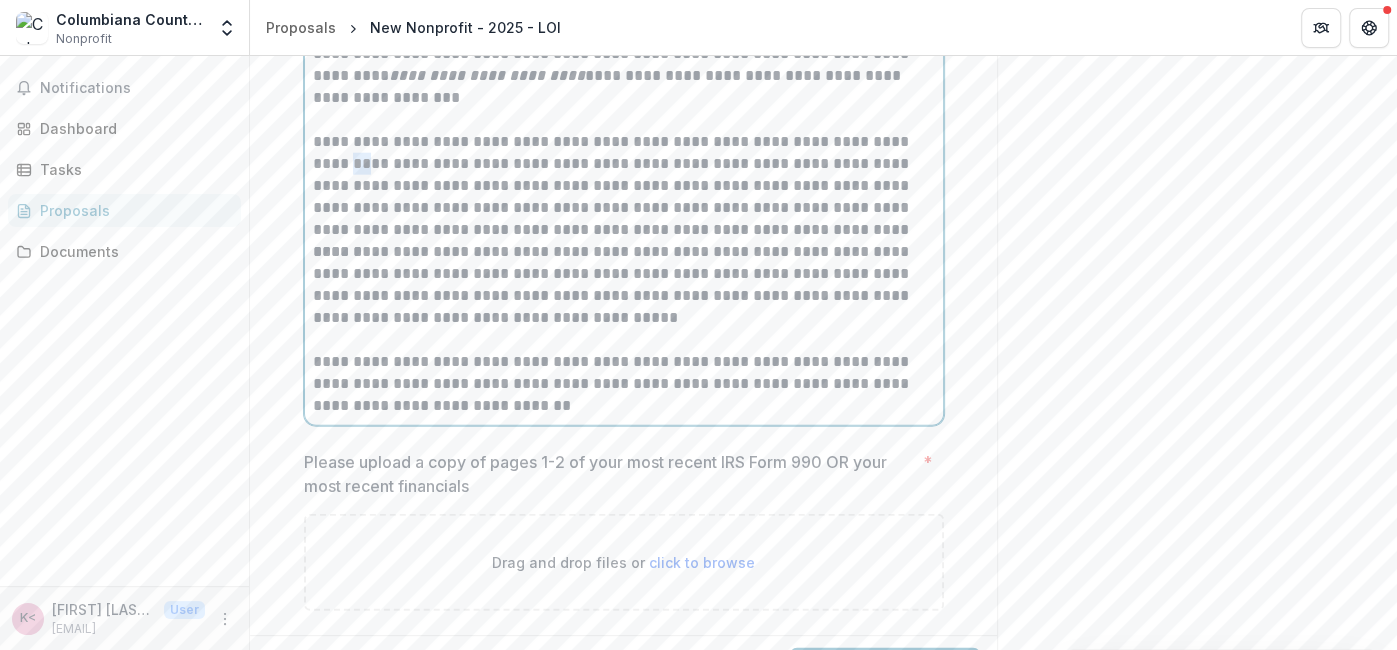drag, startPoint x: 324, startPoint y: 159, endPoint x: 308, endPoint y: 161, distance: 16.124516 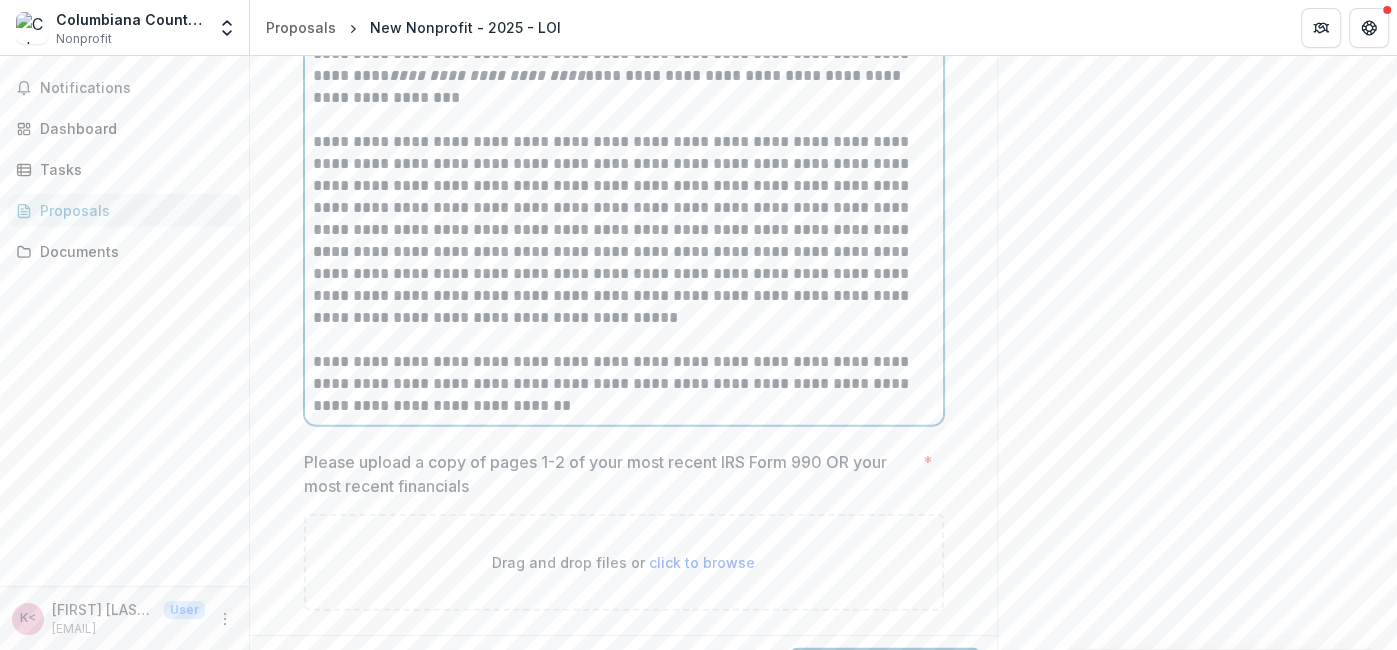 type 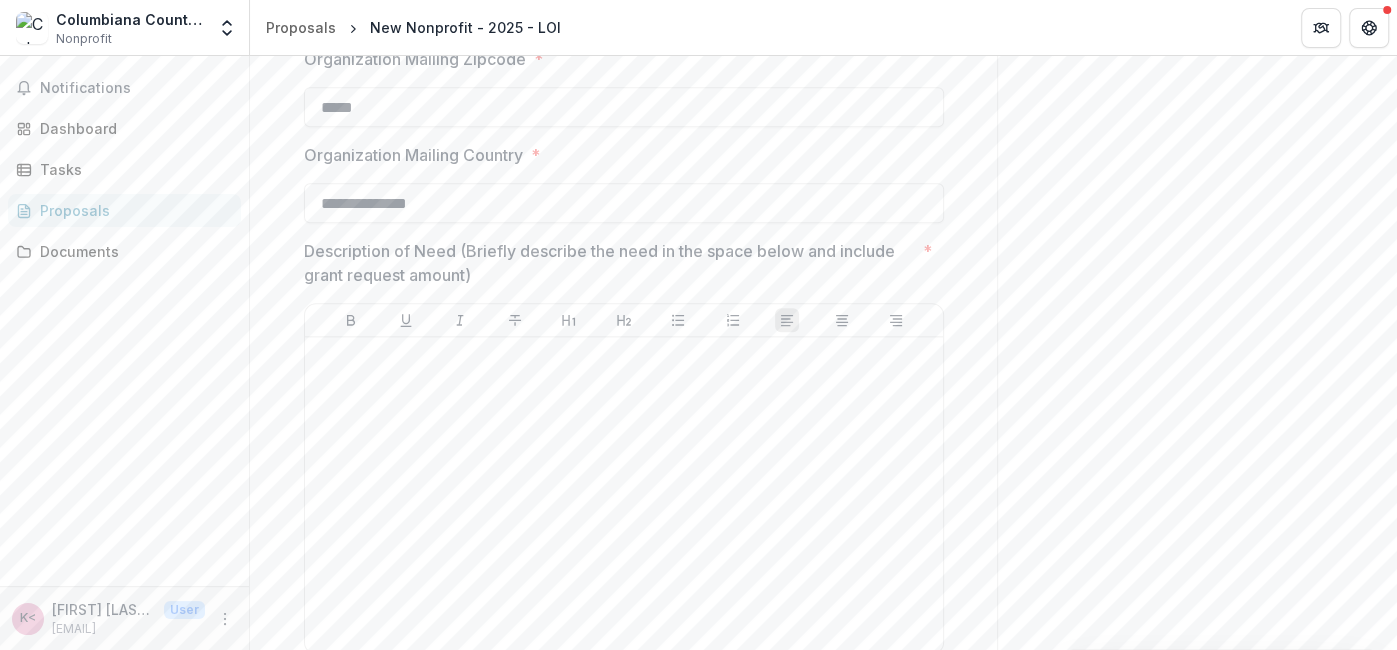 scroll, scrollTop: 1533, scrollLeft: 0, axis: vertical 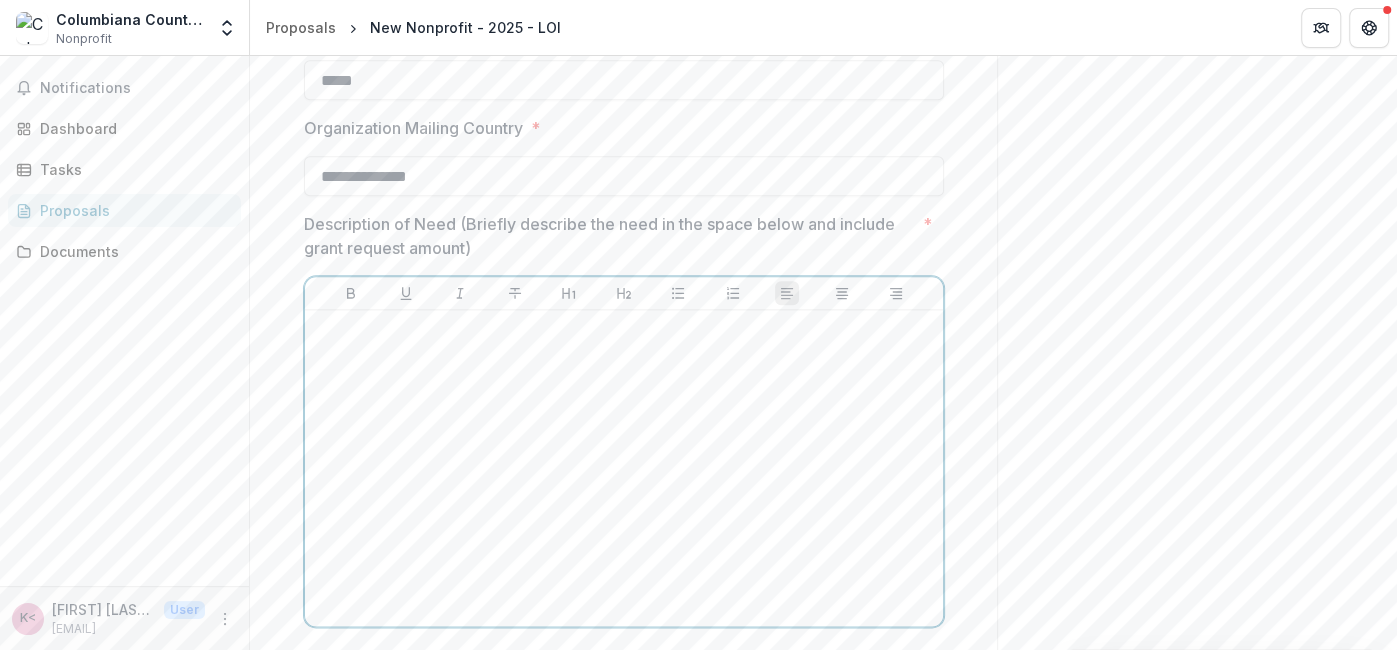 click at bounding box center (624, 468) 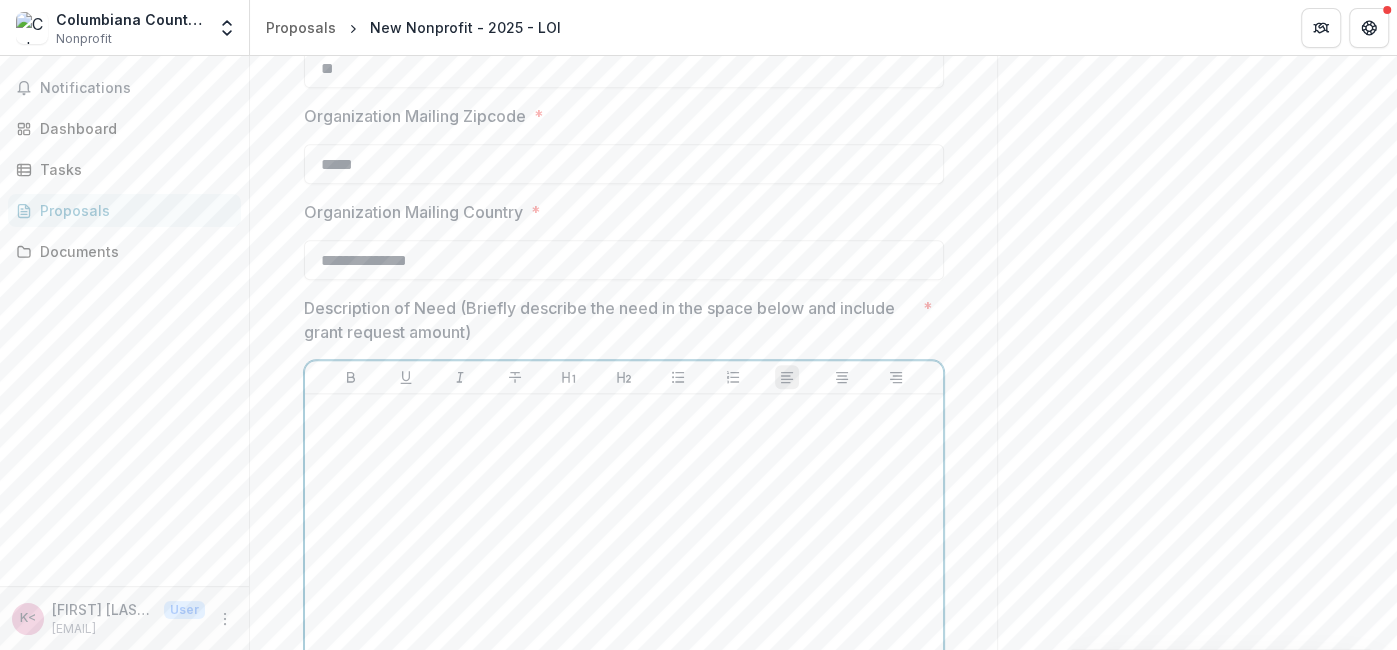 scroll, scrollTop: 1441, scrollLeft: 0, axis: vertical 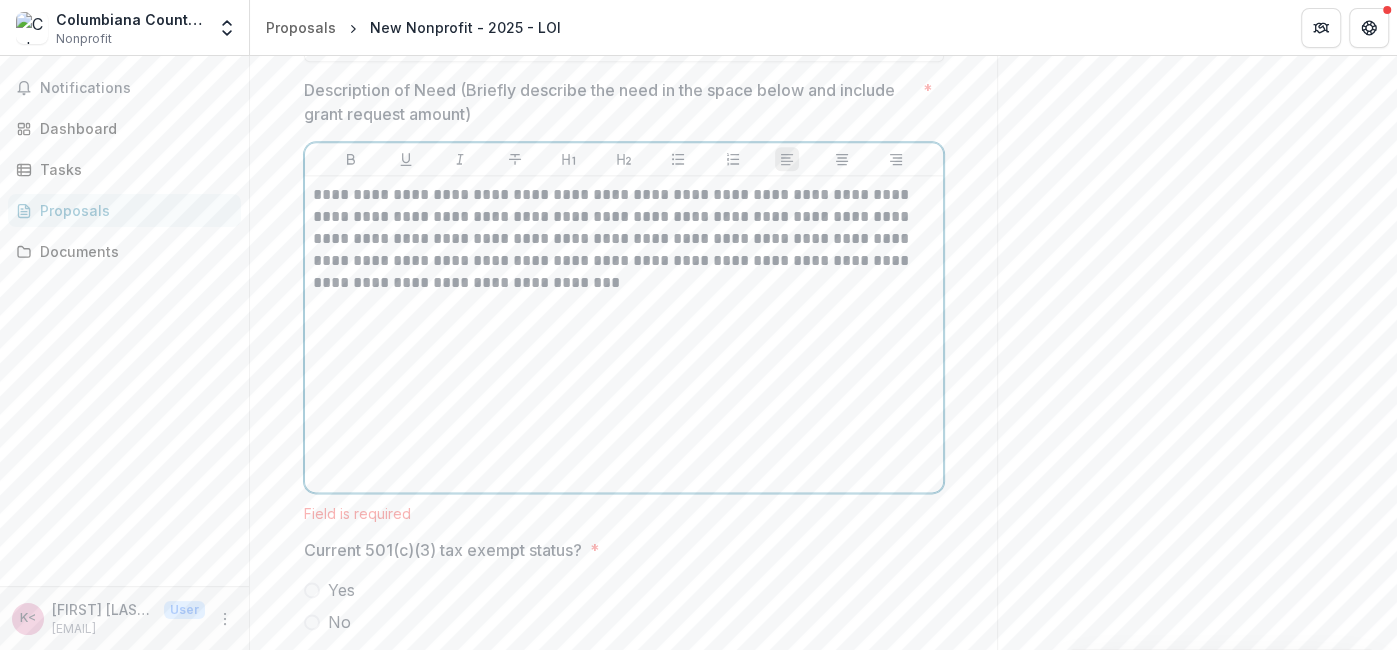 type 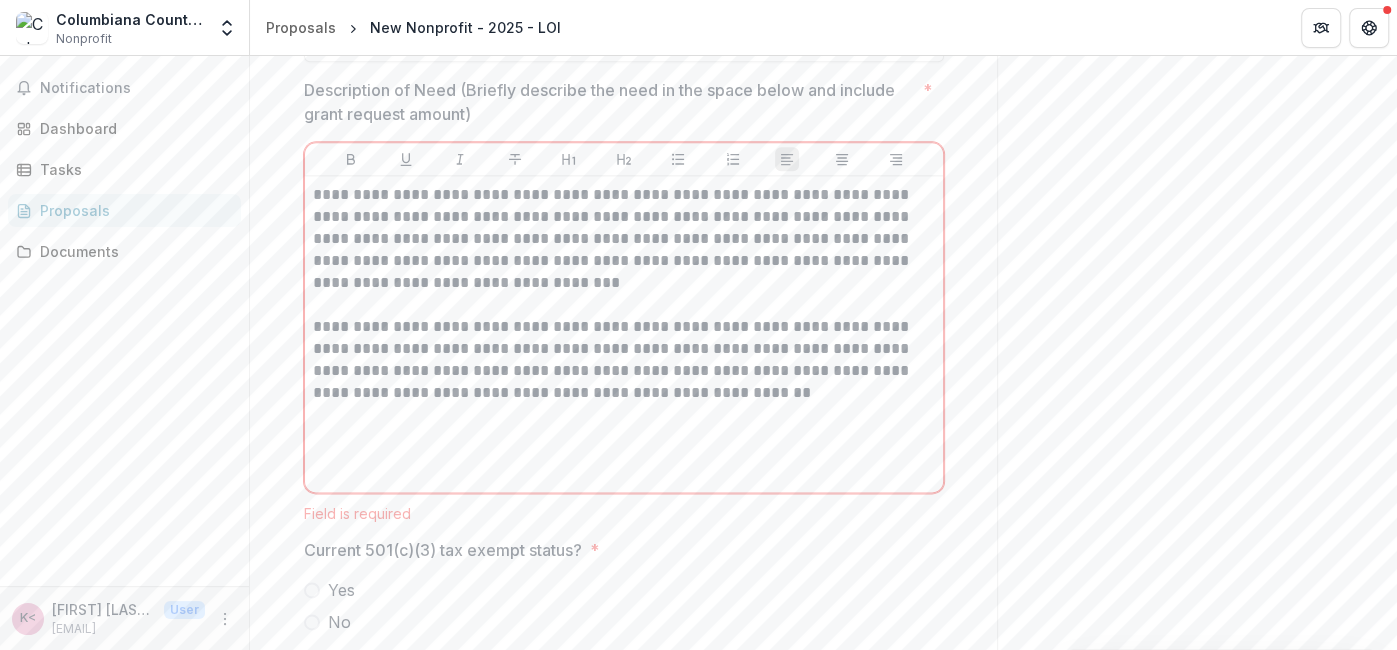 click on "**********" at bounding box center [624, 334] 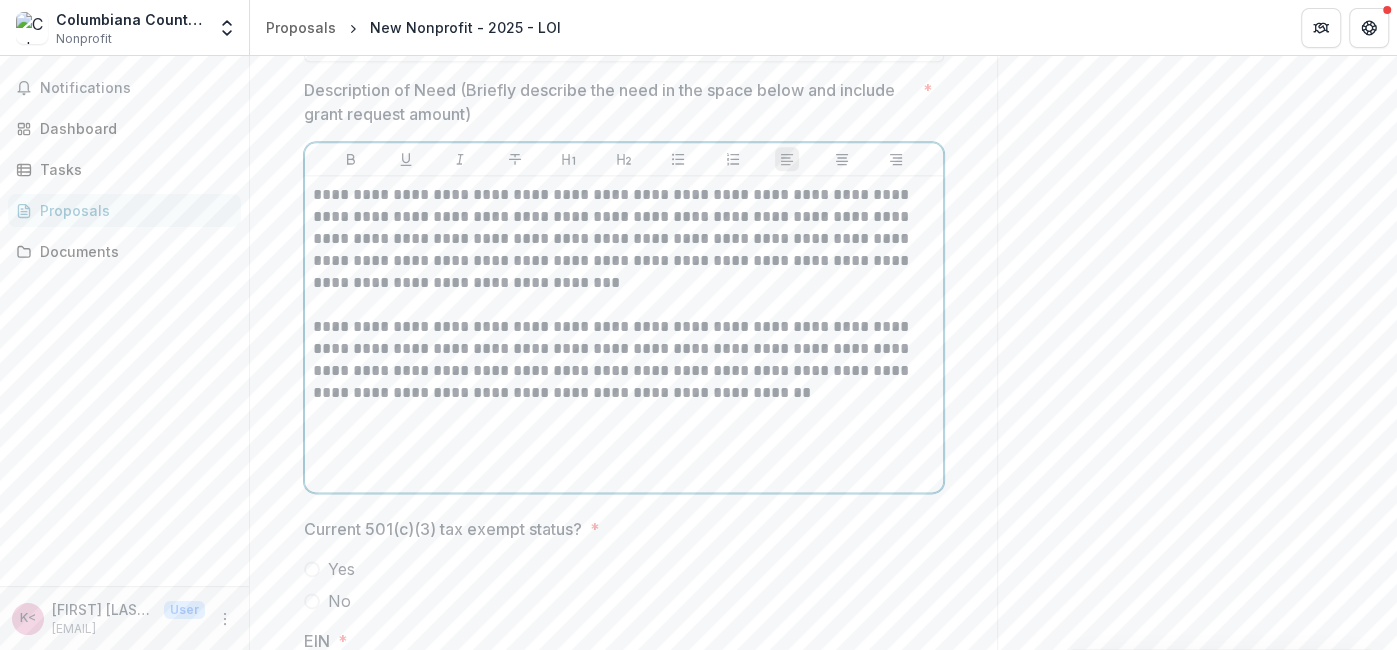 click on "**********" at bounding box center (624, 360) 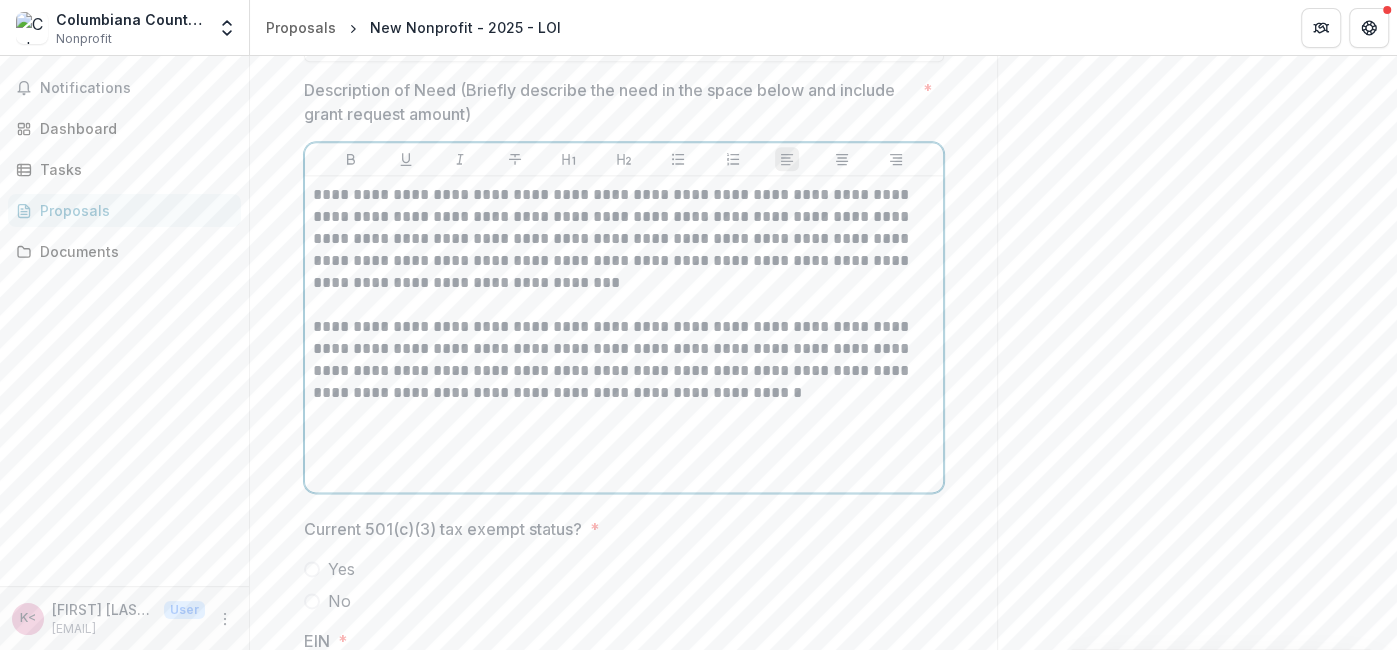 click on "**********" at bounding box center [624, 360] 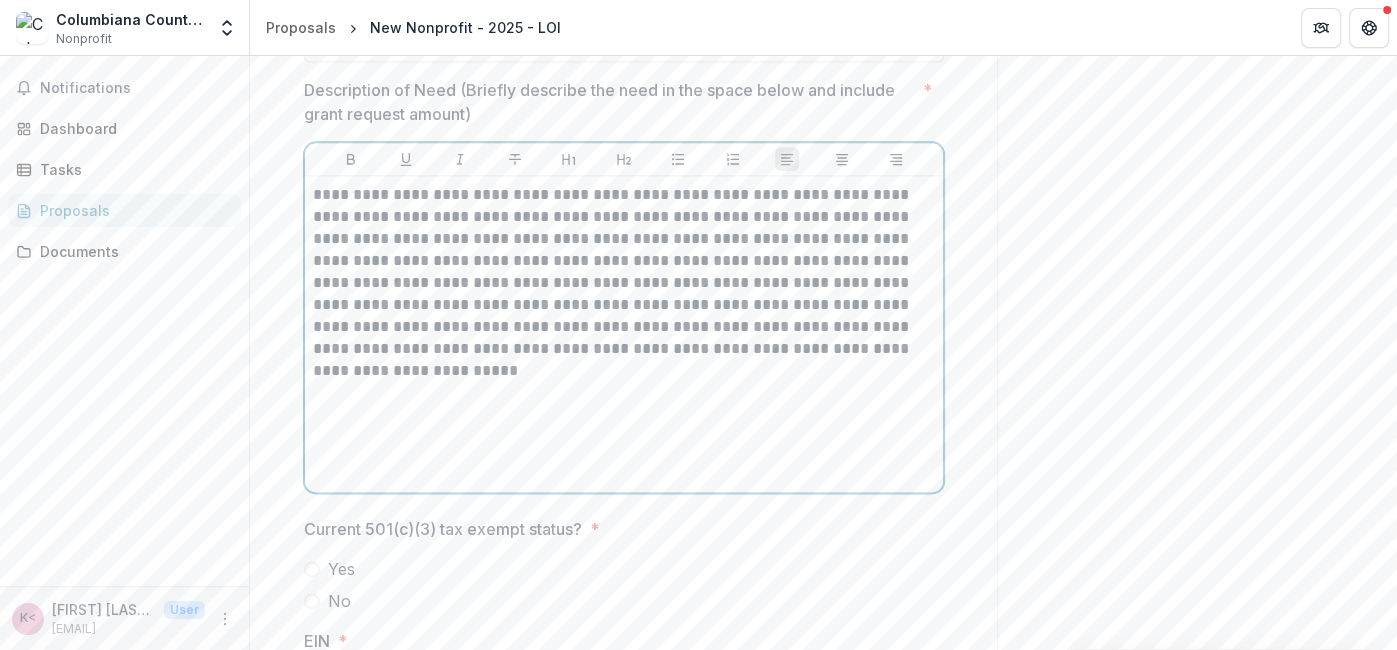 click on "**********" at bounding box center (624, 272) 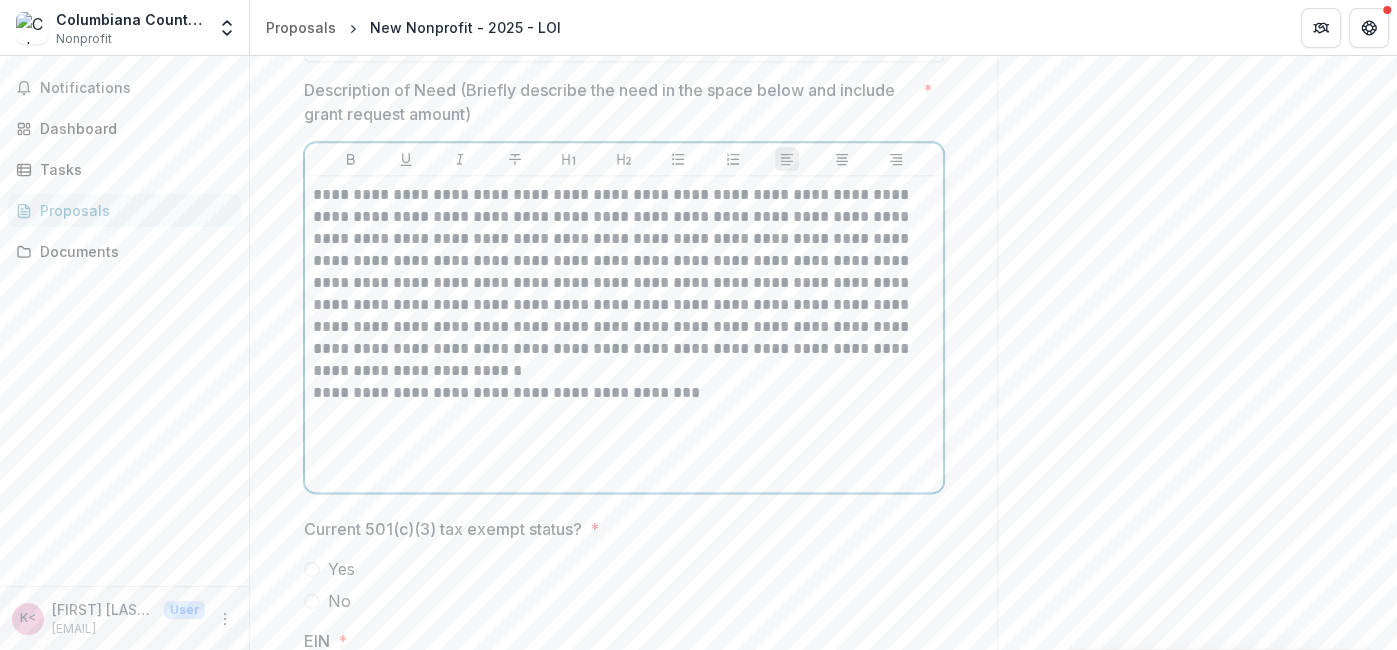 click on "**********" at bounding box center [624, 393] 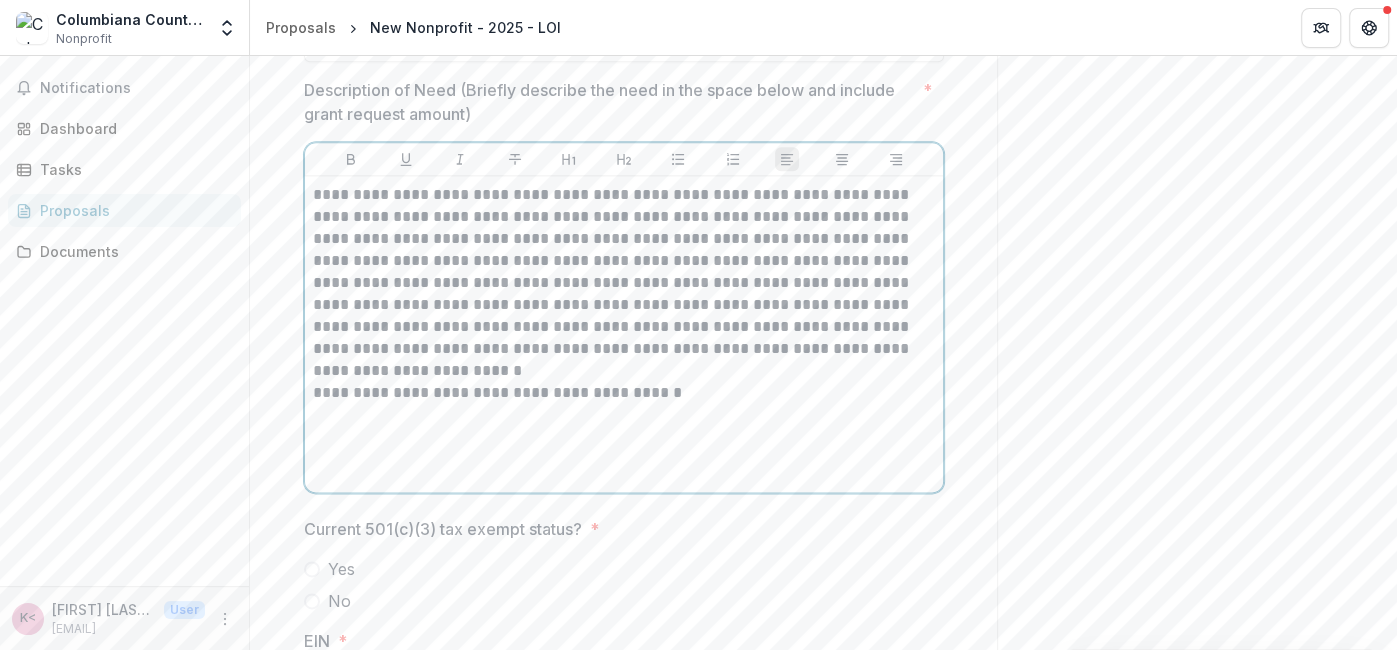 click on "**********" at bounding box center [624, 393] 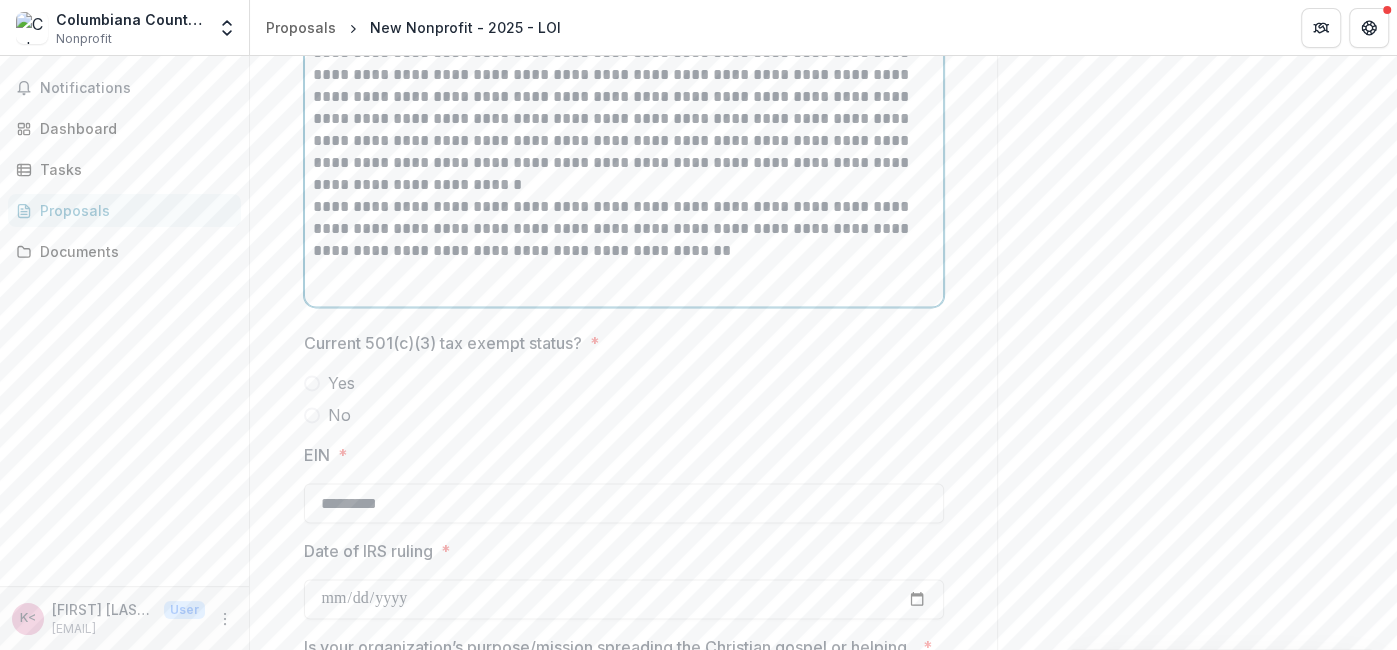 scroll, scrollTop: 1859, scrollLeft: 0, axis: vertical 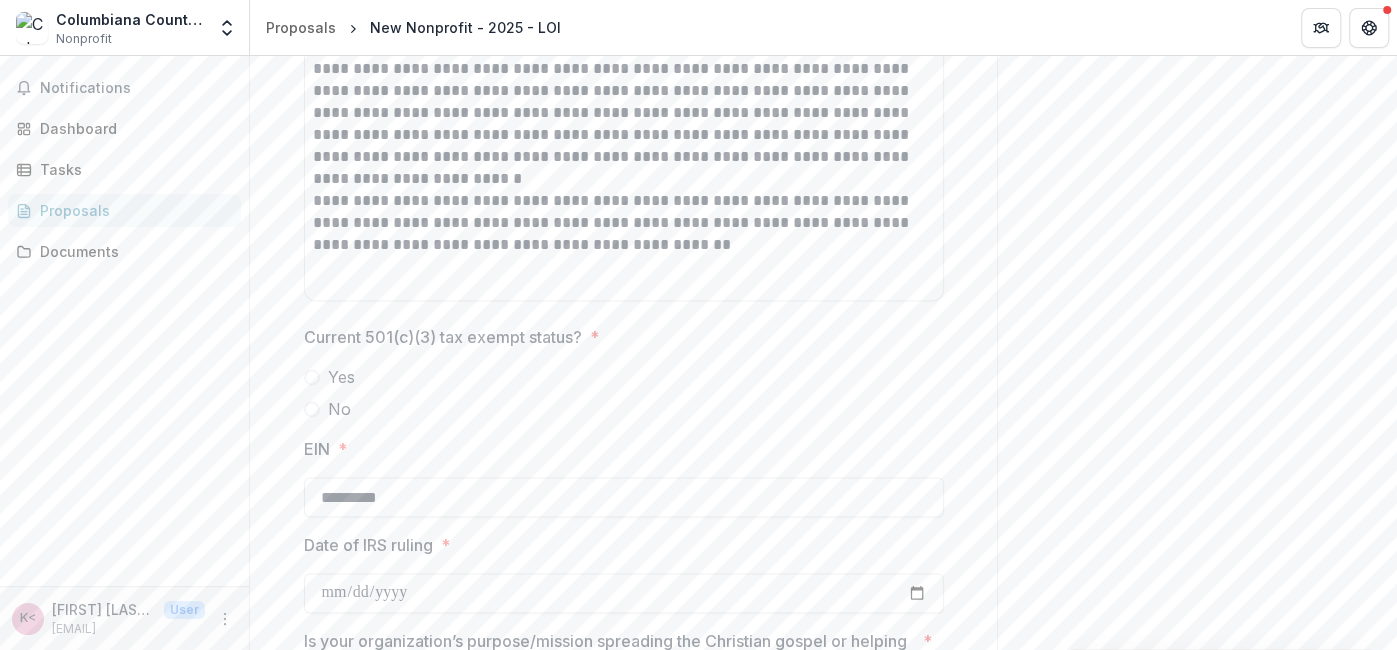 click at bounding box center (312, 377) 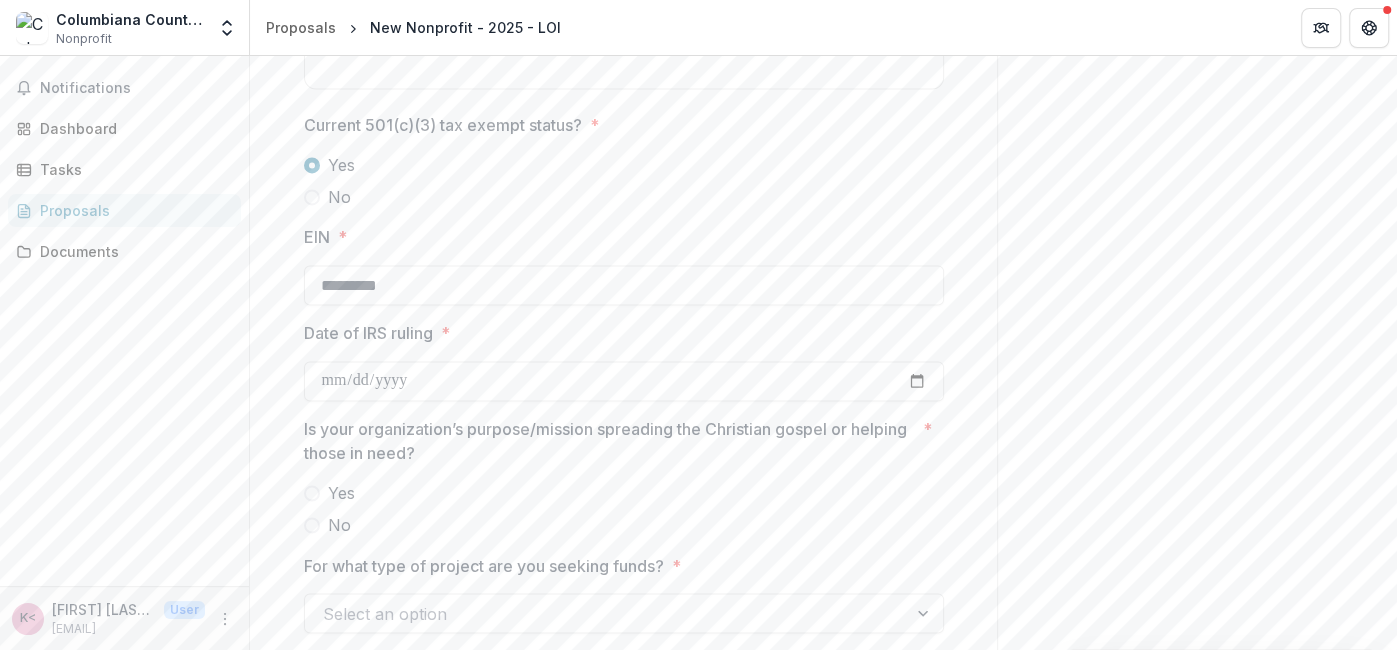 scroll, scrollTop: 2070, scrollLeft: 0, axis: vertical 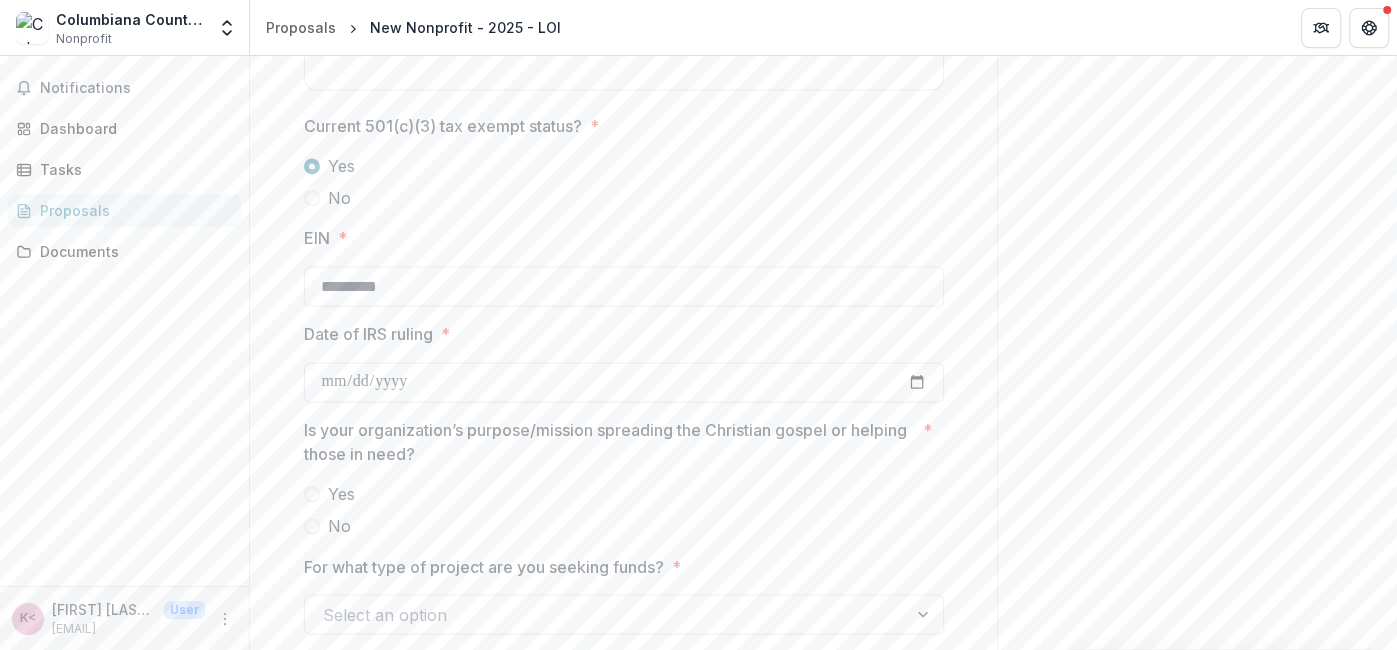 click on "Date of IRS ruling *" at bounding box center (624, 382) 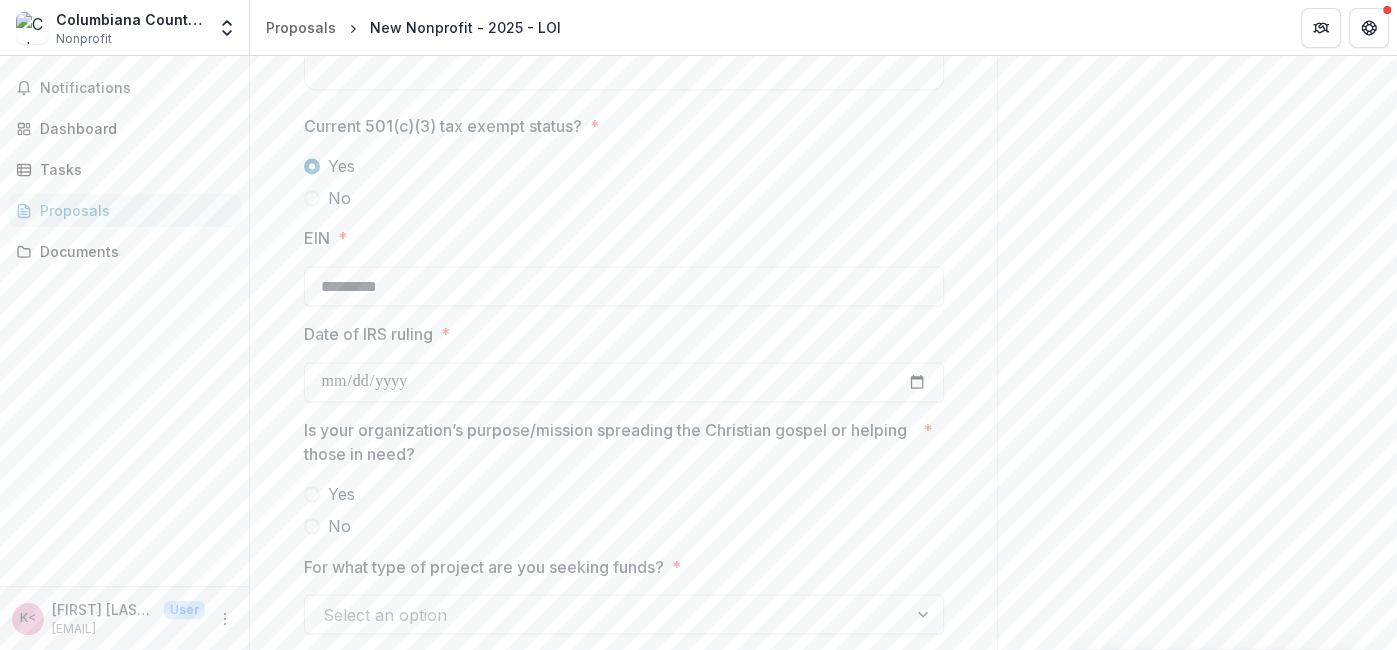 click on "Is your organization’s purpose/mission spreading the Christian gospel or helping those in need?" at bounding box center [609, 442] 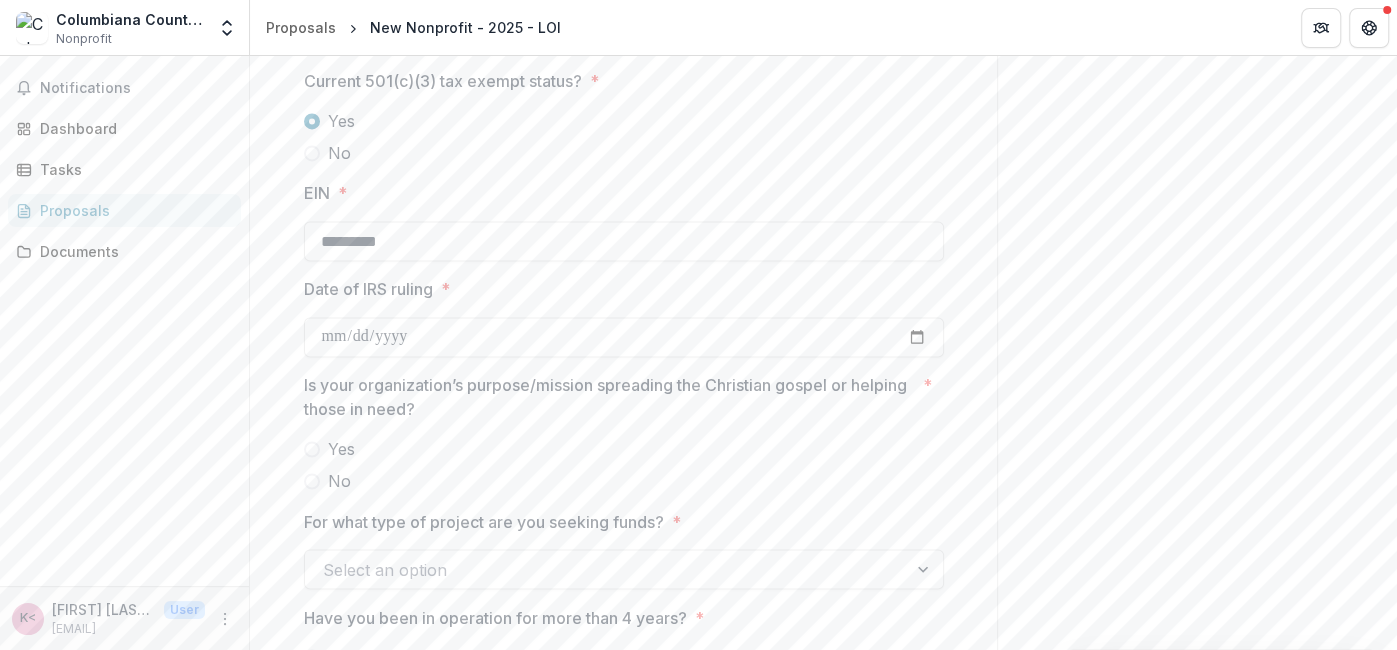 scroll, scrollTop: 2123, scrollLeft: 0, axis: vertical 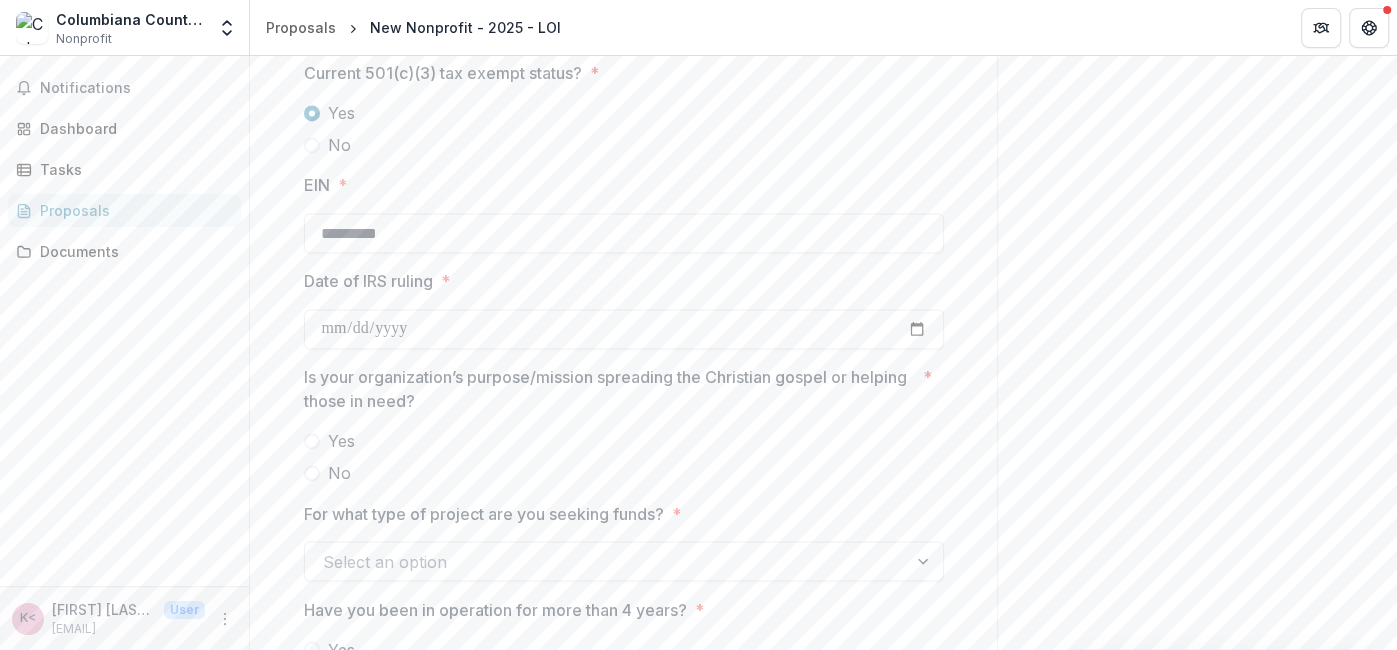 click on "Yes" at bounding box center (341, 441) 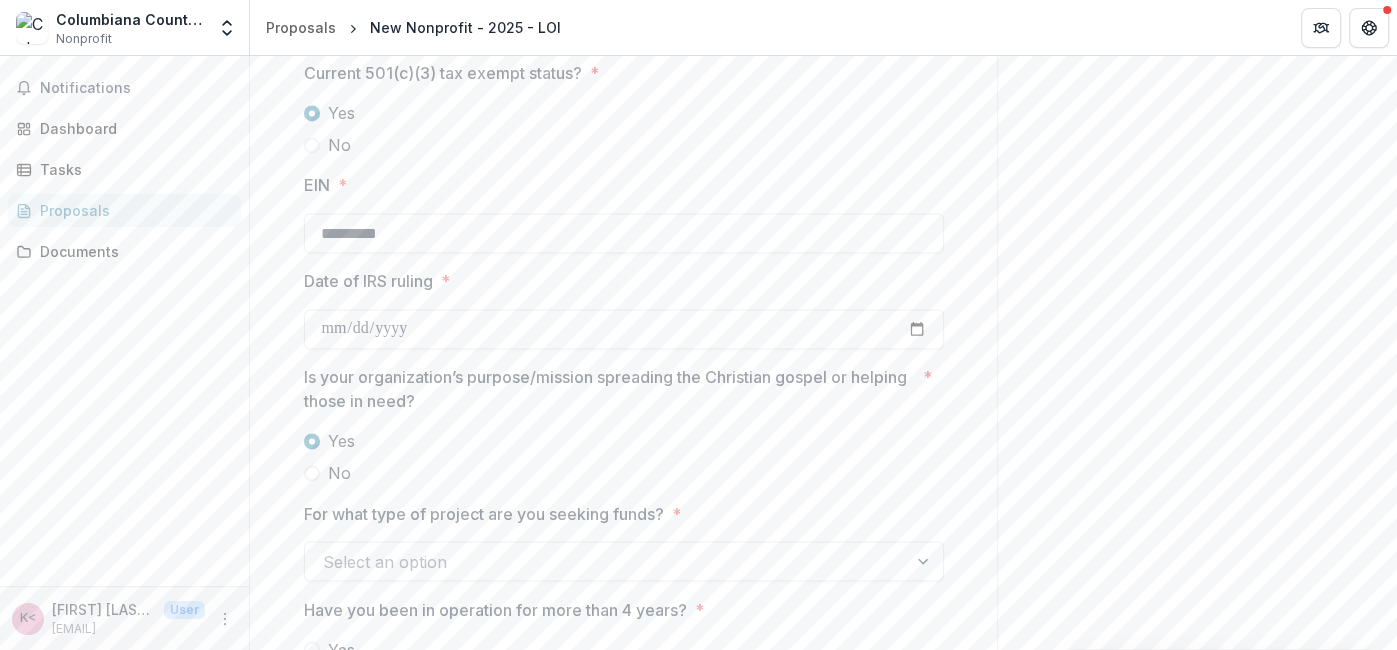 click at bounding box center [606, 561] 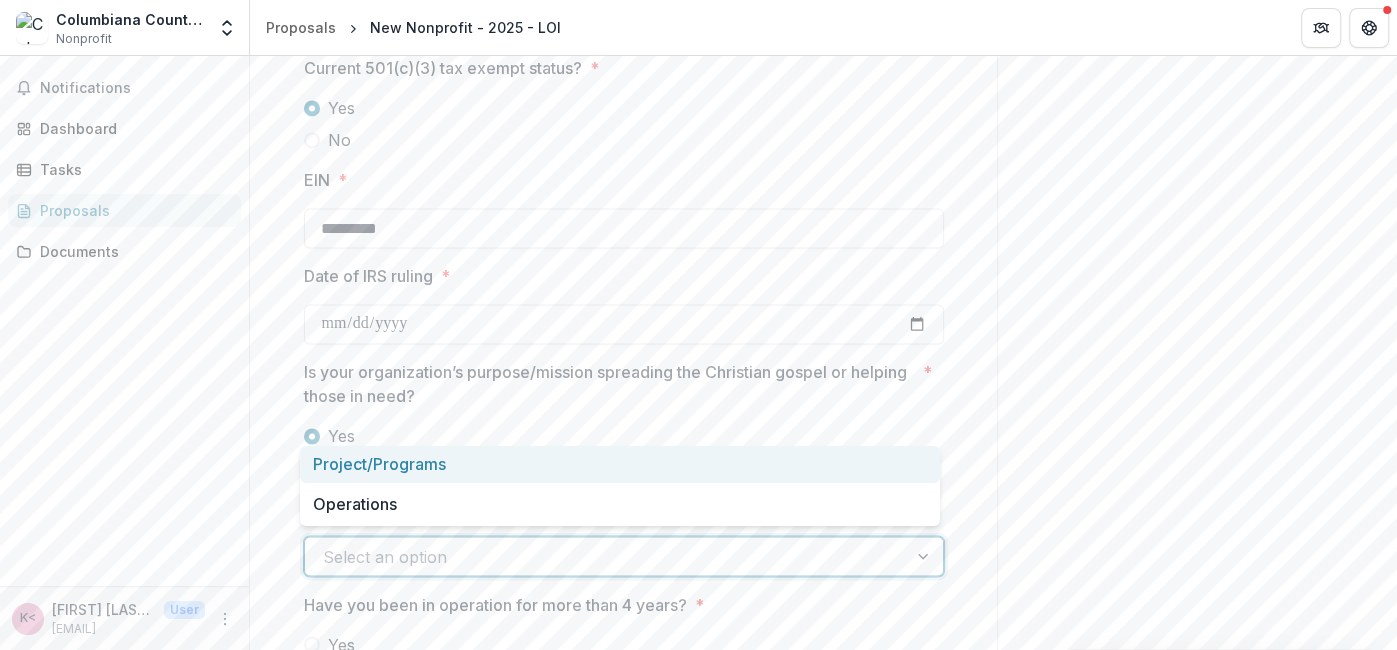scroll, scrollTop: 2127, scrollLeft: 0, axis: vertical 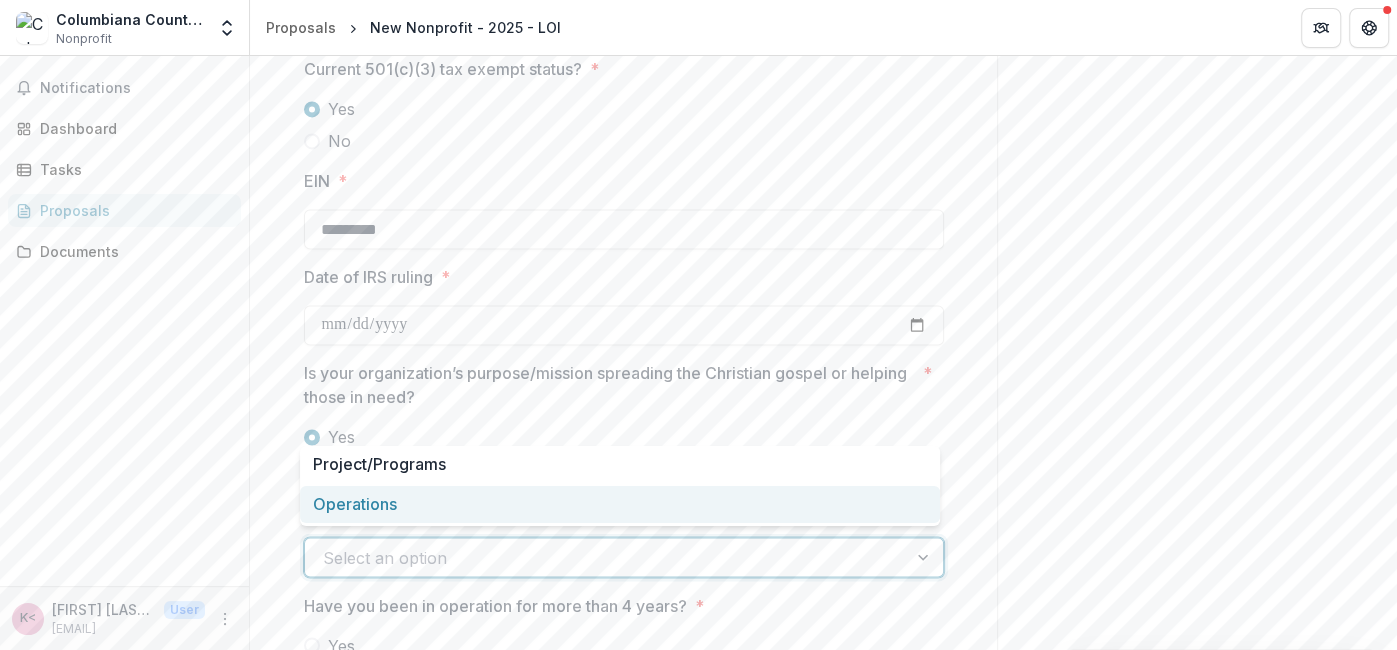 click on "Operations" at bounding box center (620, 506) 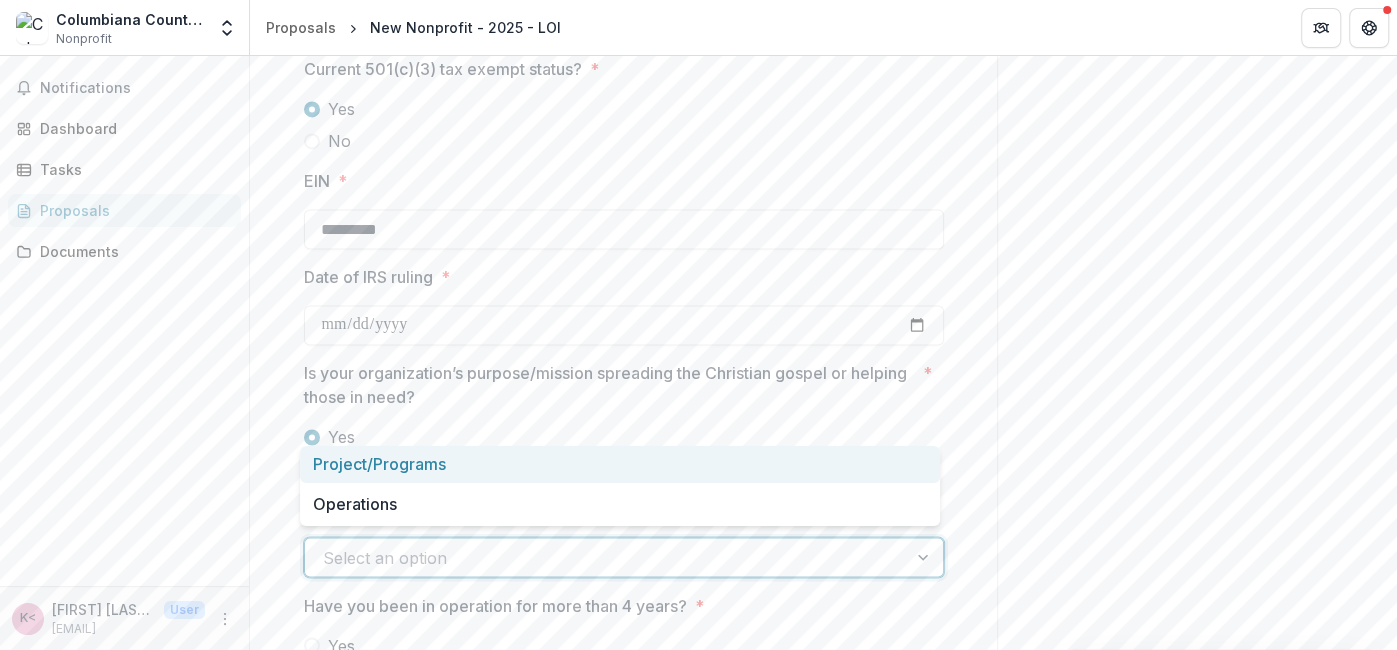 click on "Project/Programs" at bounding box center [620, 464] 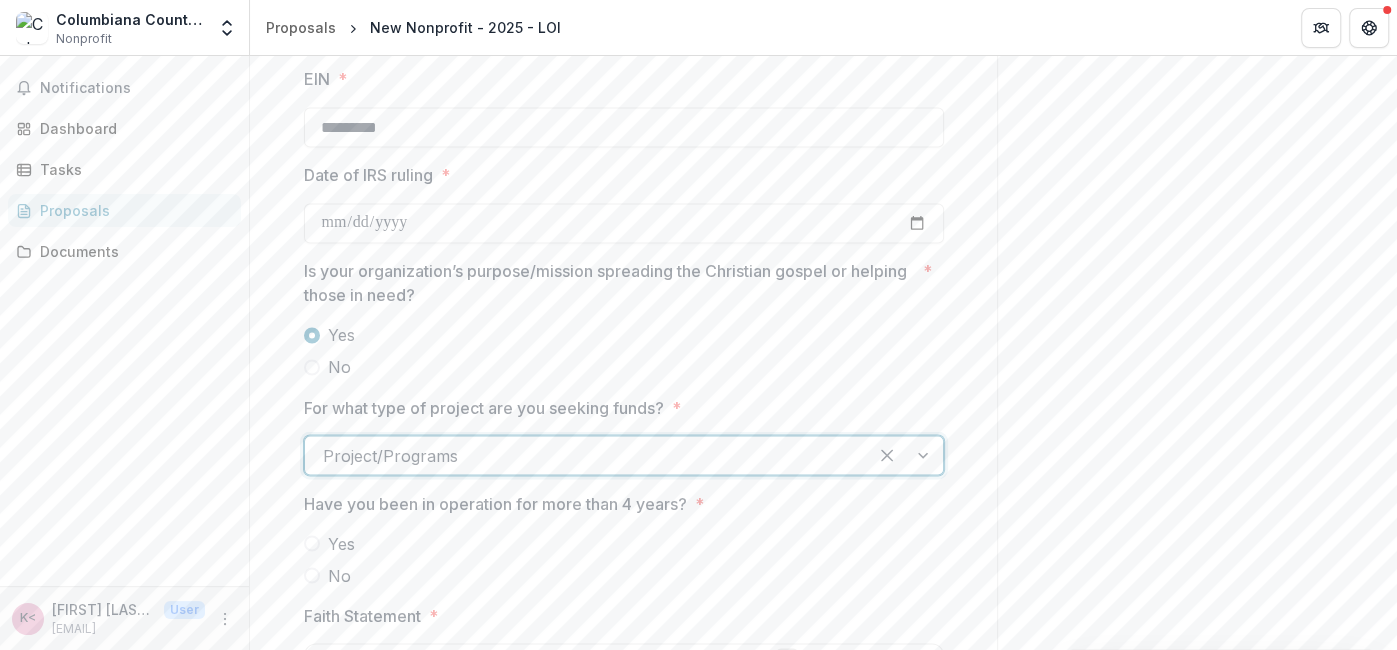 scroll, scrollTop: 2334, scrollLeft: 0, axis: vertical 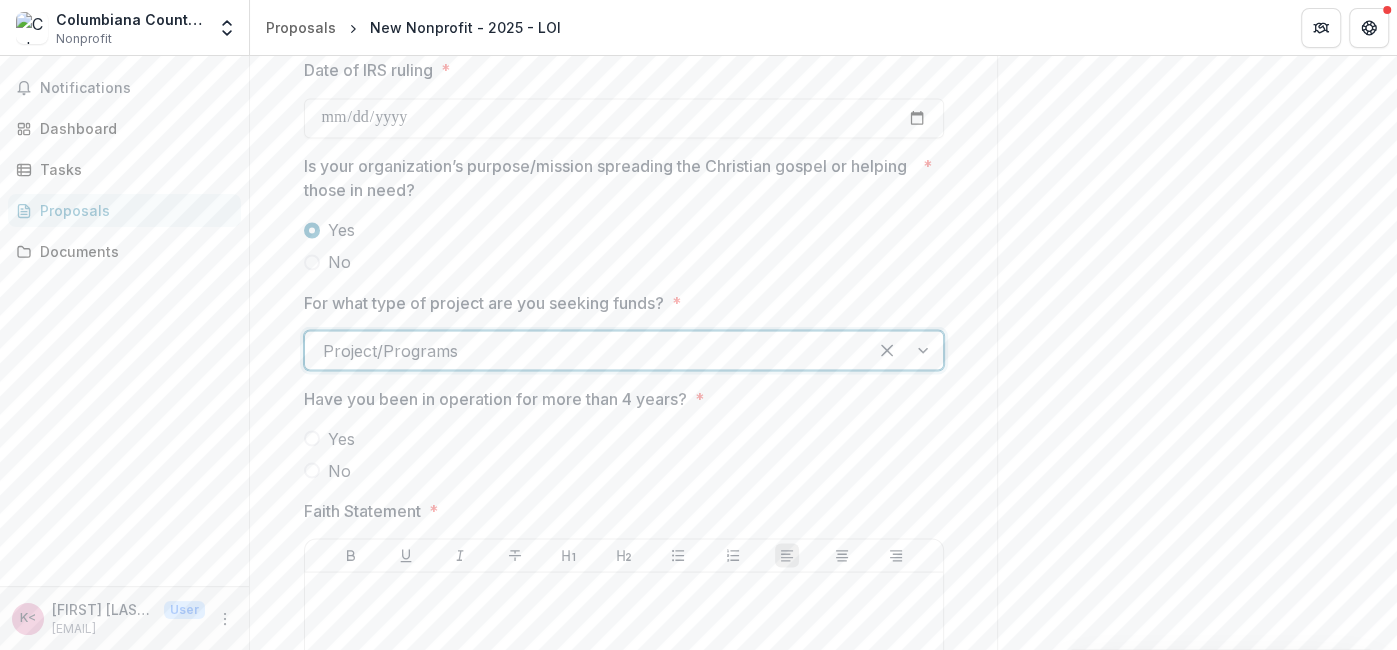 click on "No" at bounding box center (339, 470) 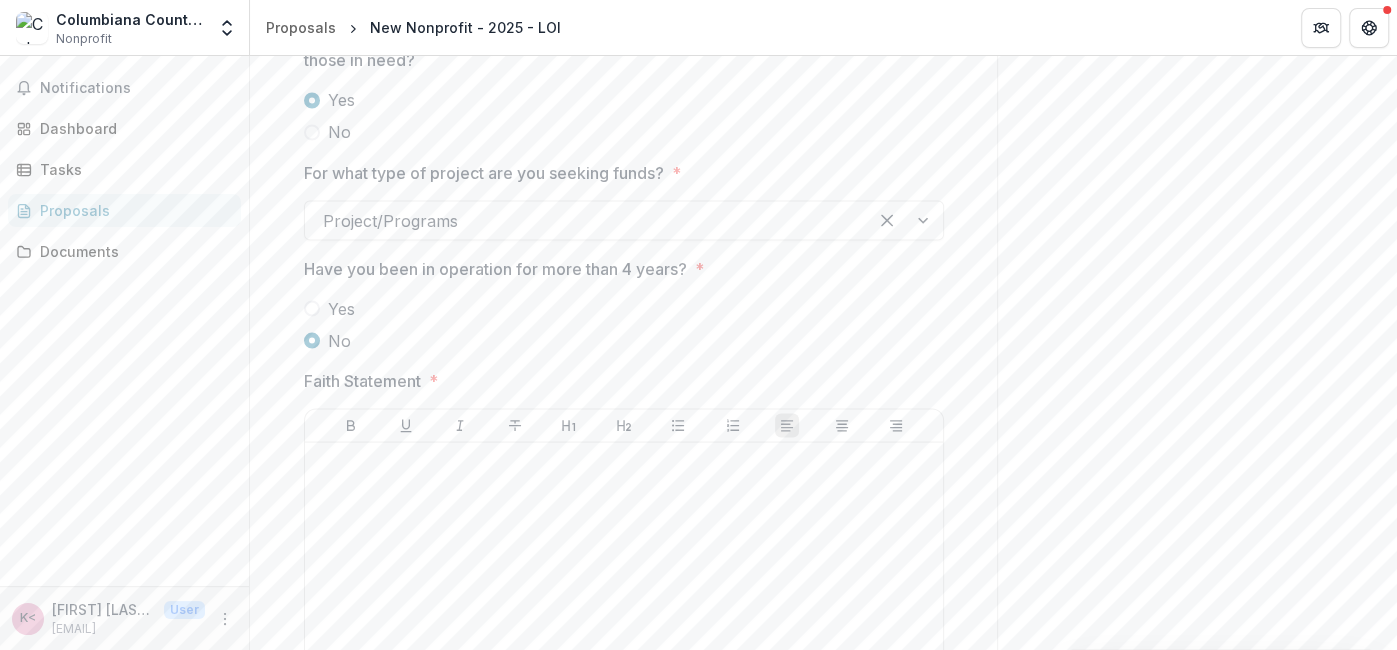 scroll, scrollTop: 2464, scrollLeft: 0, axis: vertical 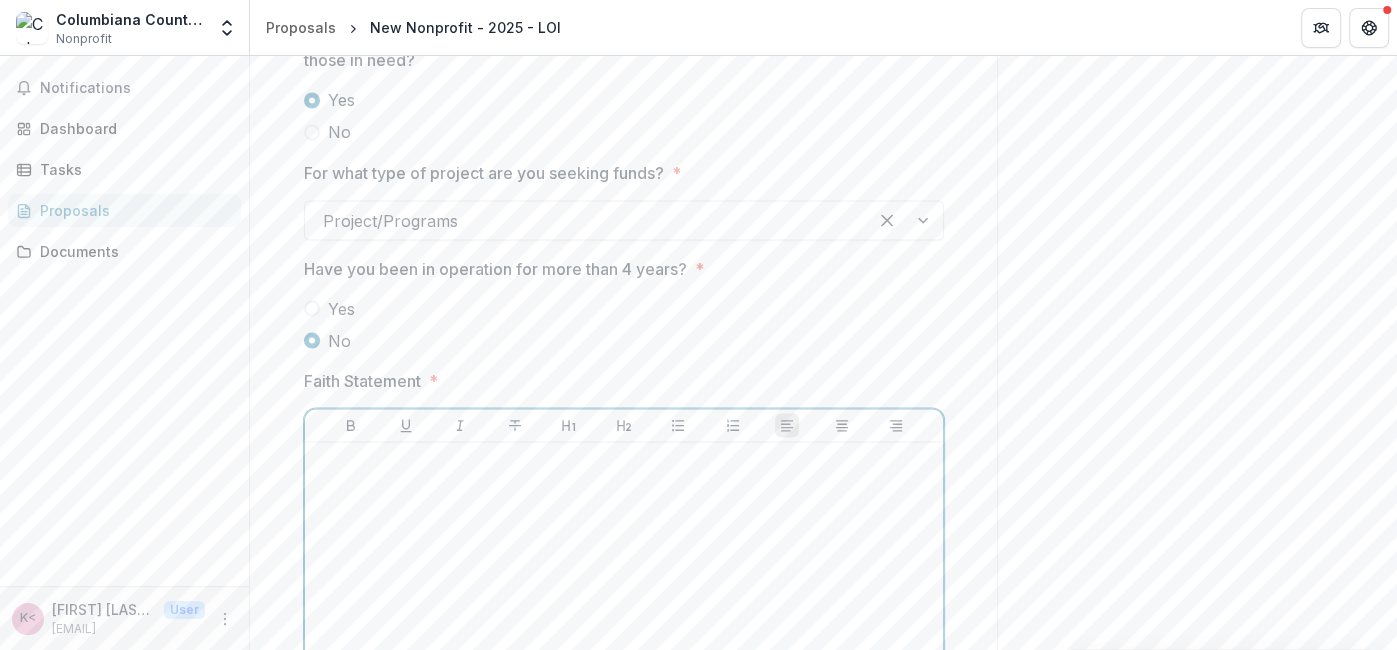 click at bounding box center (624, 600) 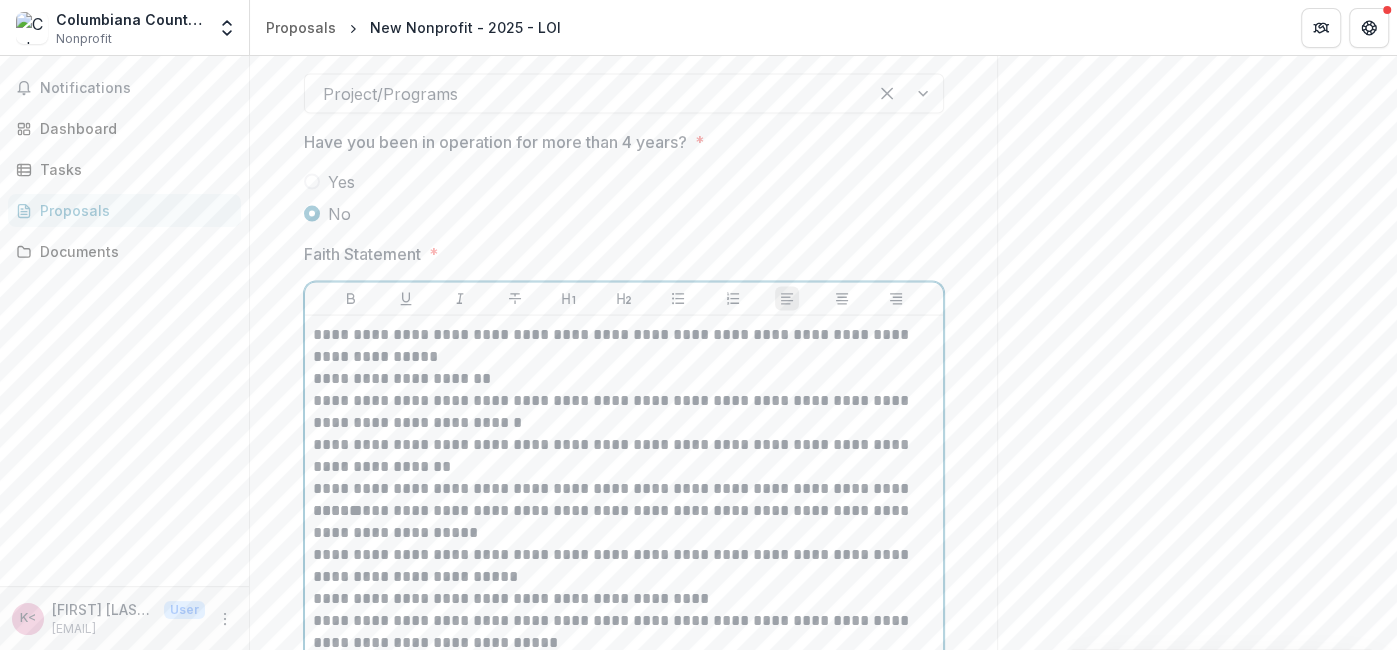scroll, scrollTop: 2549, scrollLeft: 0, axis: vertical 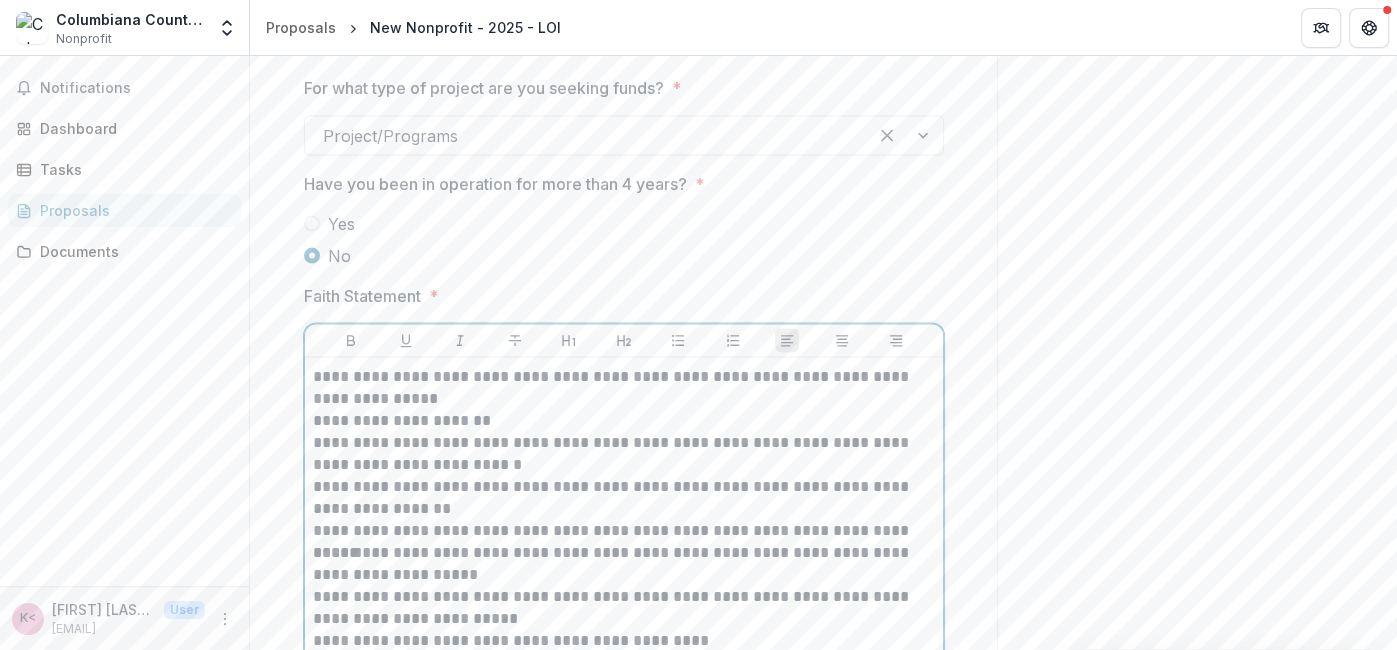 click on "**********" at bounding box center (624, 387) 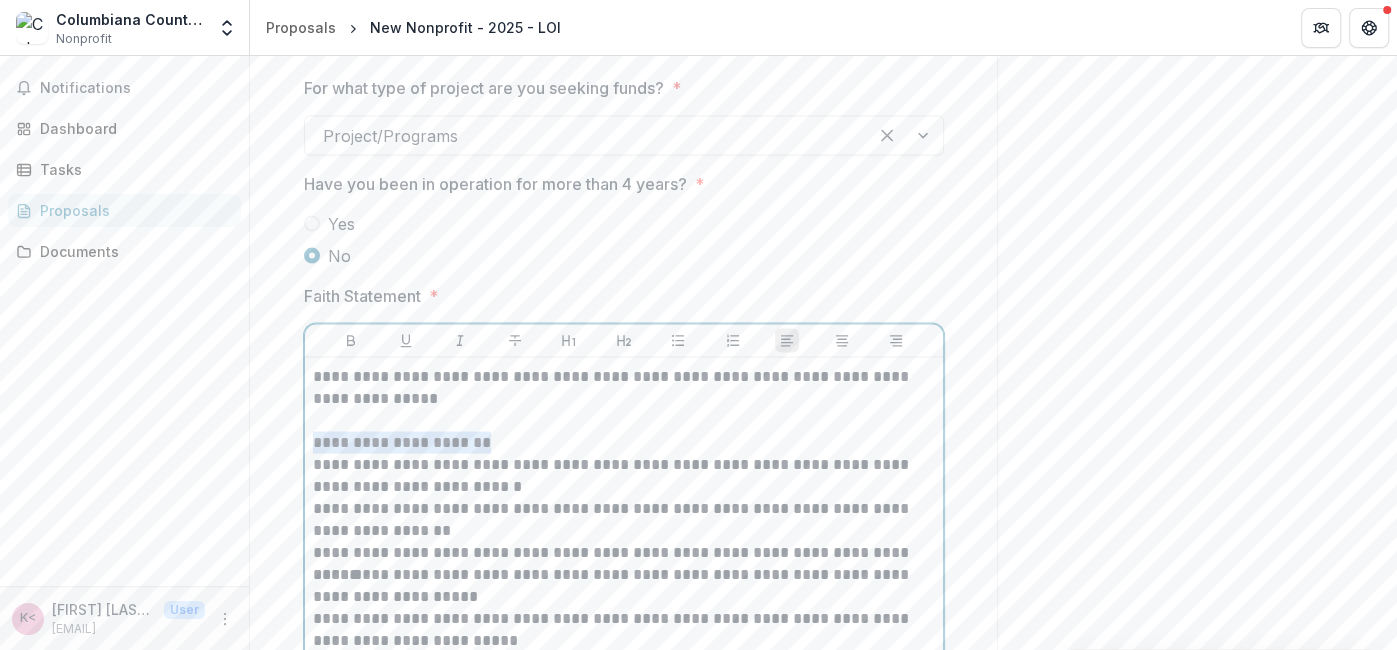 drag, startPoint x: 506, startPoint y: 438, endPoint x: 310, endPoint y: 444, distance: 196.09181 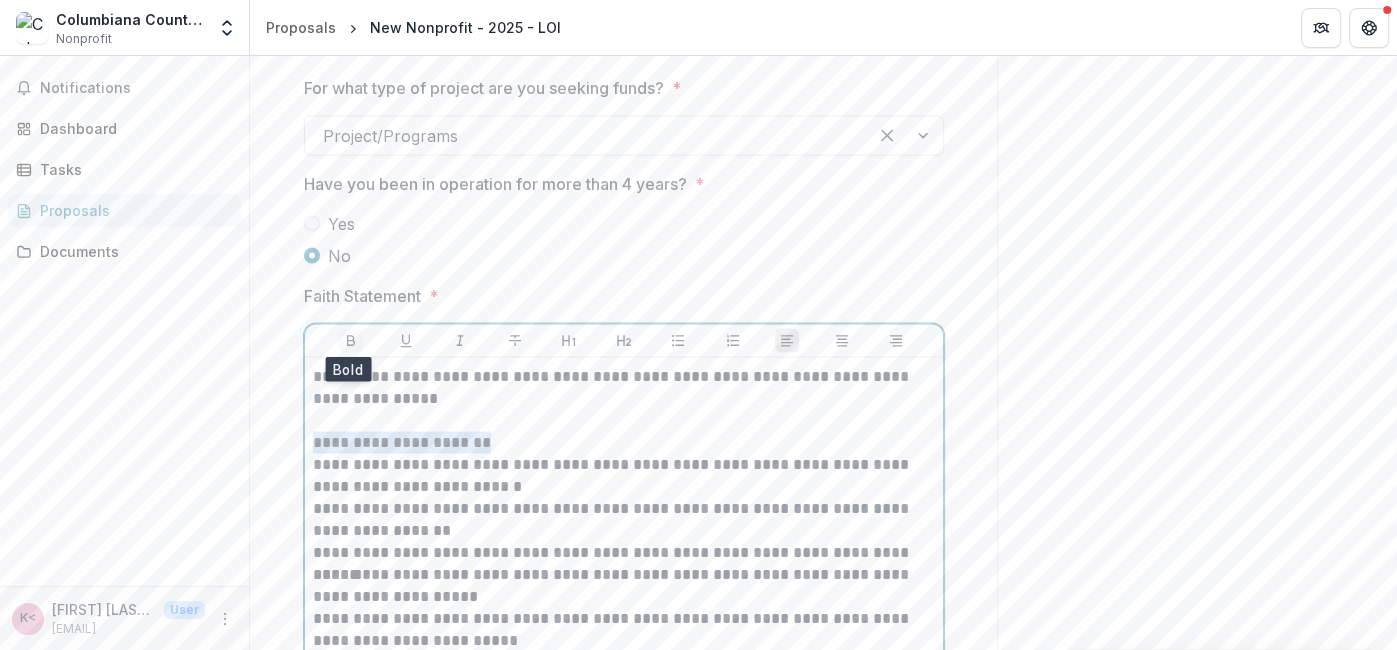 click 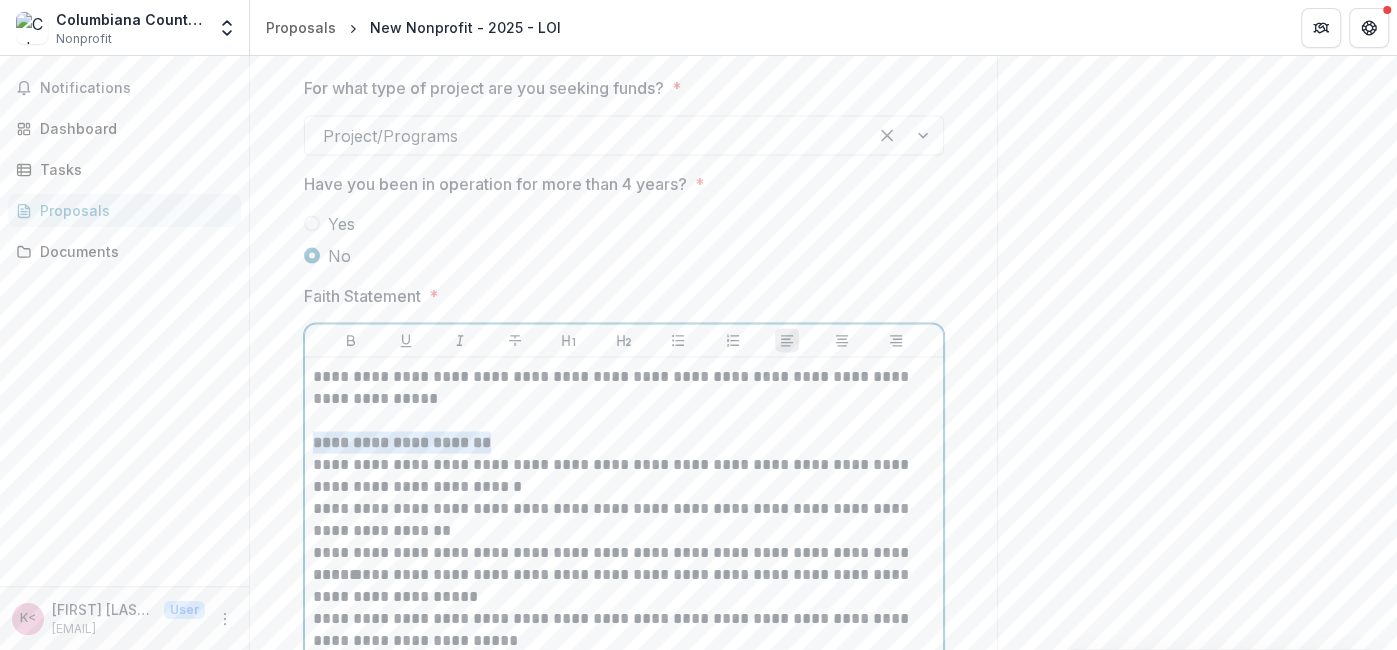 click on "**********" at bounding box center [624, 519] 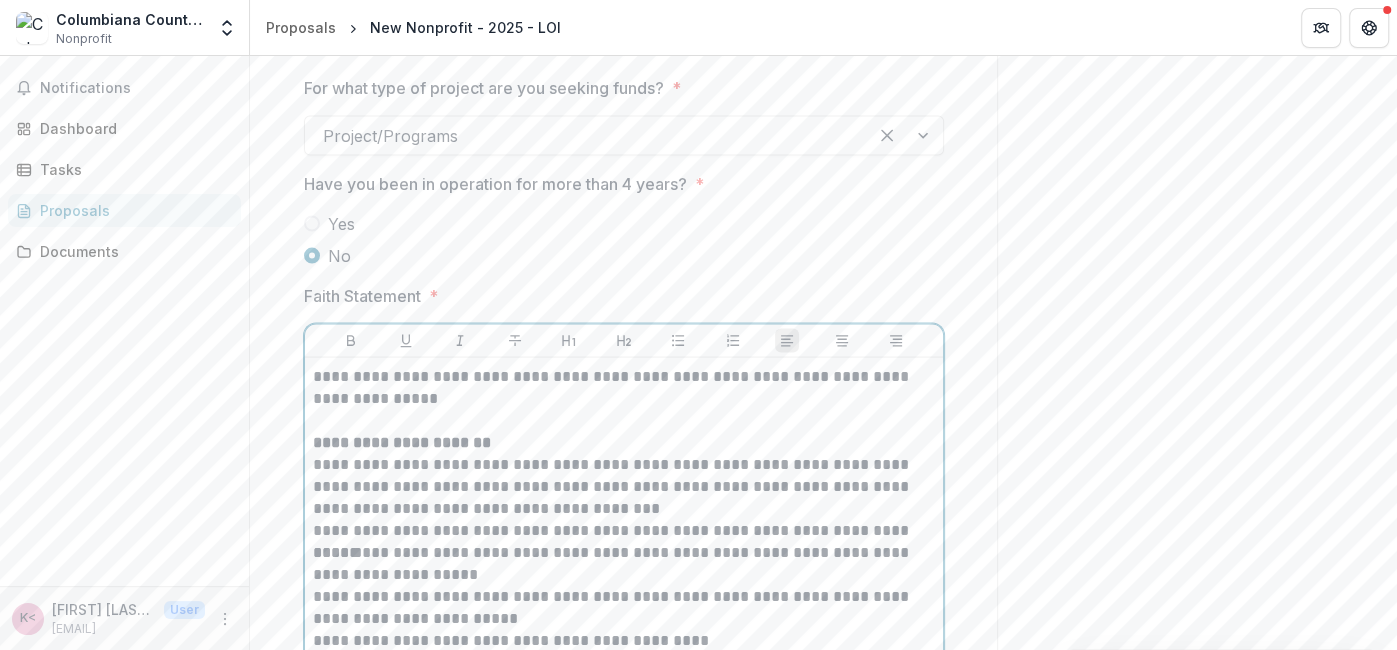 type 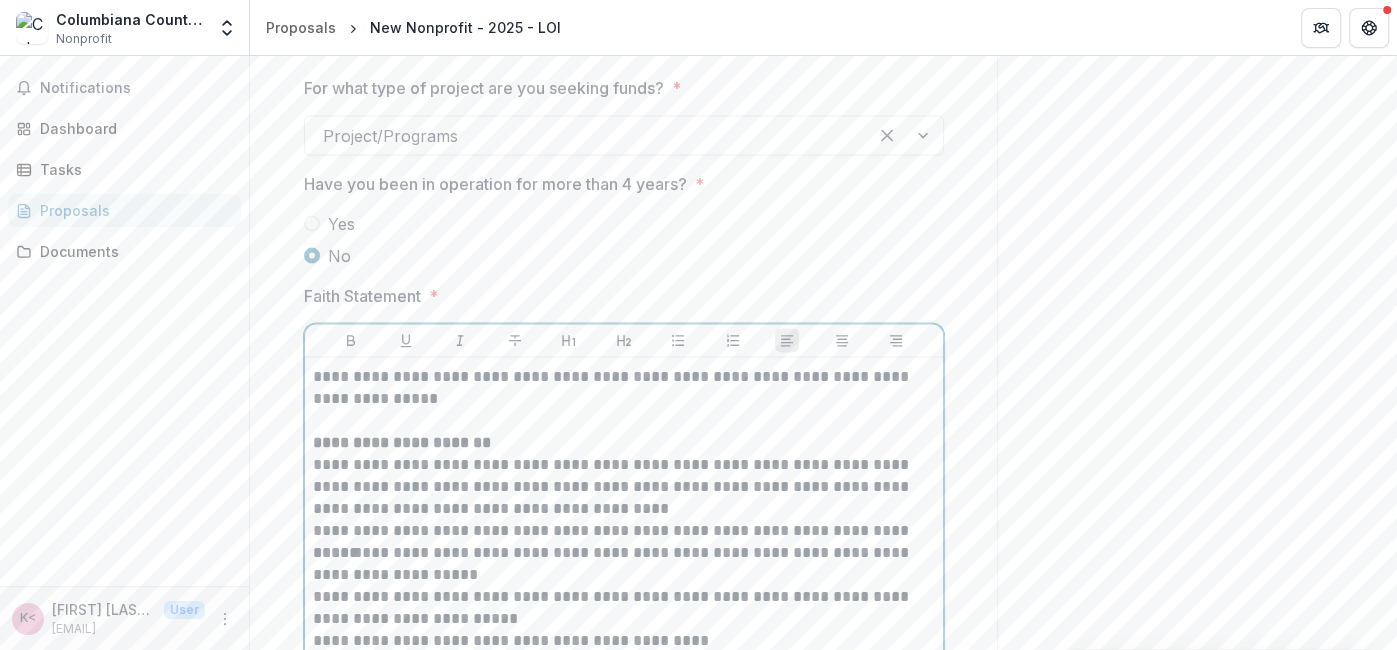 click on "**********" at bounding box center [624, 530] 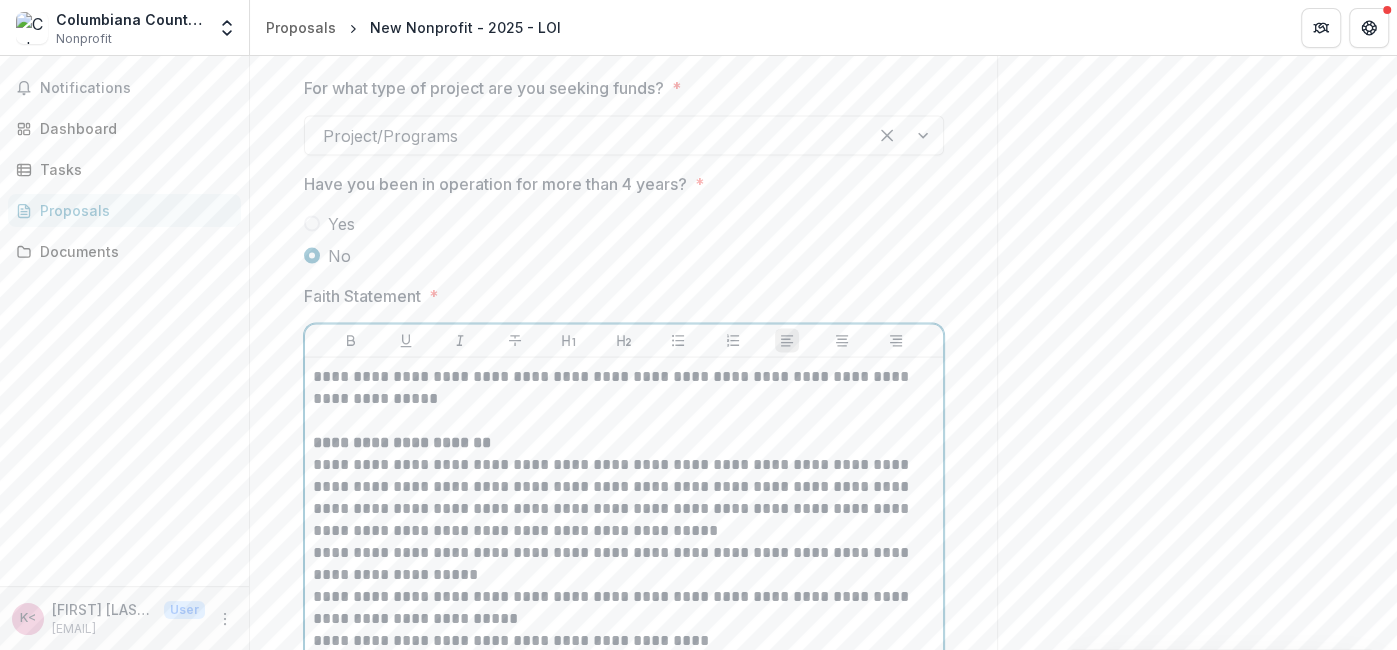 click on "**********" at bounding box center [624, 563] 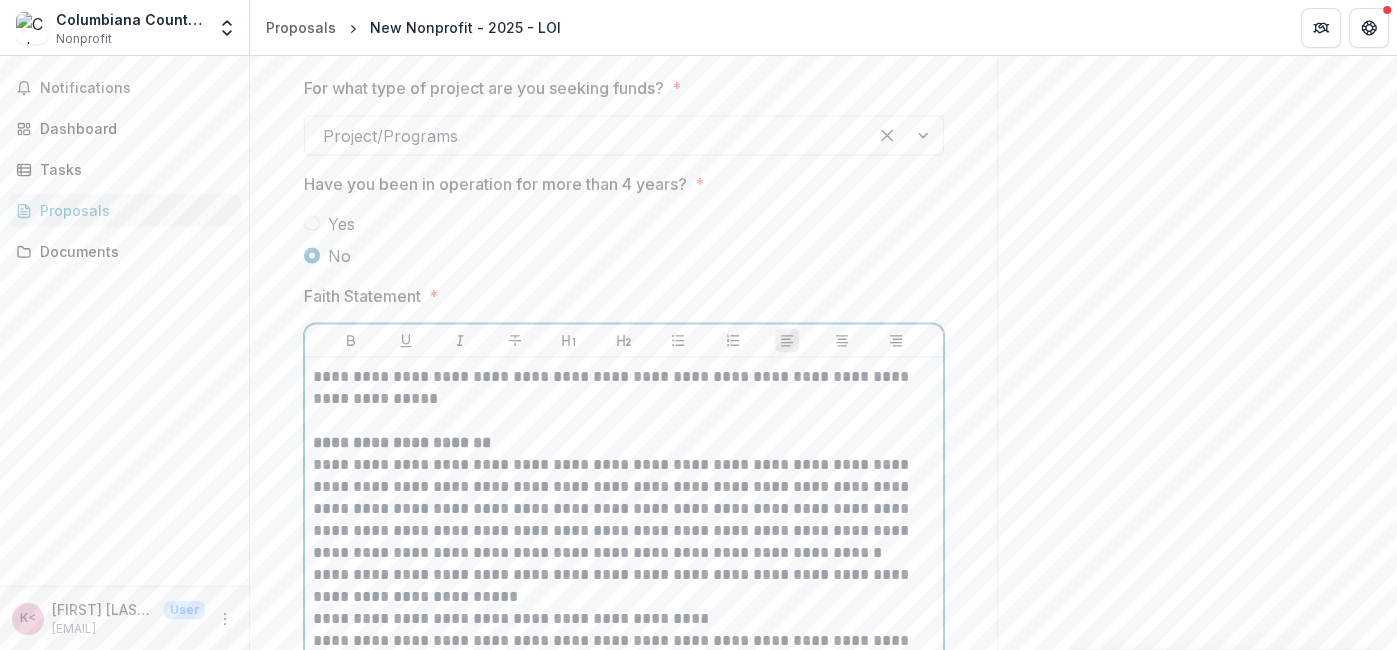 click on "**********" at bounding box center (624, 585) 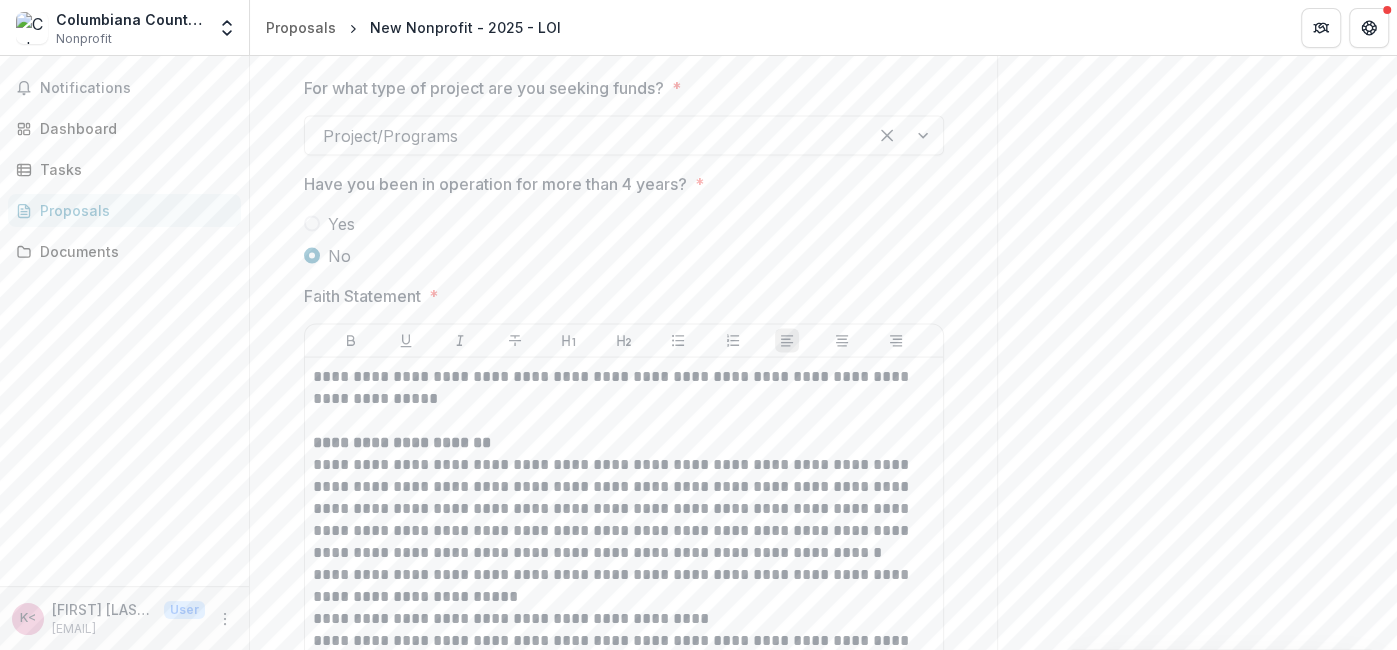 click on "**********" at bounding box center (624, 1464) 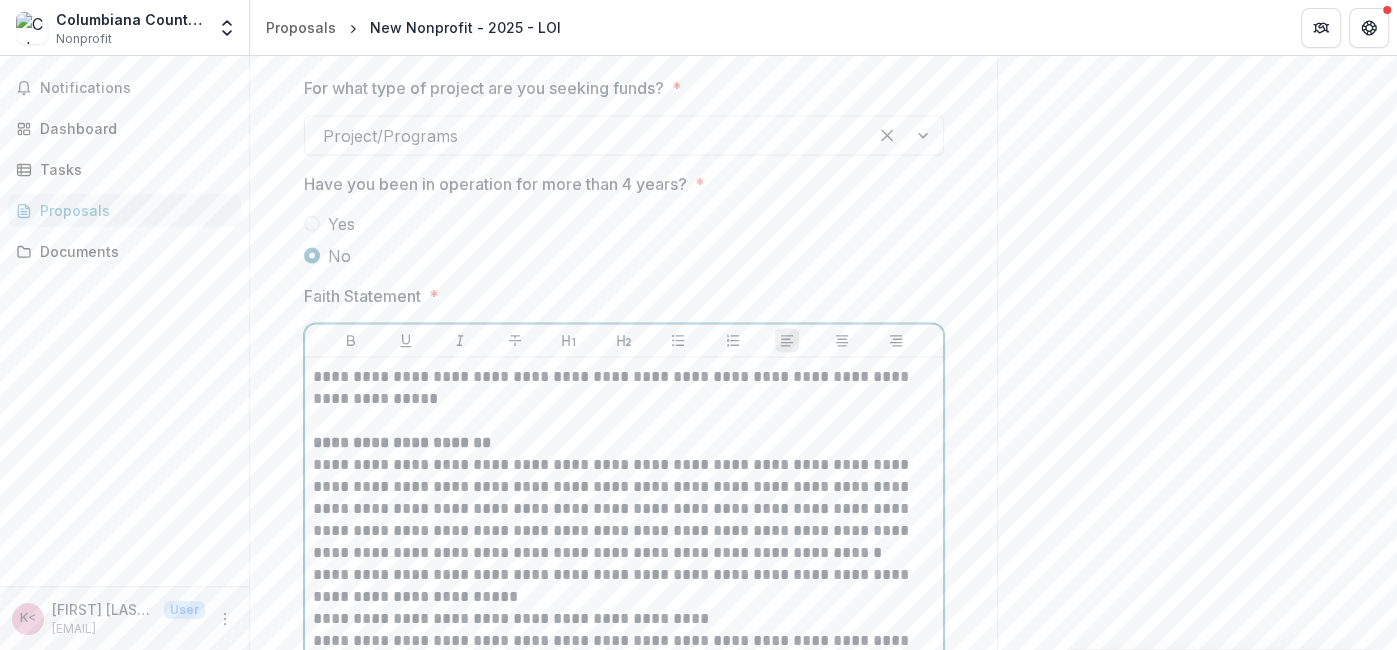click on "**********" at bounding box center [624, 585] 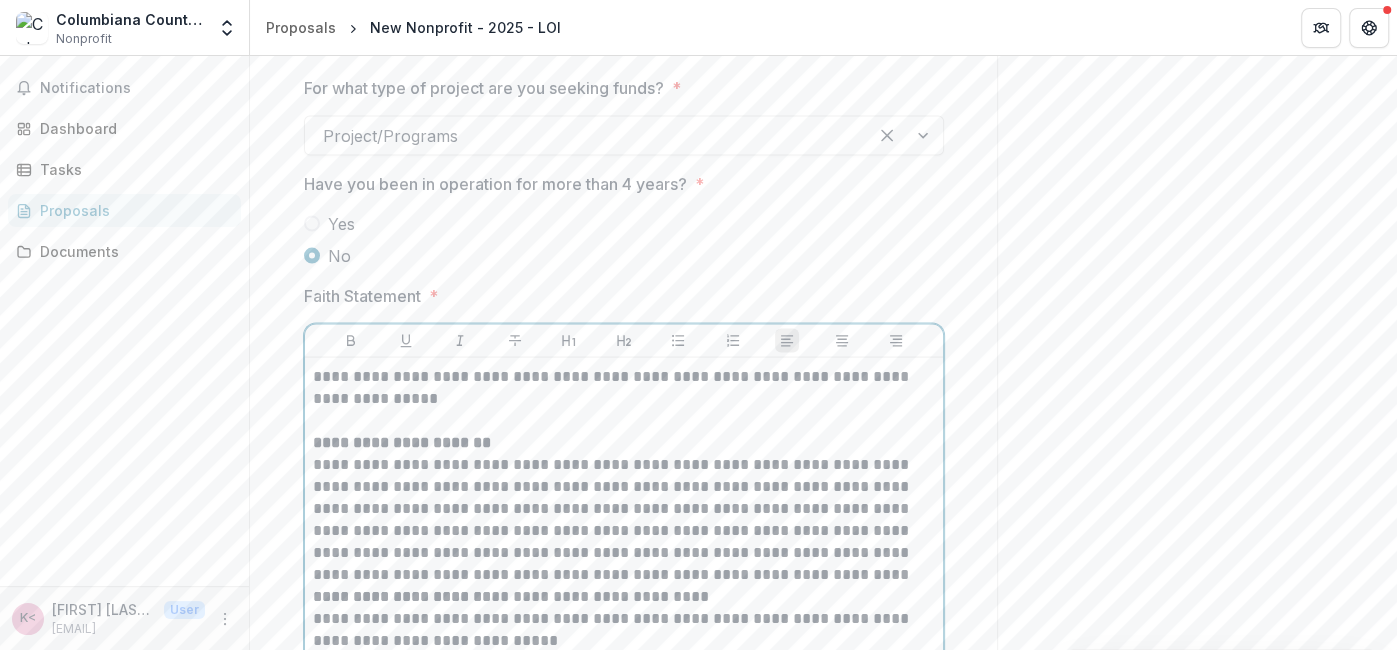 click on "**********" at bounding box center [624, 596] 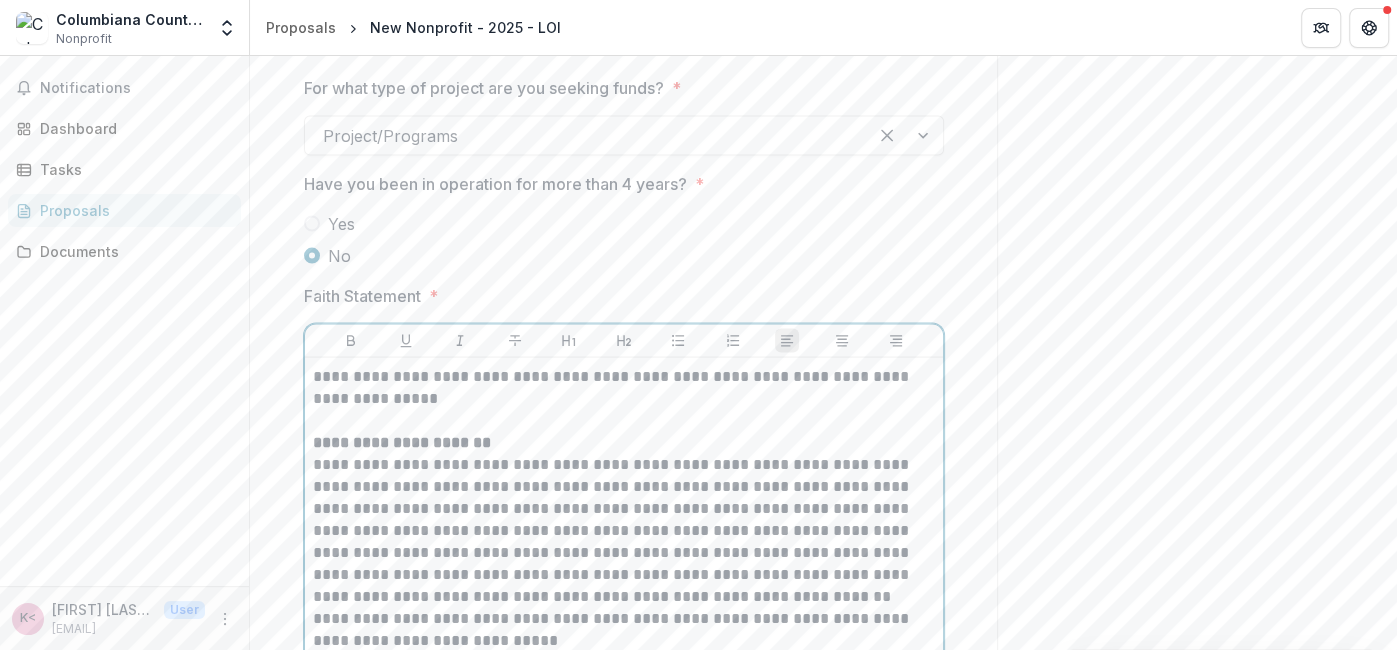 click on "**********" at bounding box center (624, 629) 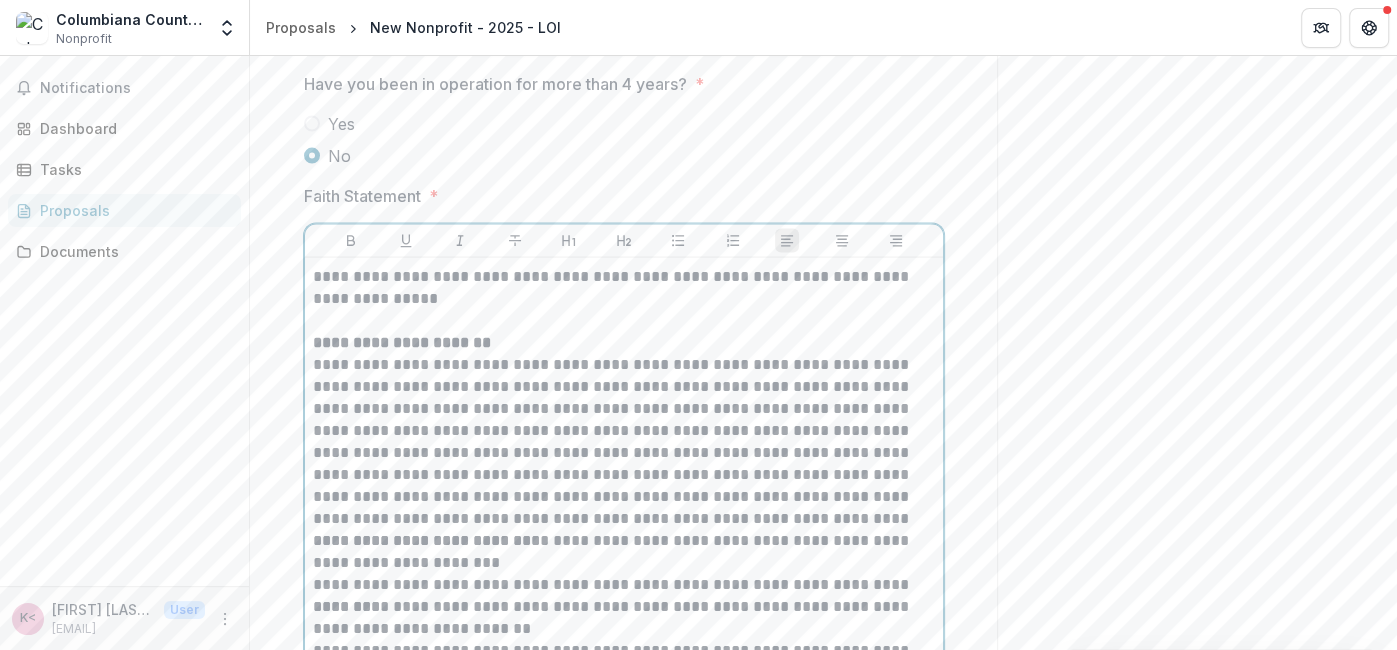 scroll, scrollTop: 2652, scrollLeft: 0, axis: vertical 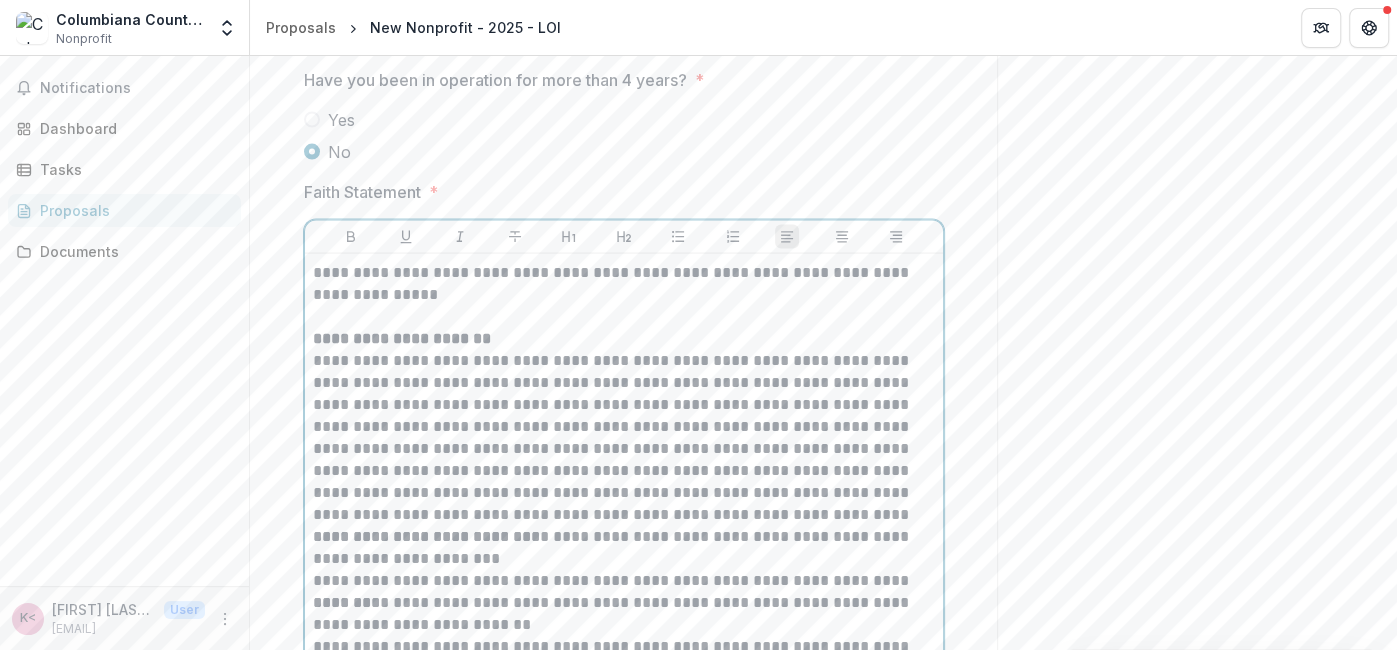 click on "**********" at bounding box center [624, 581] 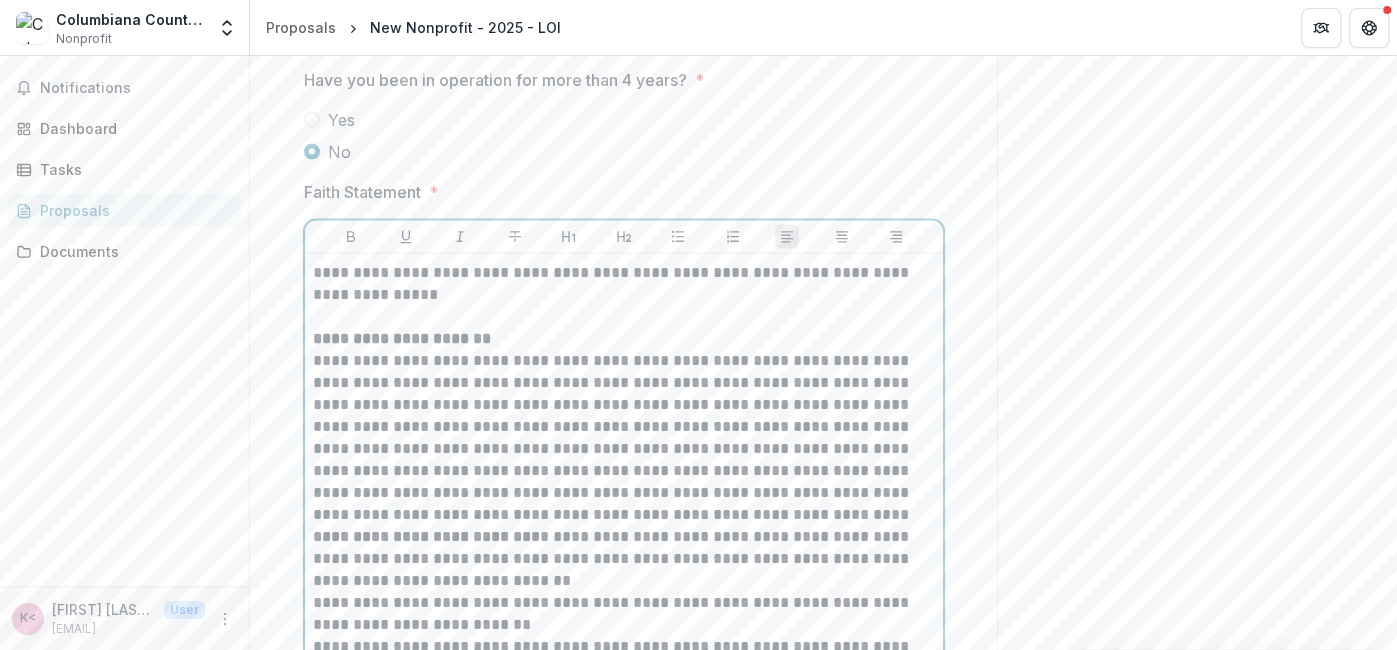 click on "**********" at bounding box center [624, 614] 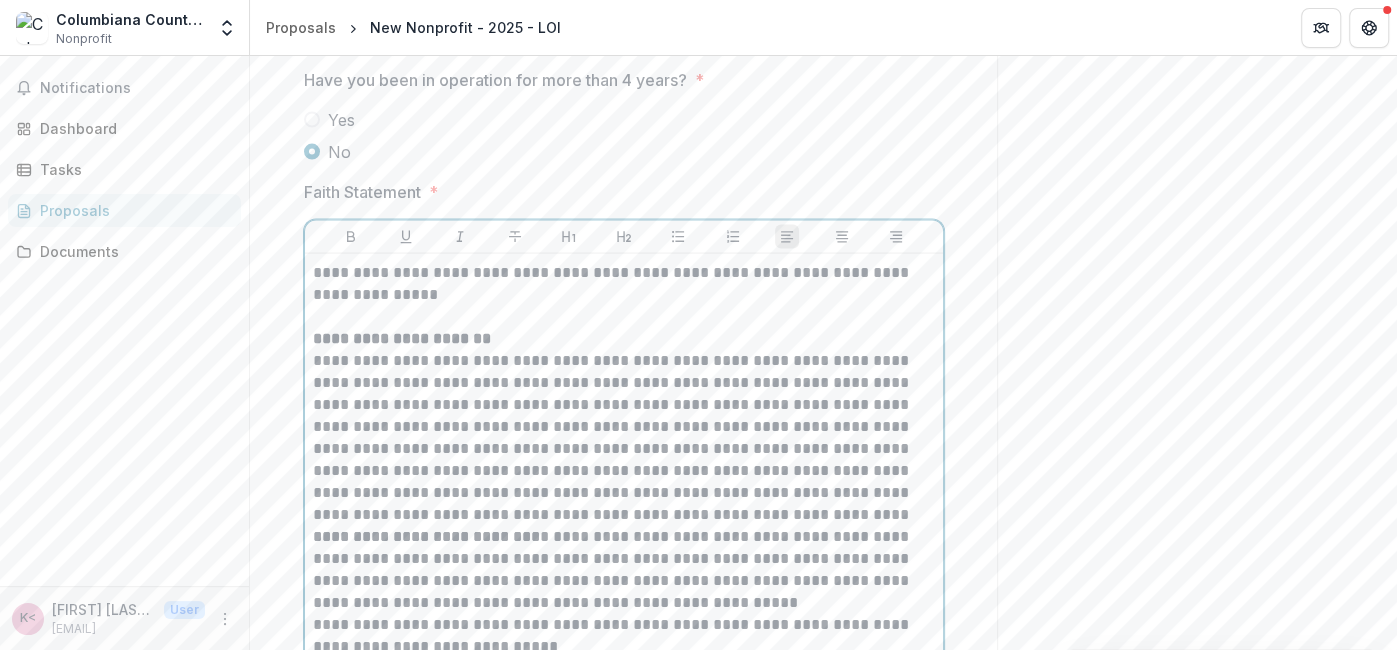 click on "**********" at bounding box center [624, 570] 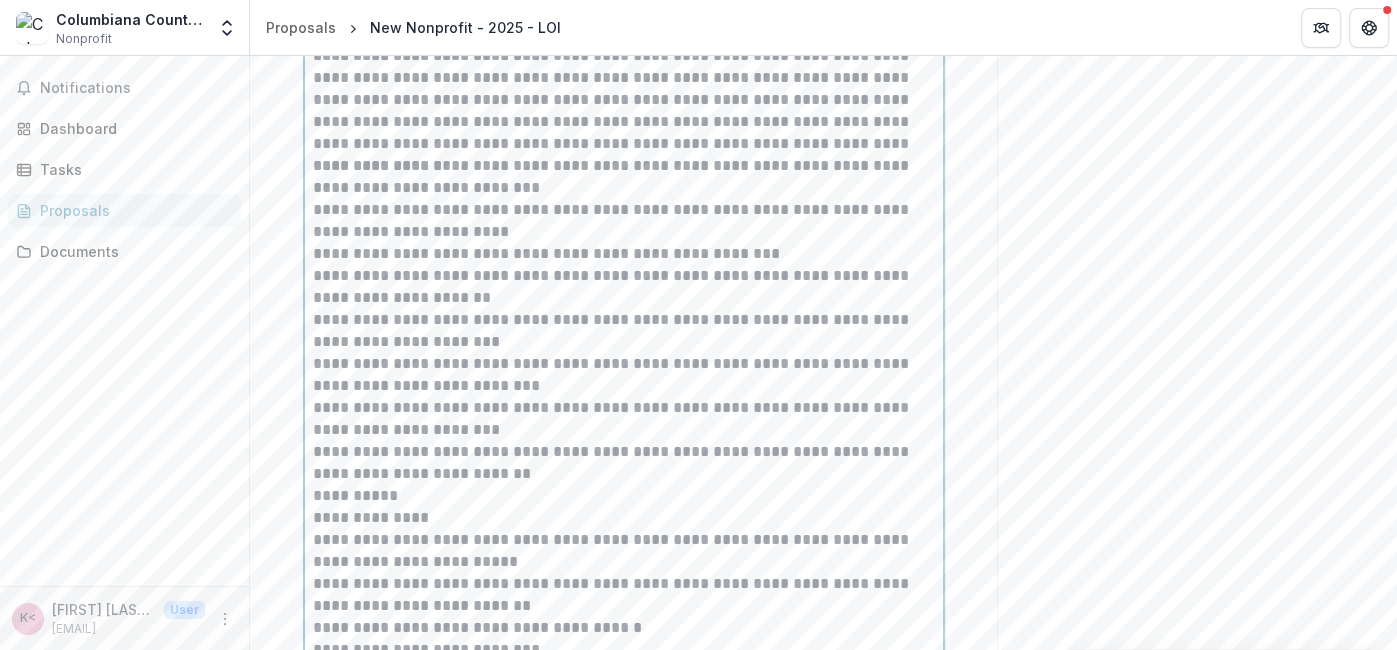 scroll, scrollTop: 3084, scrollLeft: 0, axis: vertical 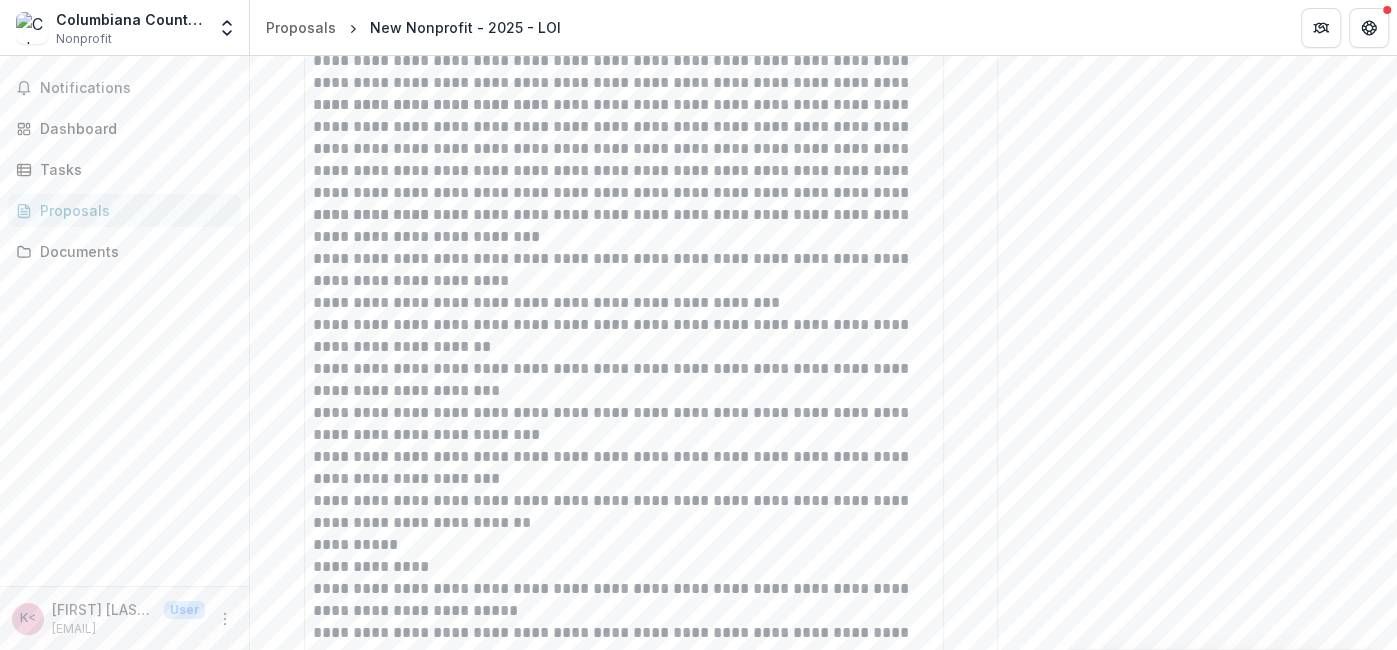 click on "**********" at bounding box center (624, 885) 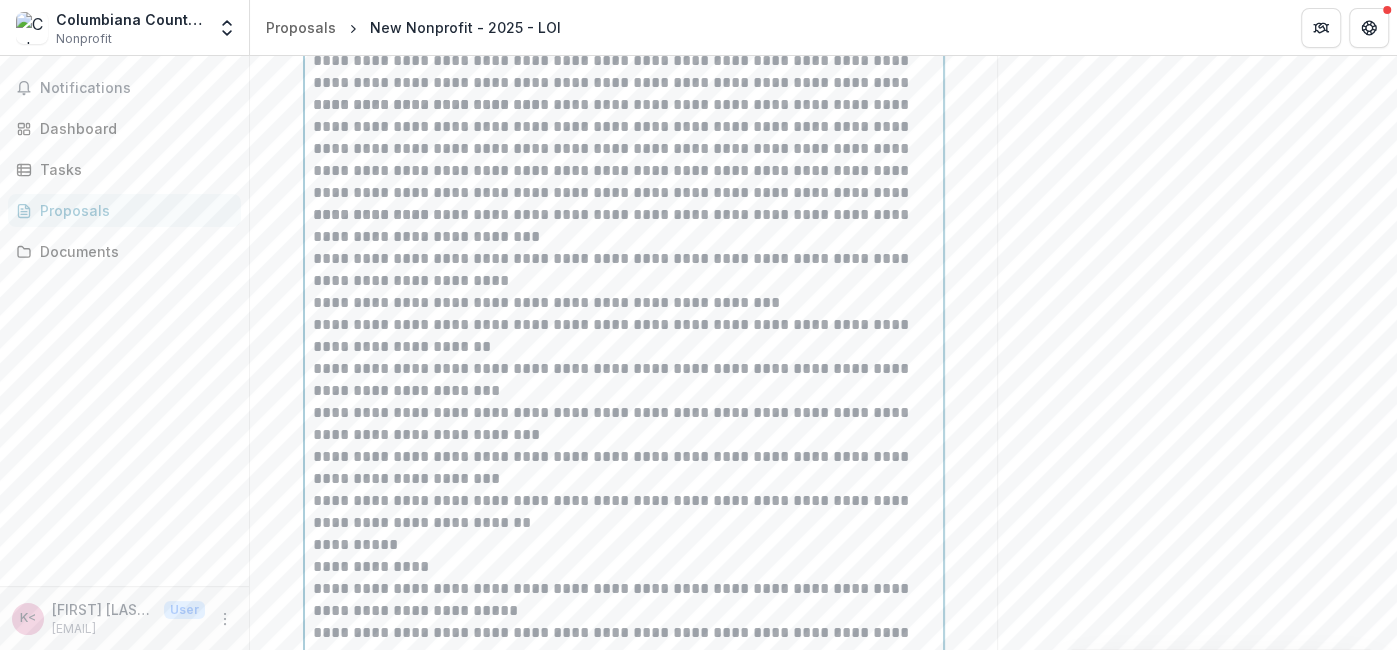 click on "**********" at bounding box center (624, 270) 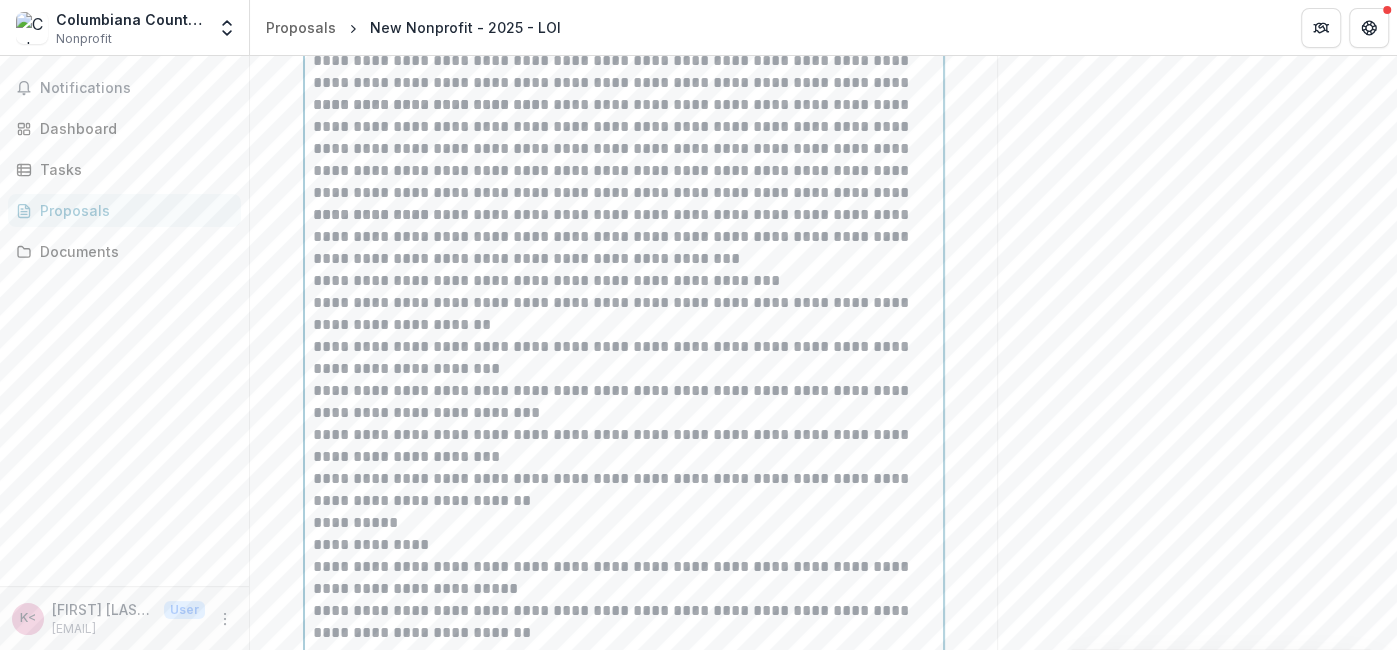 click on "**********" at bounding box center [624, 281] 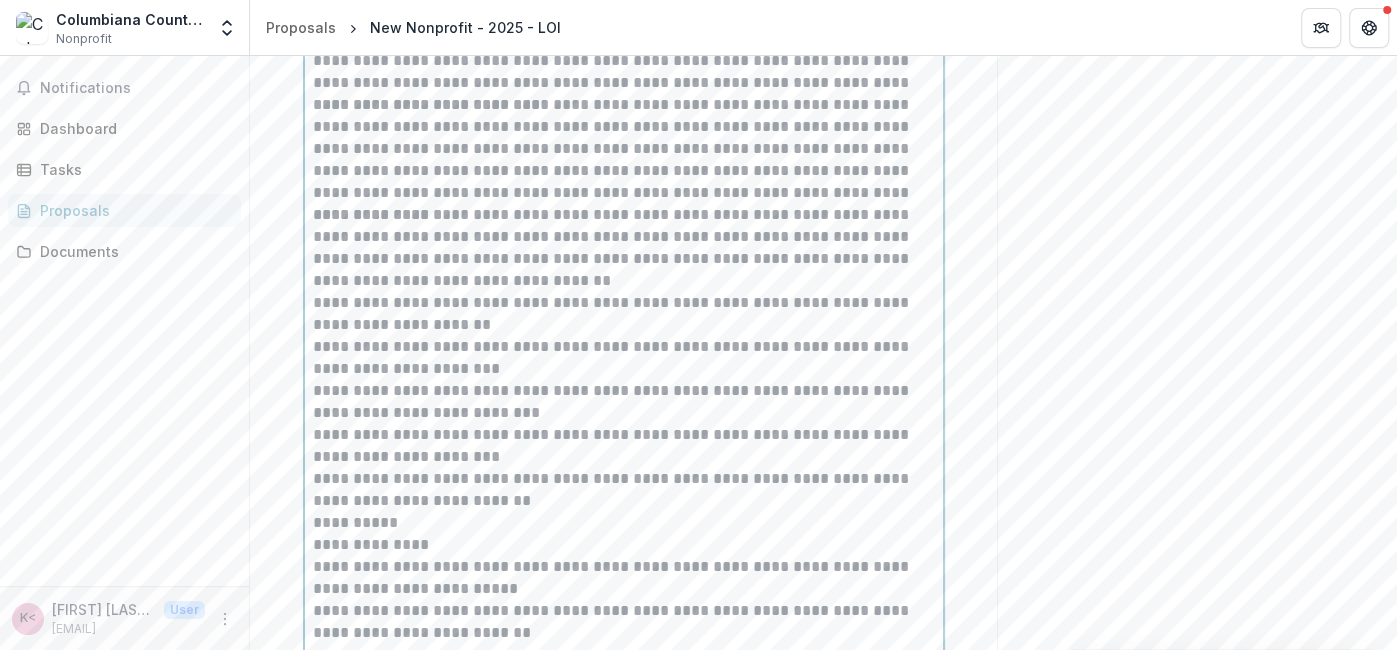 click on "**********" at bounding box center (624, 314) 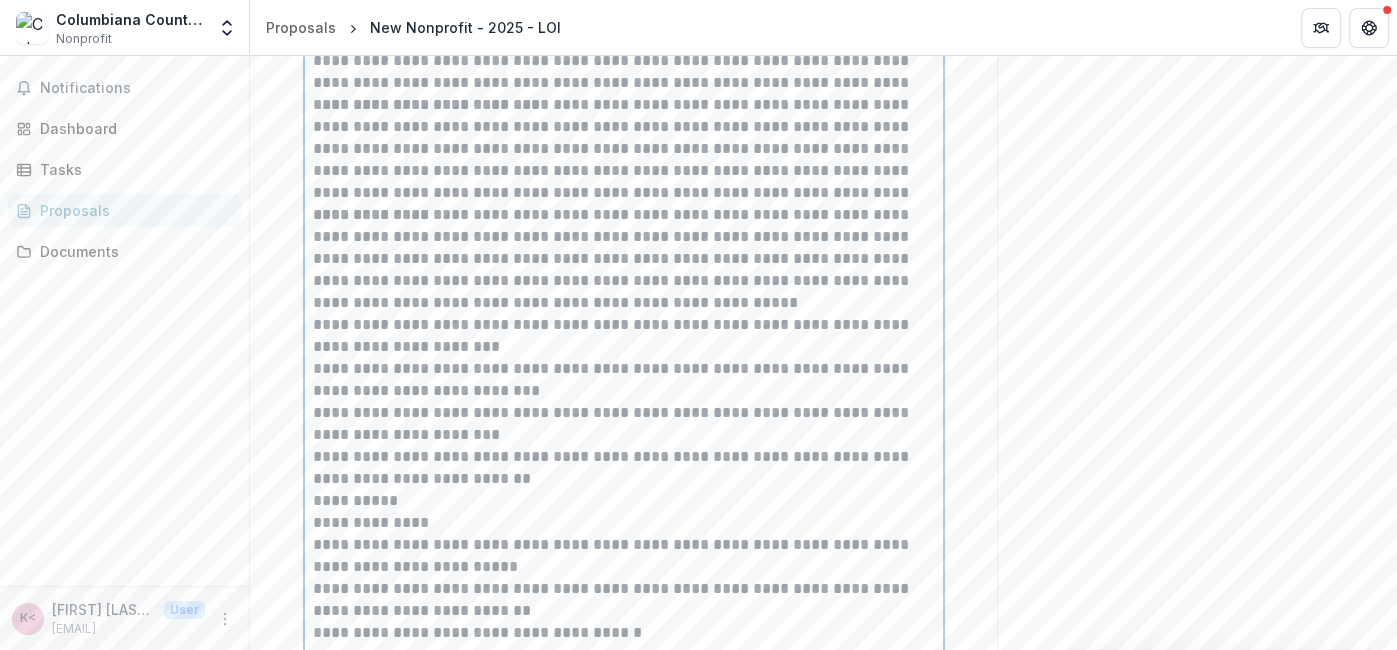 click on "**********" at bounding box center (624, 336) 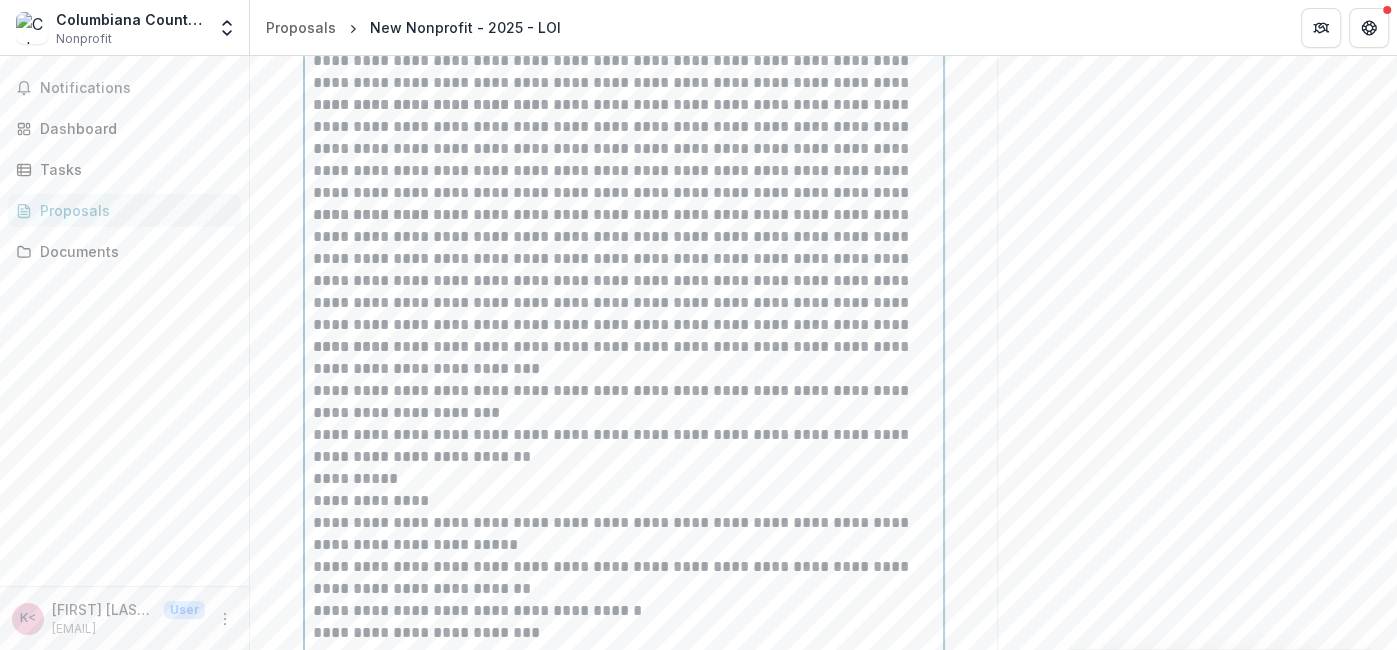 click on "**********" at bounding box center (624, 358) 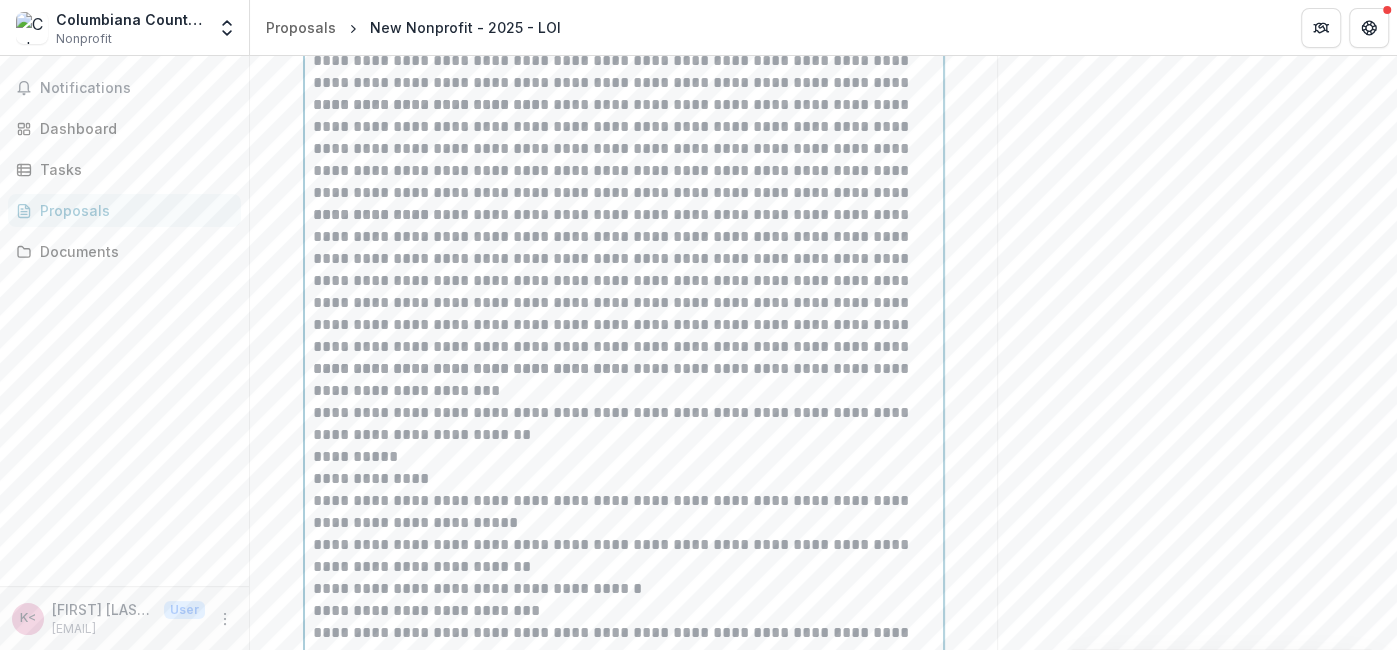 click on "**********" at bounding box center (624, 424) 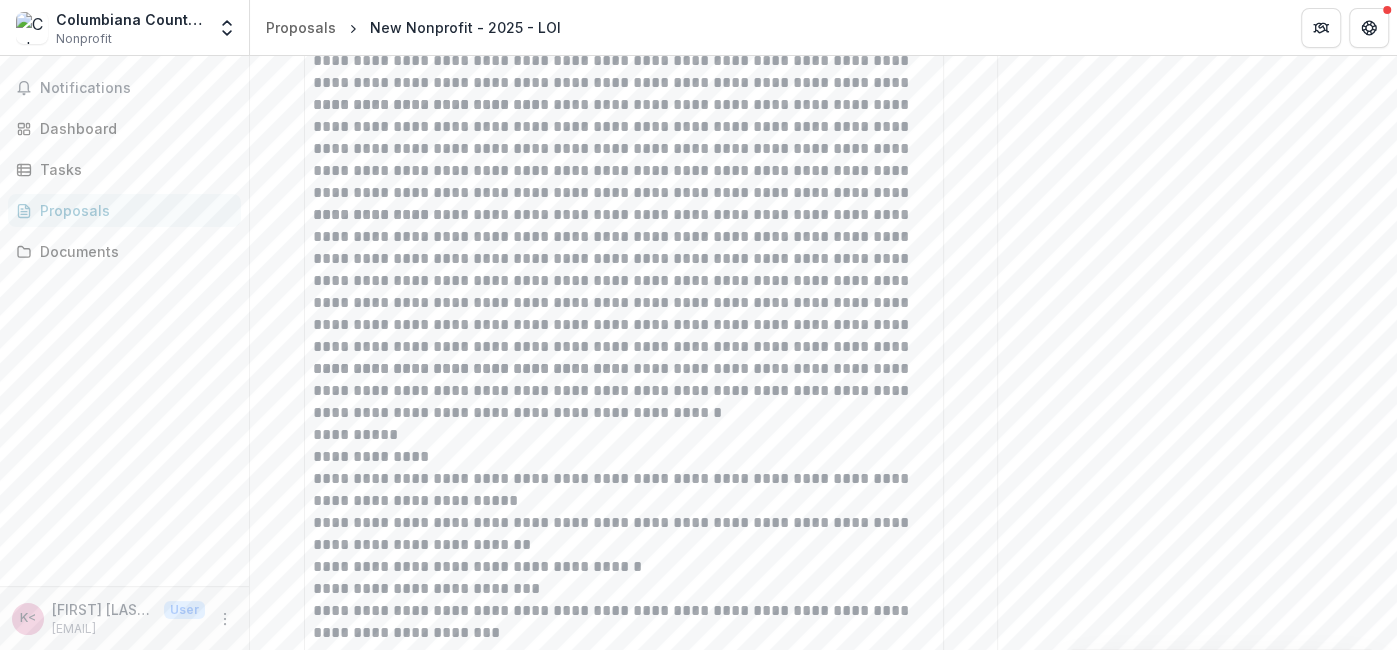 click on "**********" at bounding box center (624, 830) 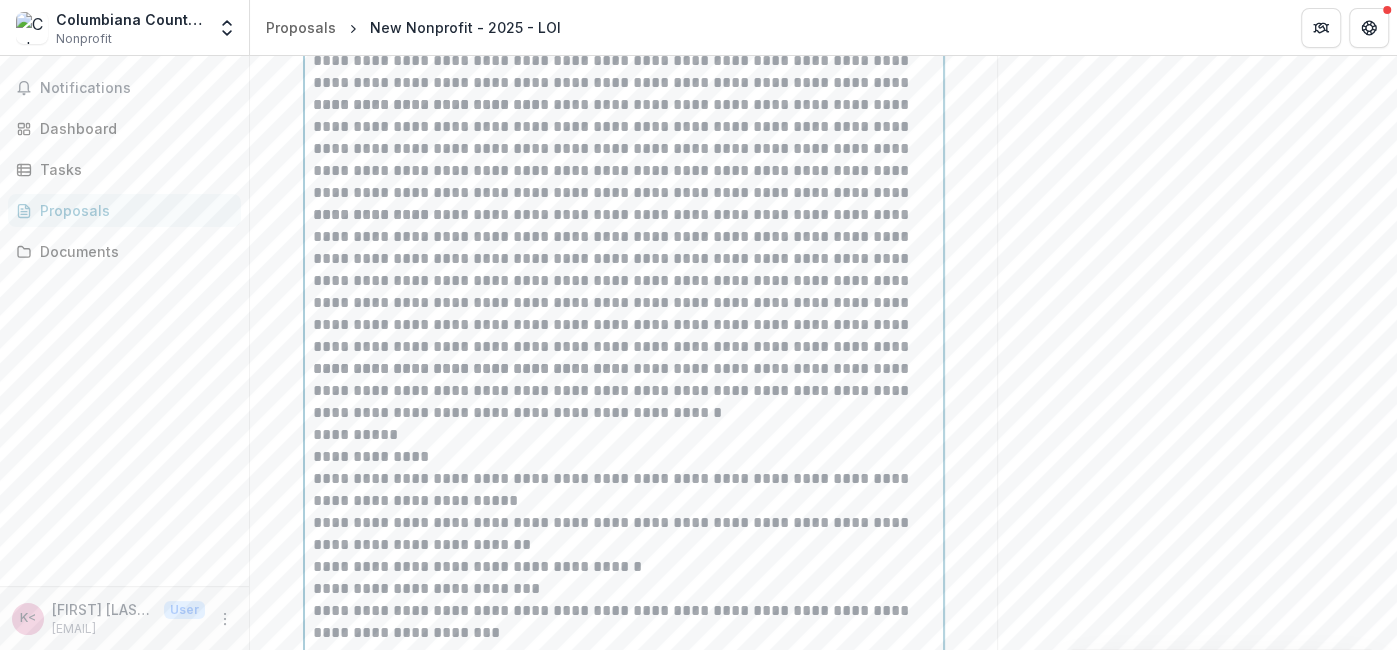 click on "**********" at bounding box center [624, 435] 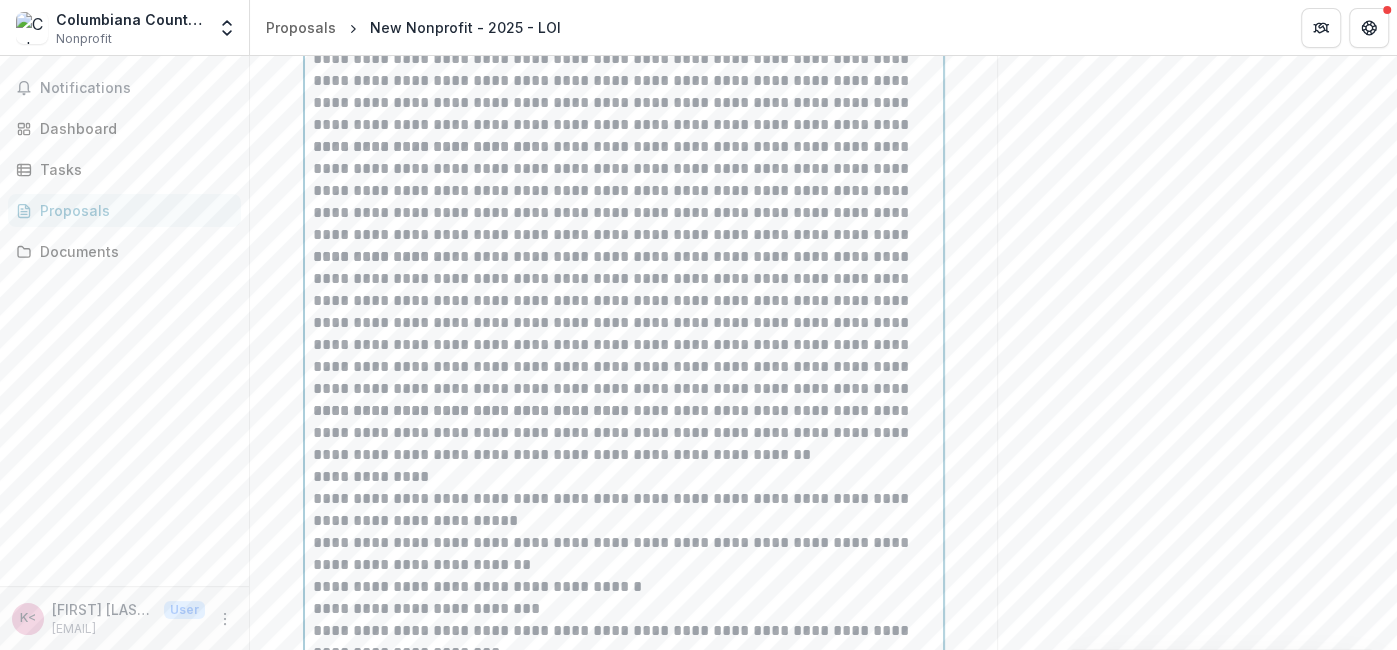 scroll, scrollTop: 3047, scrollLeft: 0, axis: vertical 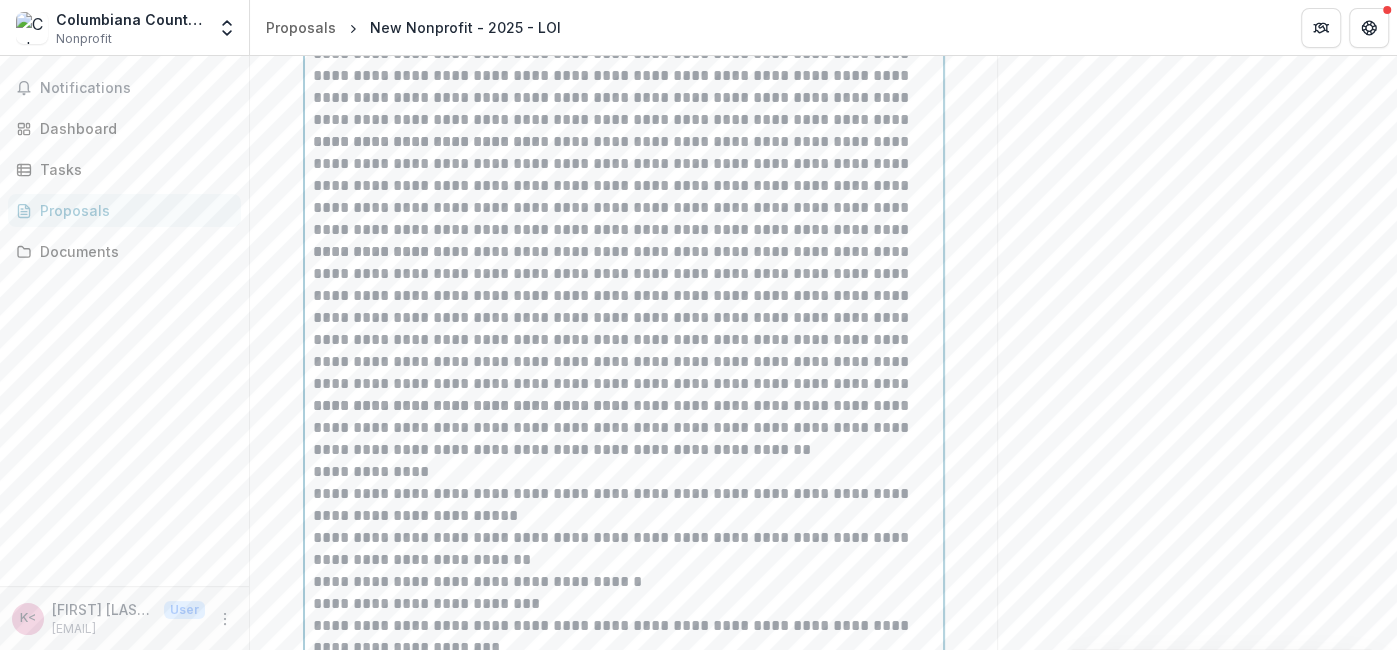 click on "**********" at bounding box center [624, 428] 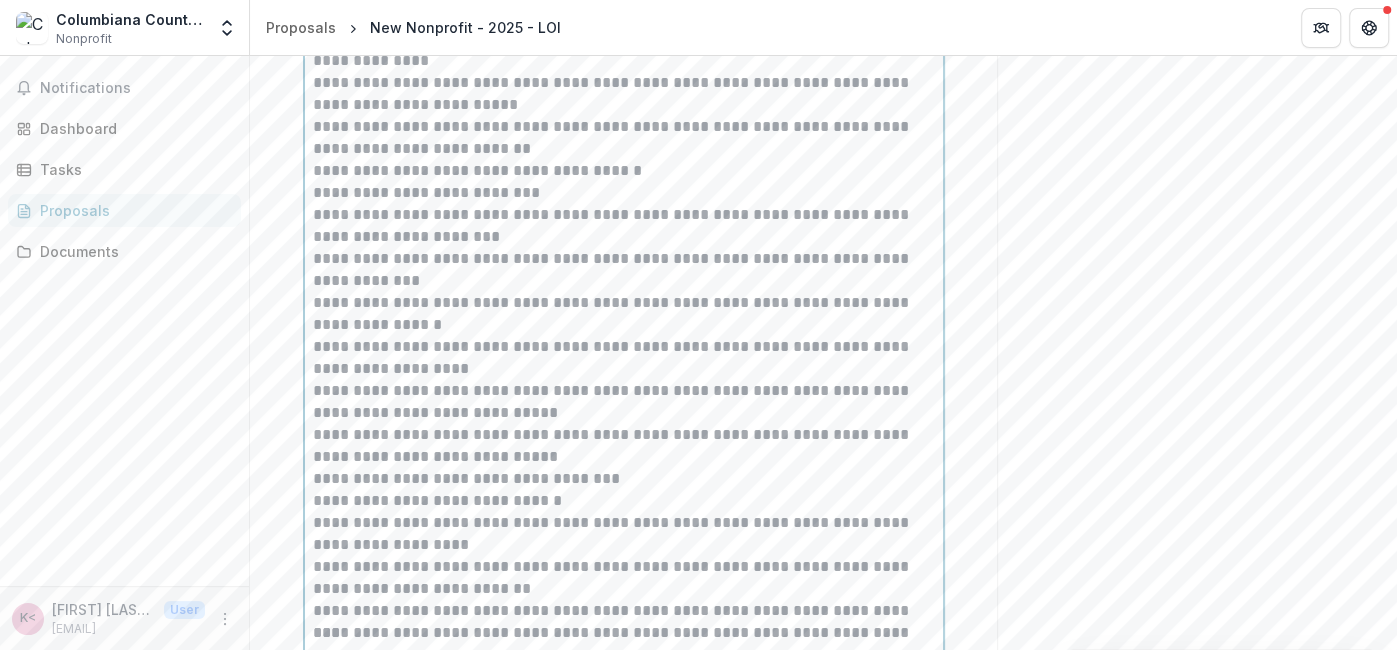 scroll, scrollTop: 3487, scrollLeft: 0, axis: vertical 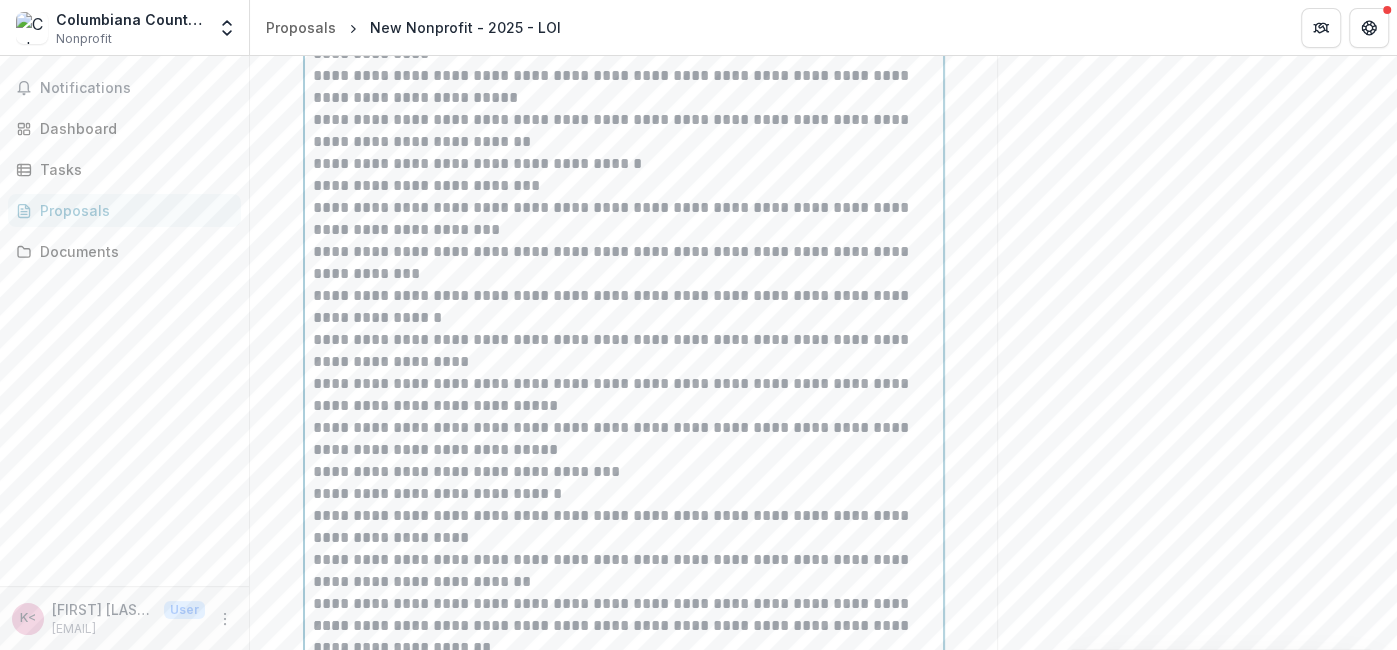 click on "**********" at bounding box center (624, 472) 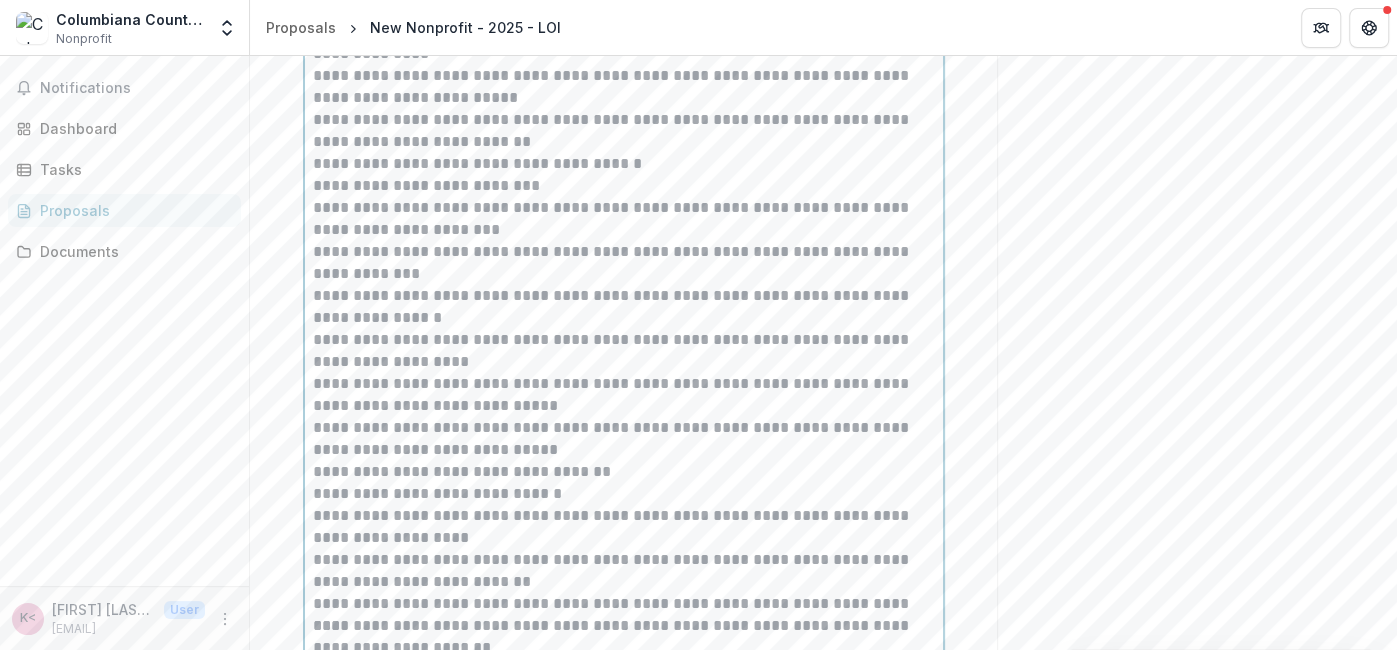 click on "**********" at bounding box center [624, 186] 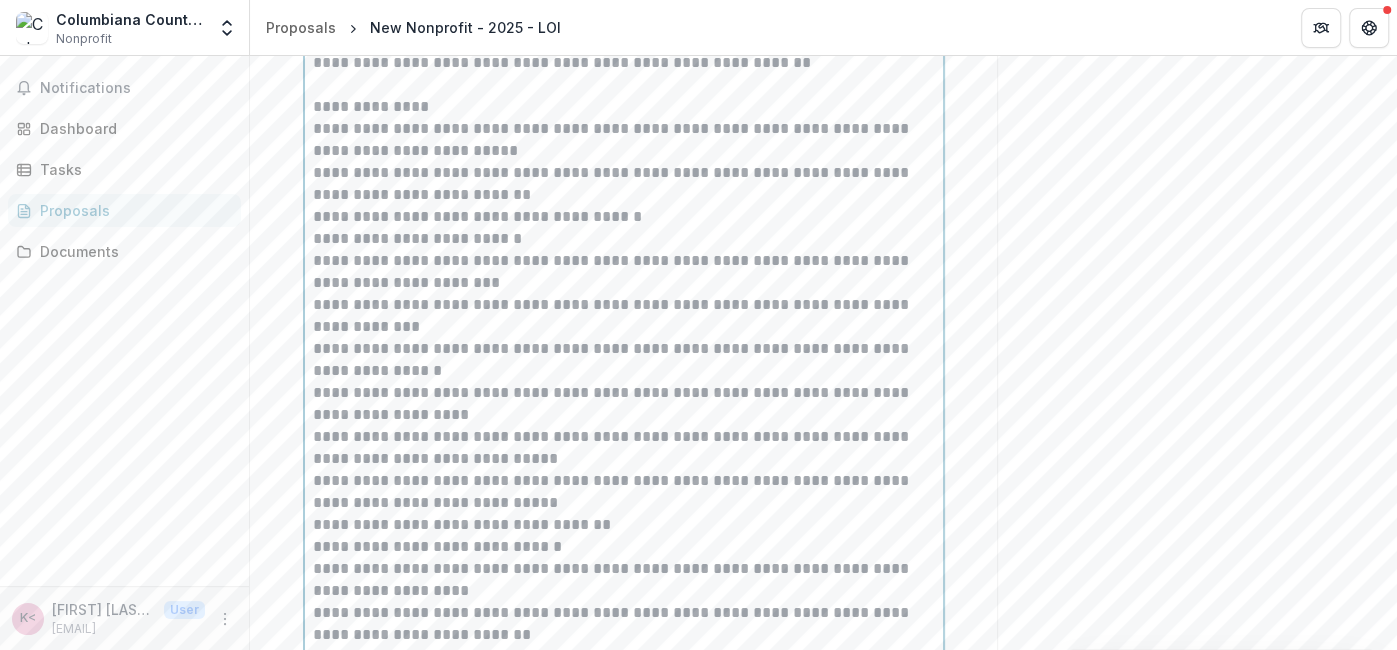scroll, scrollTop: 3345, scrollLeft: 0, axis: vertical 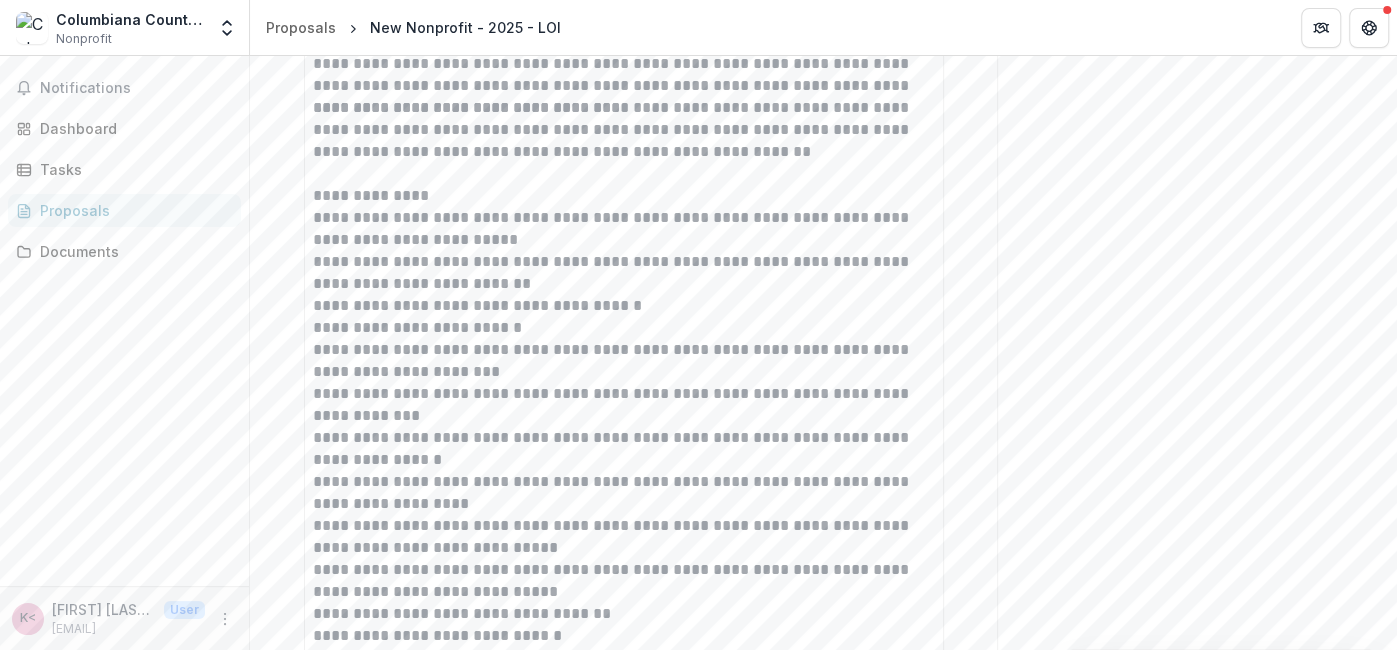 click on "**********" at bounding box center (624, 569) 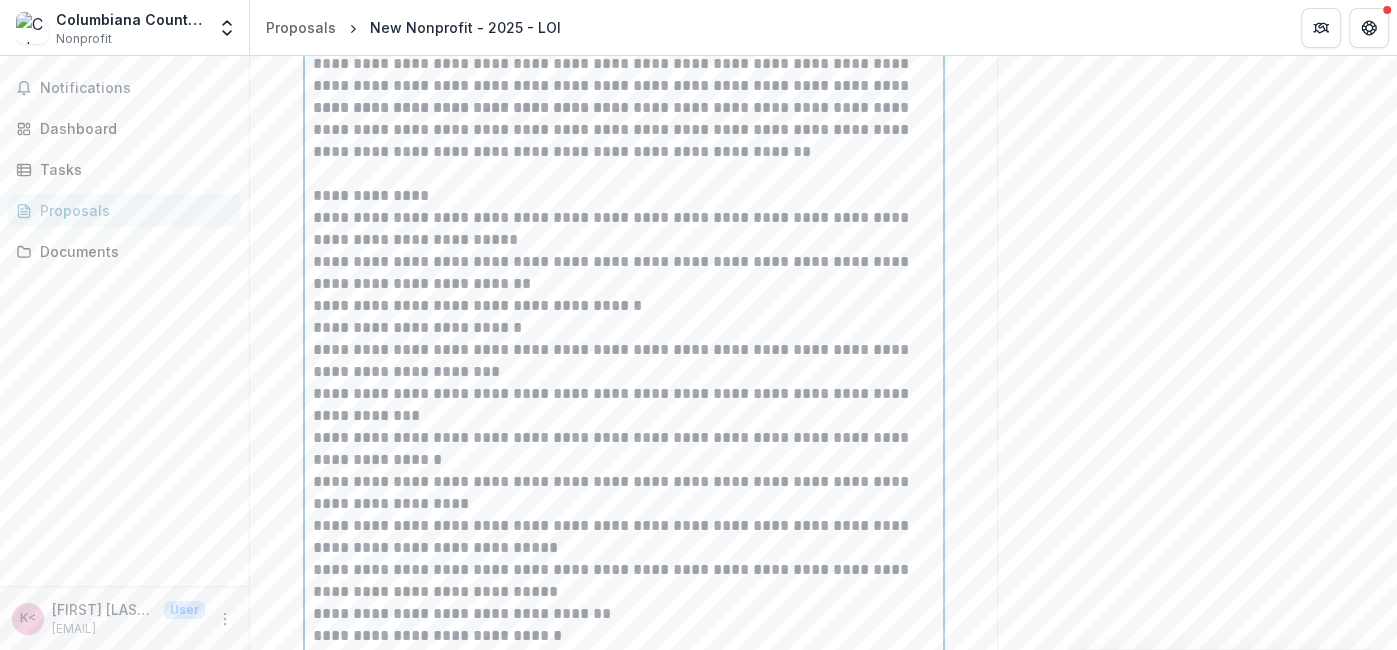 click on "**********" at bounding box center [624, 273] 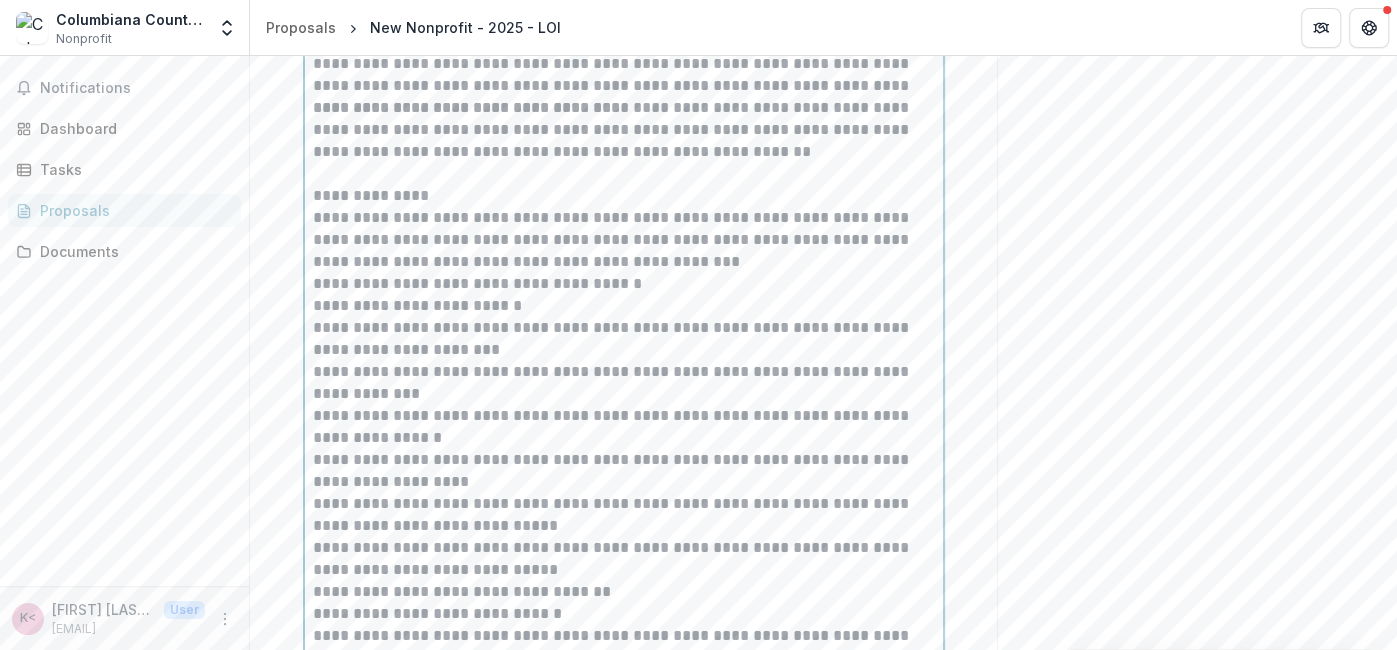 click on "**********" at bounding box center (624, 284) 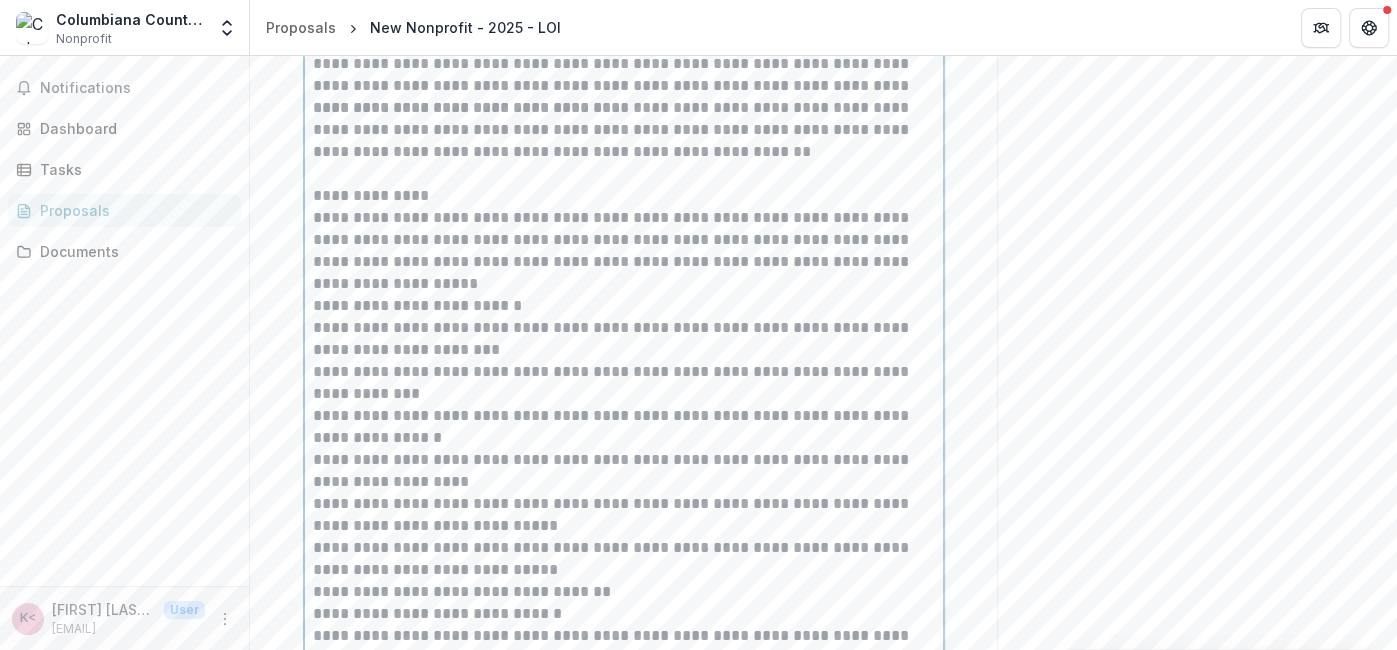 click on "**********" at bounding box center (624, 251) 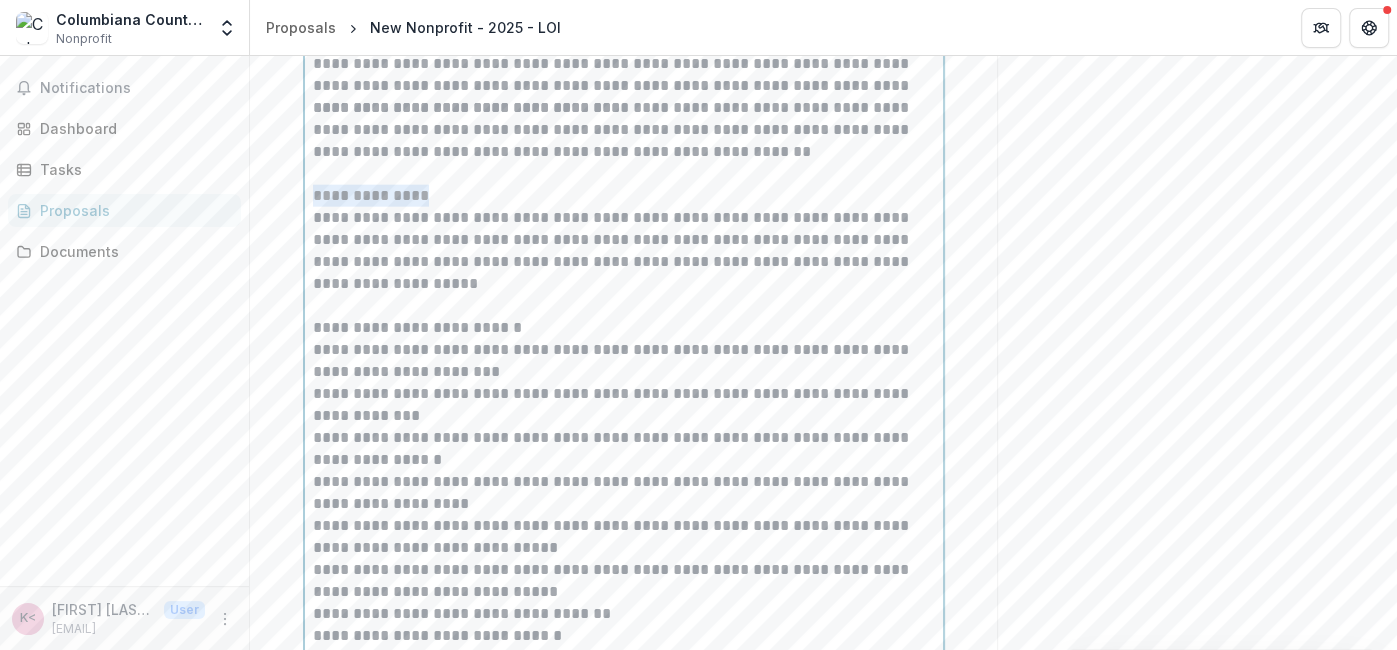 drag, startPoint x: 423, startPoint y: 195, endPoint x: 307, endPoint y: 201, distance: 116.15507 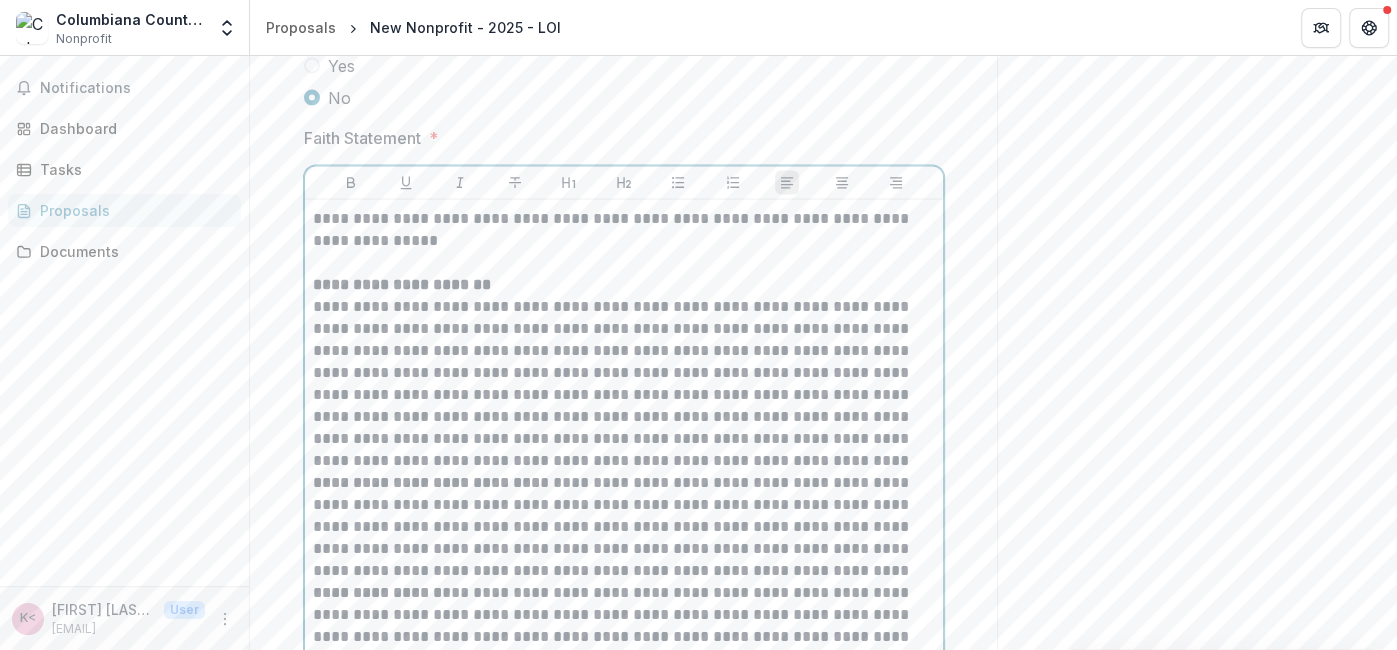 scroll, scrollTop: 2688, scrollLeft: 0, axis: vertical 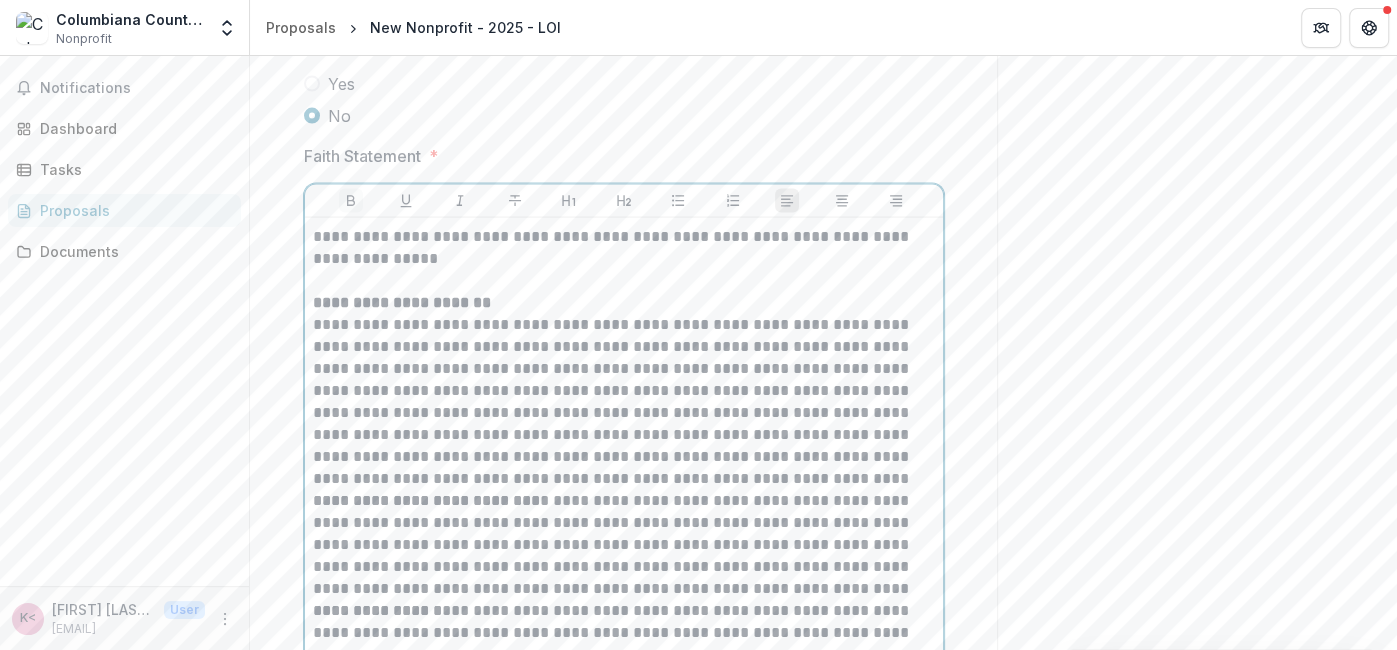 click at bounding box center [351, 201] 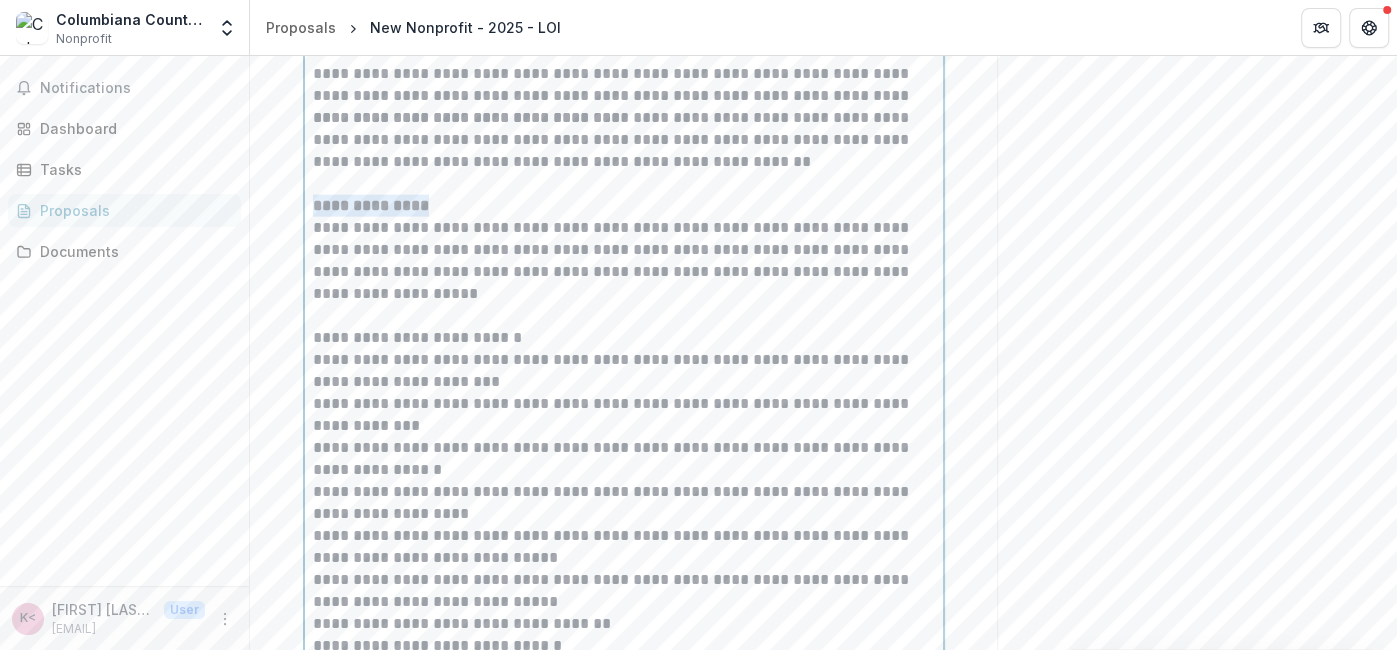 scroll, scrollTop: 3338, scrollLeft: 0, axis: vertical 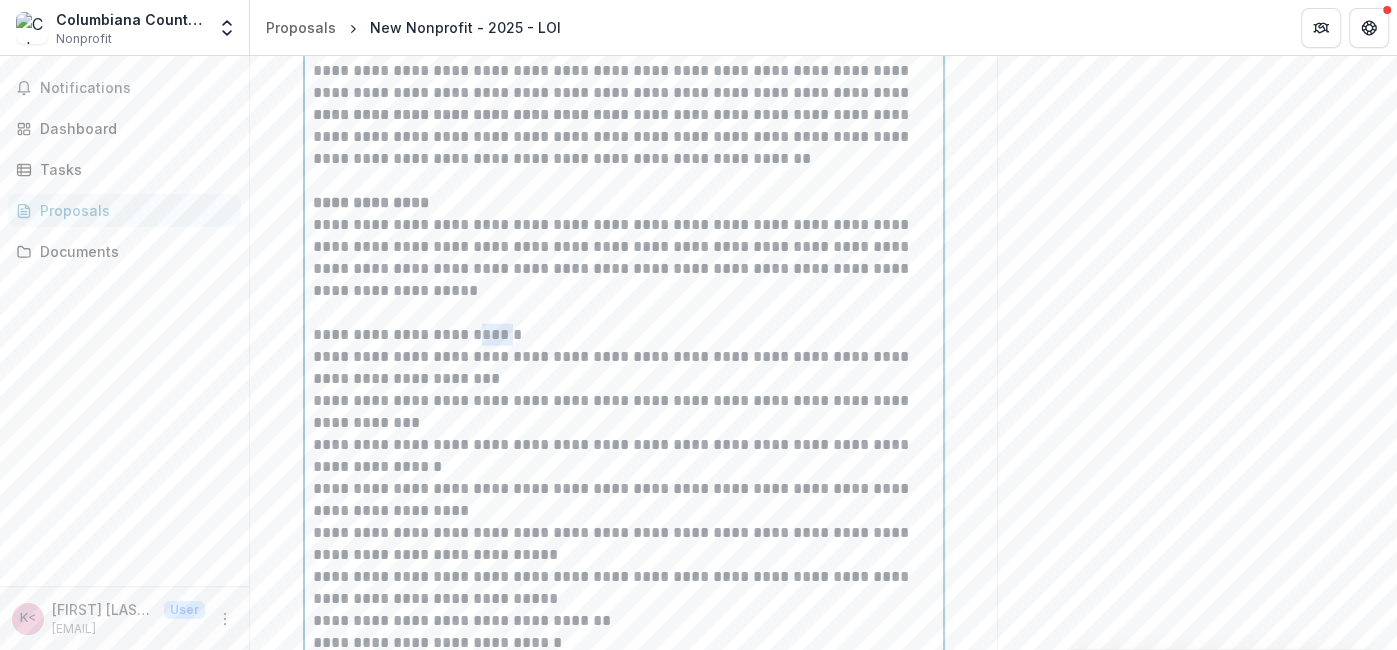drag, startPoint x: 509, startPoint y: 328, endPoint x: 479, endPoint y: 332, distance: 30.265491 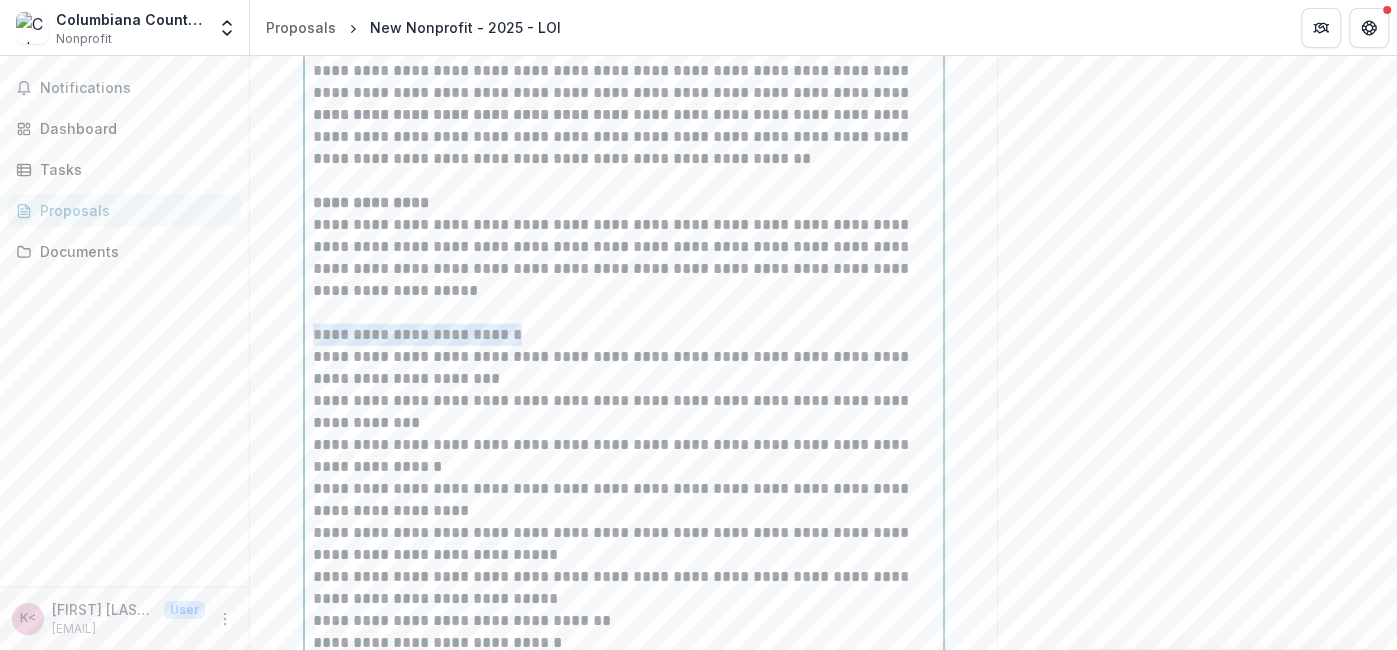 drag, startPoint x: 511, startPoint y: 331, endPoint x: 310, endPoint y: 332, distance: 201.00249 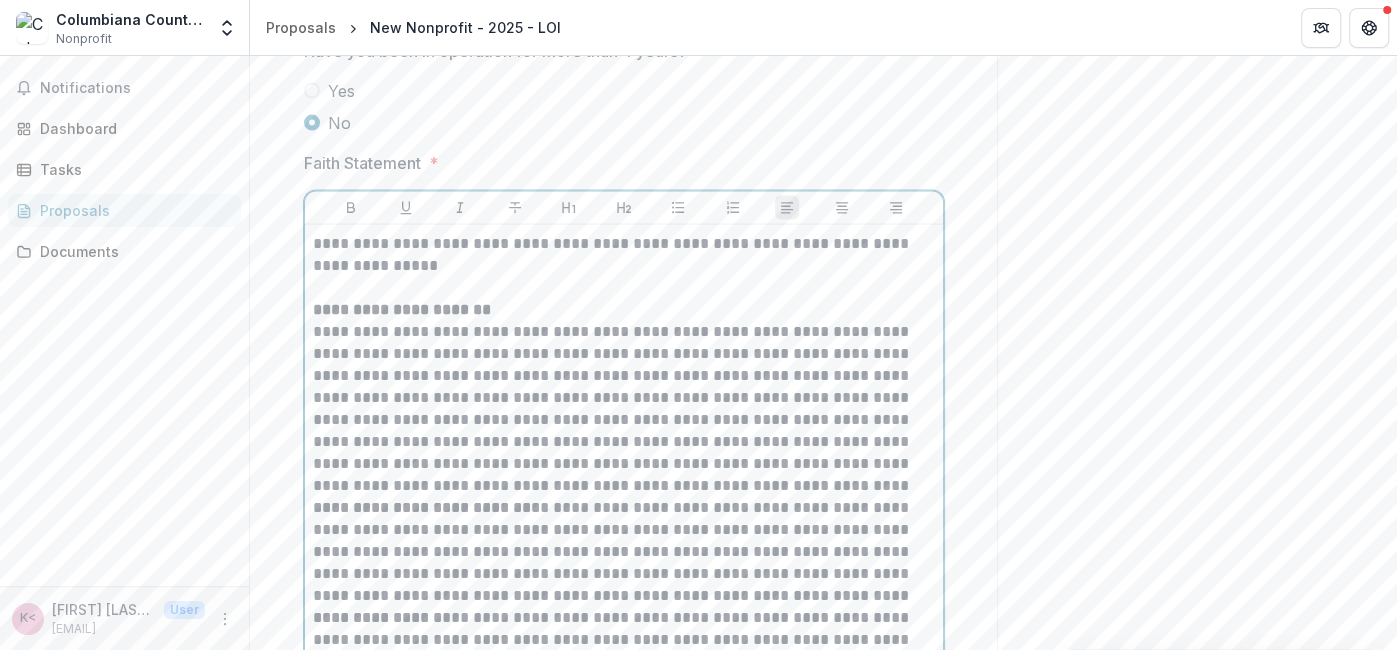 scroll, scrollTop: 2672, scrollLeft: 0, axis: vertical 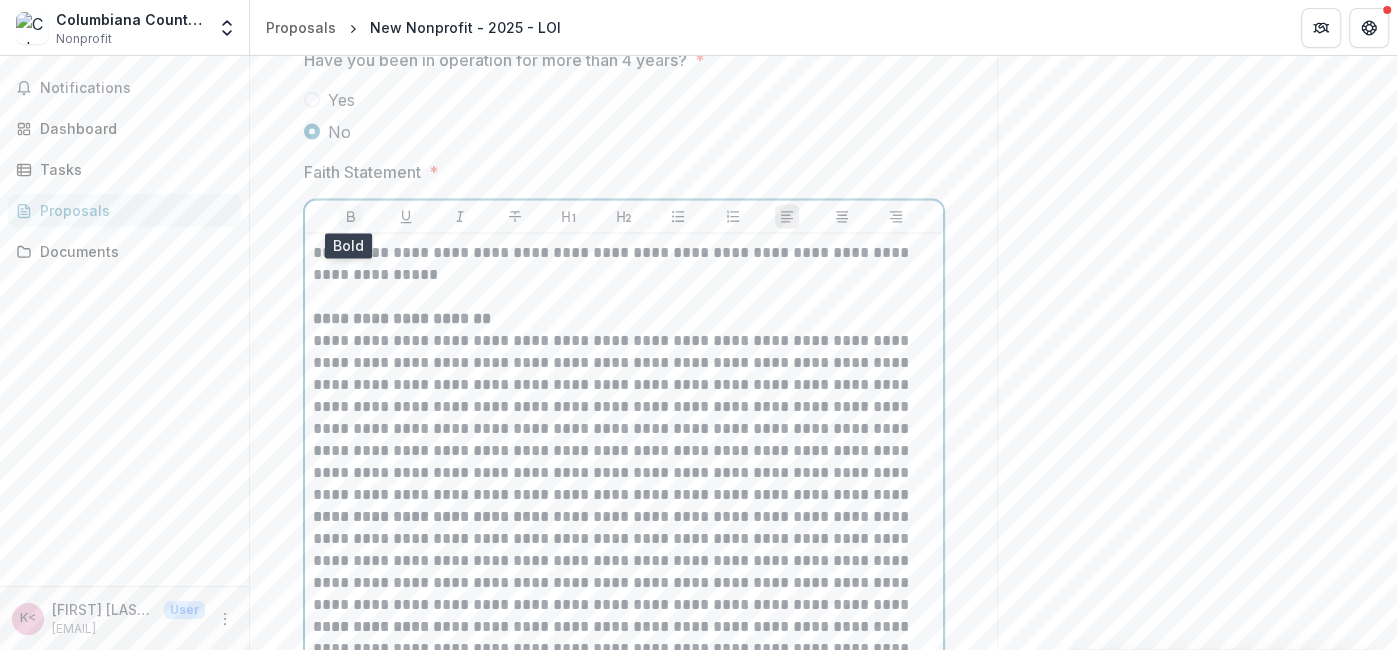 click 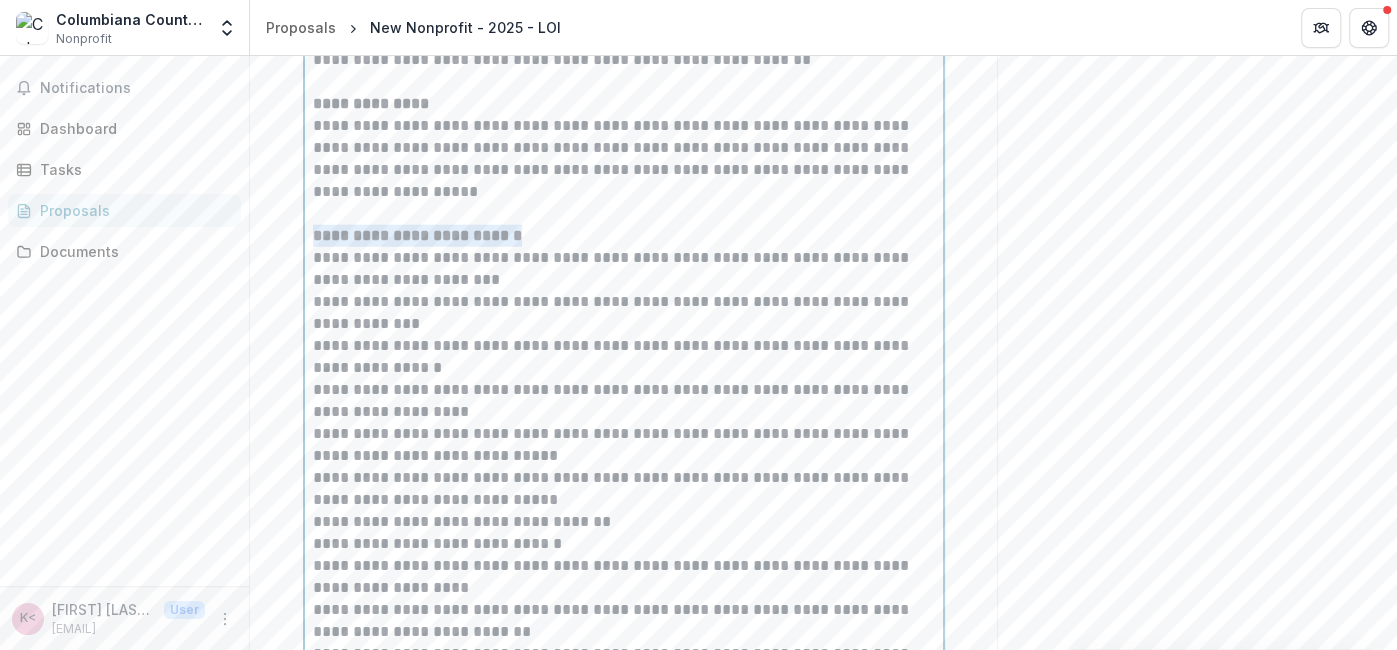 scroll, scrollTop: 3438, scrollLeft: 0, axis: vertical 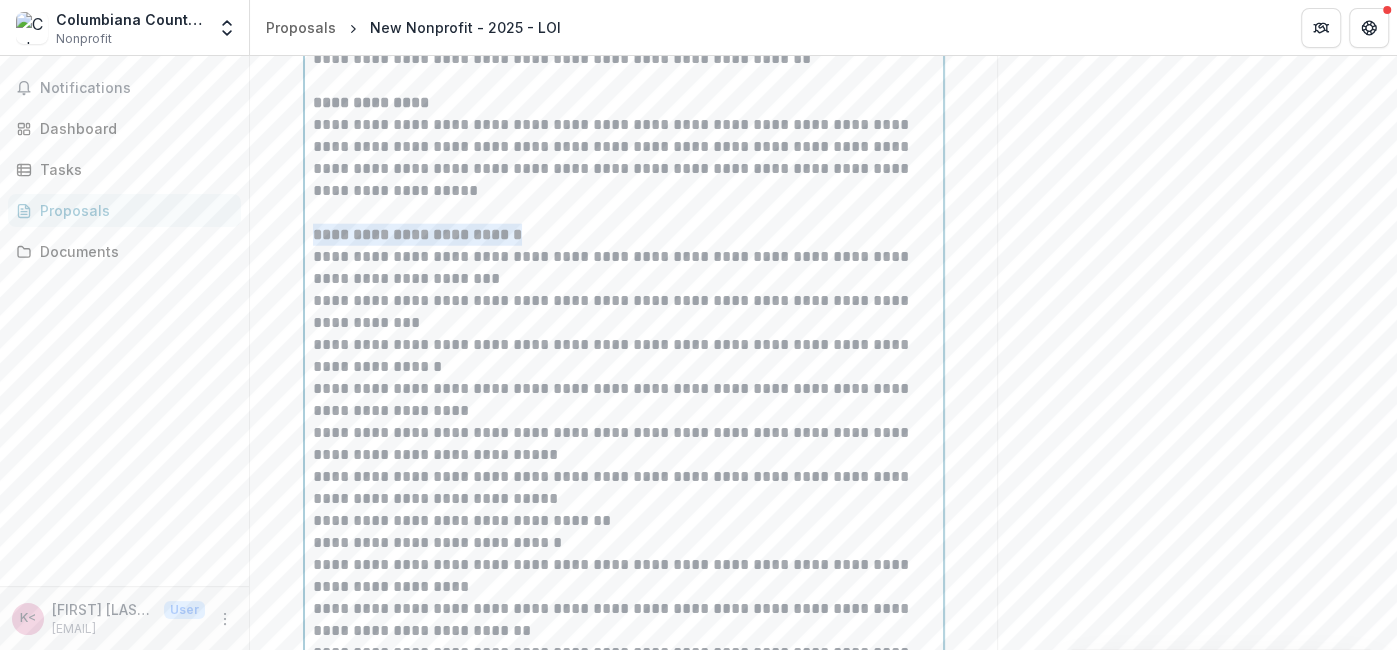 click on "**********" at bounding box center [624, 312] 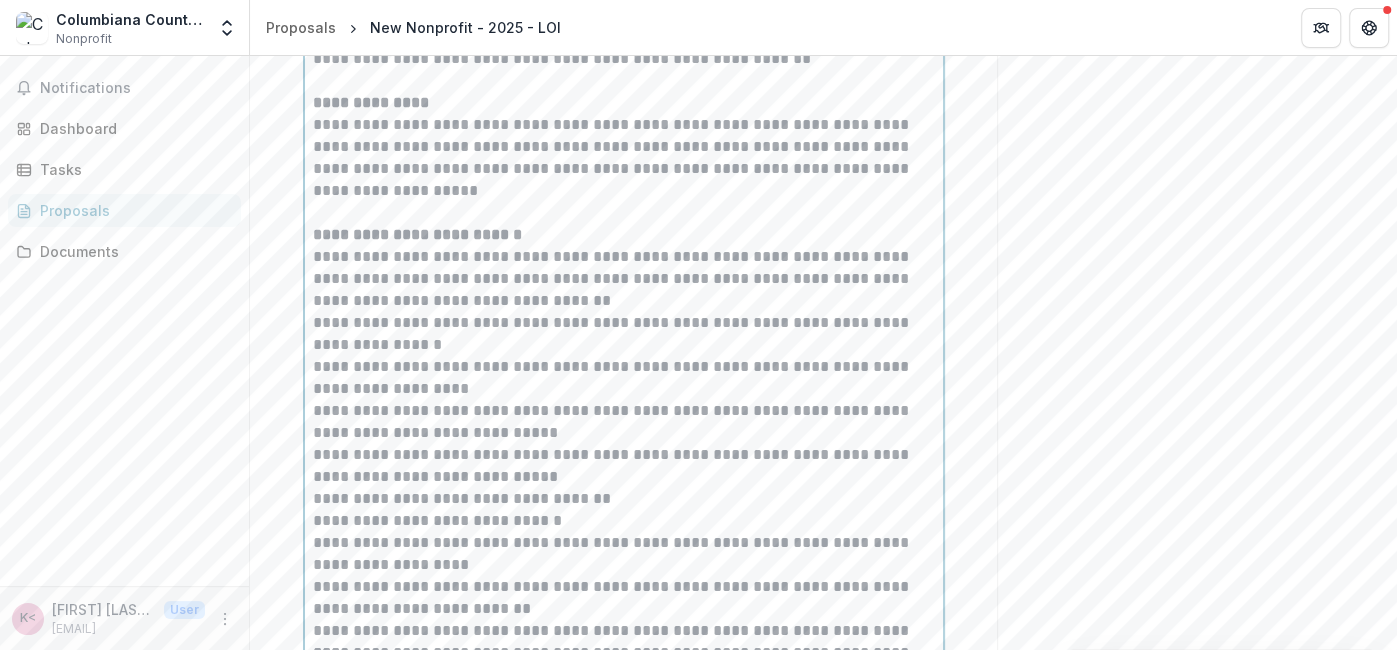 click on "**********" at bounding box center [624, 334] 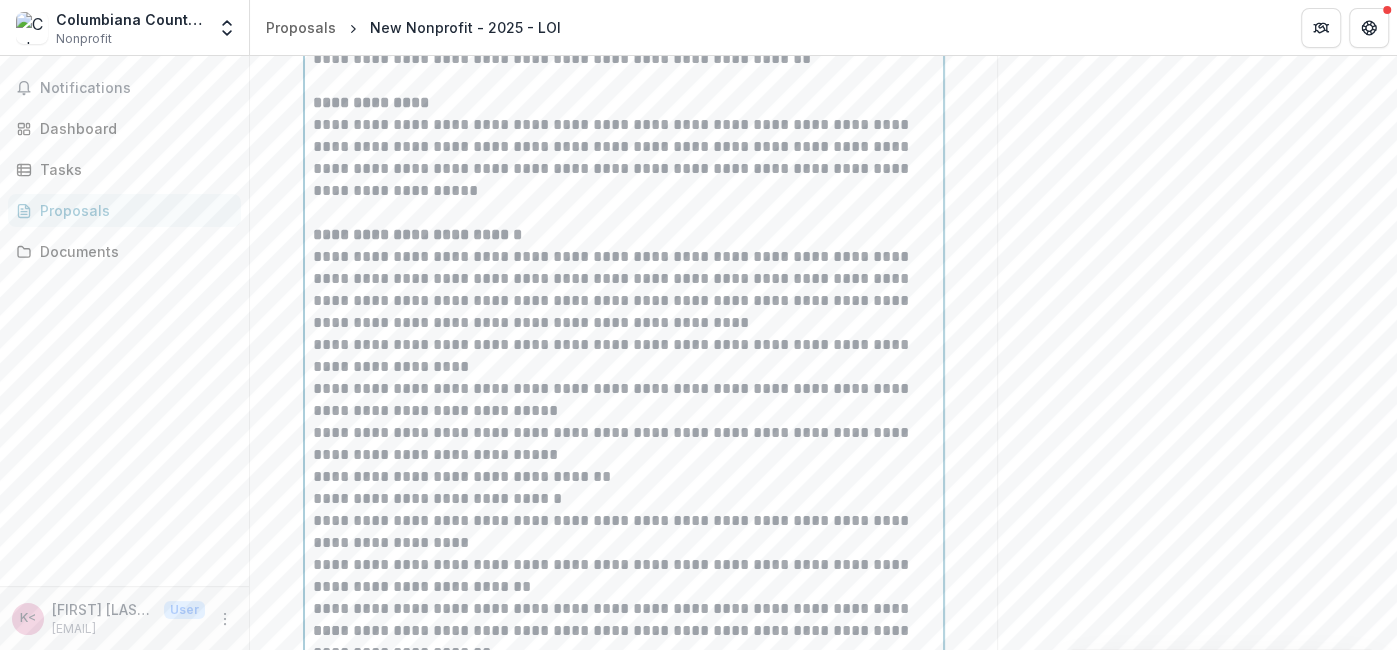 click on "**********" at bounding box center (624, 356) 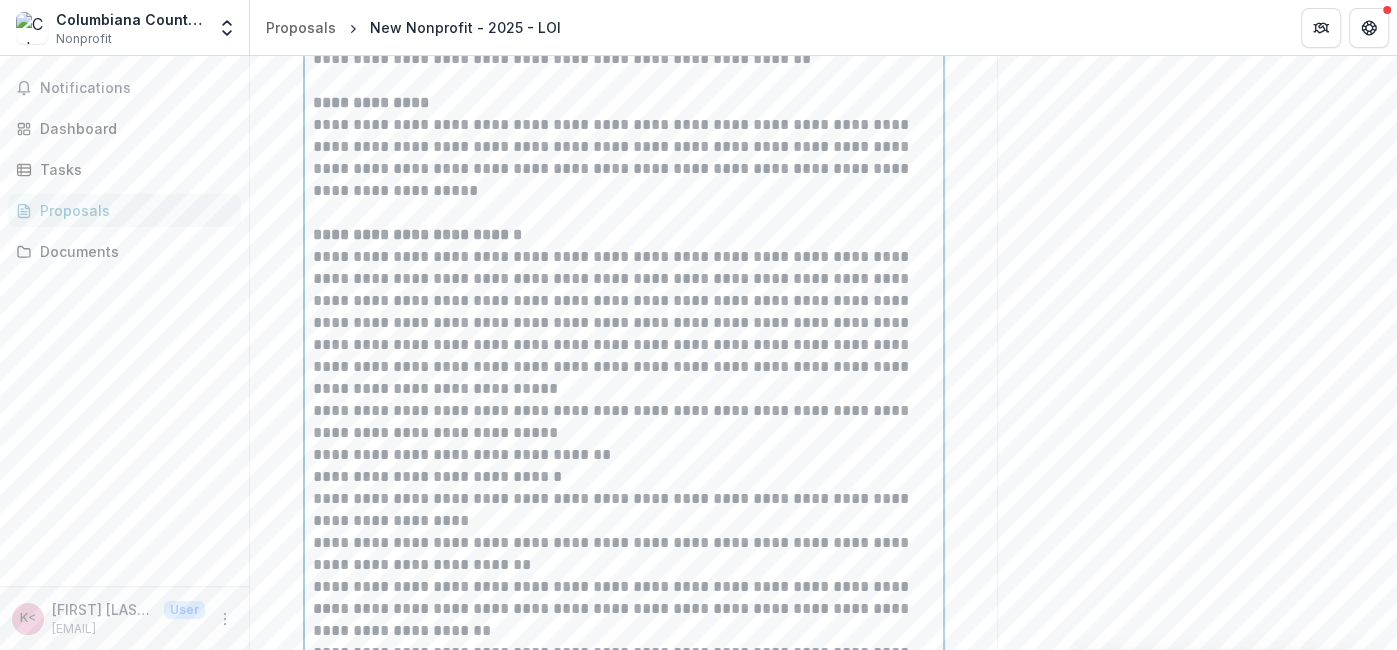 click on "**********" at bounding box center [624, 301] 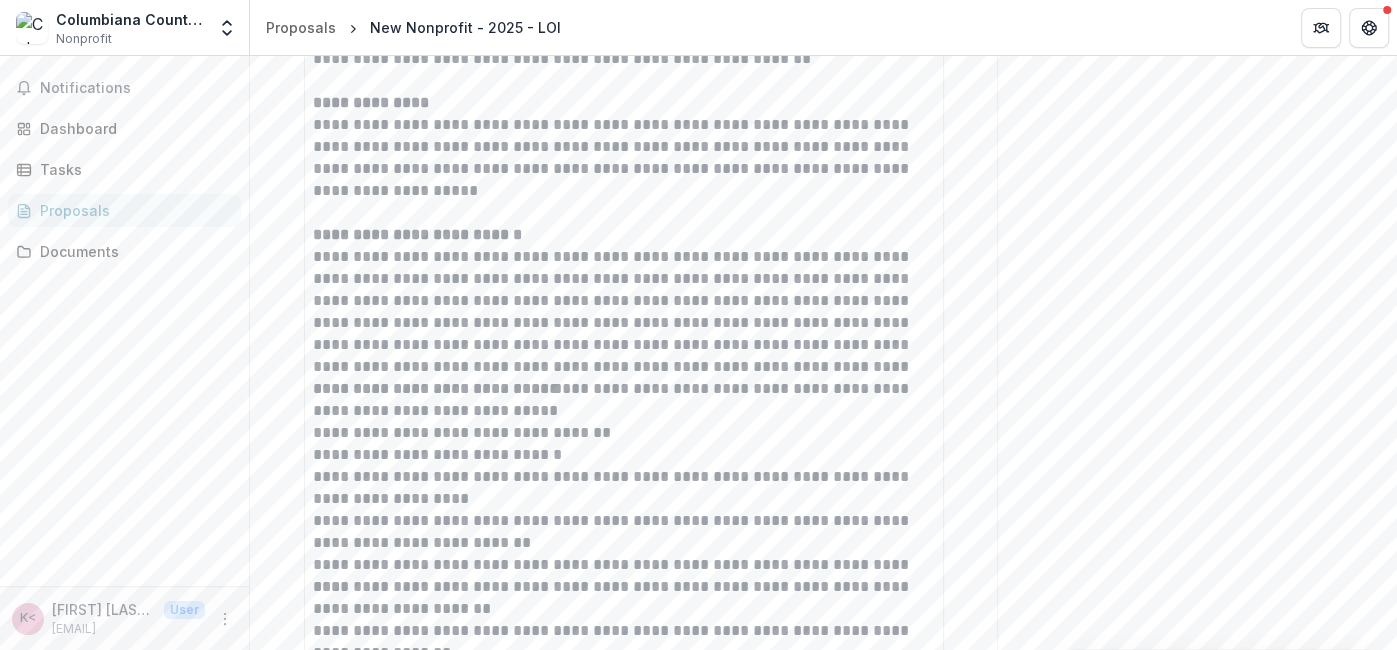 click on "**********" at bounding box center (624, 432) 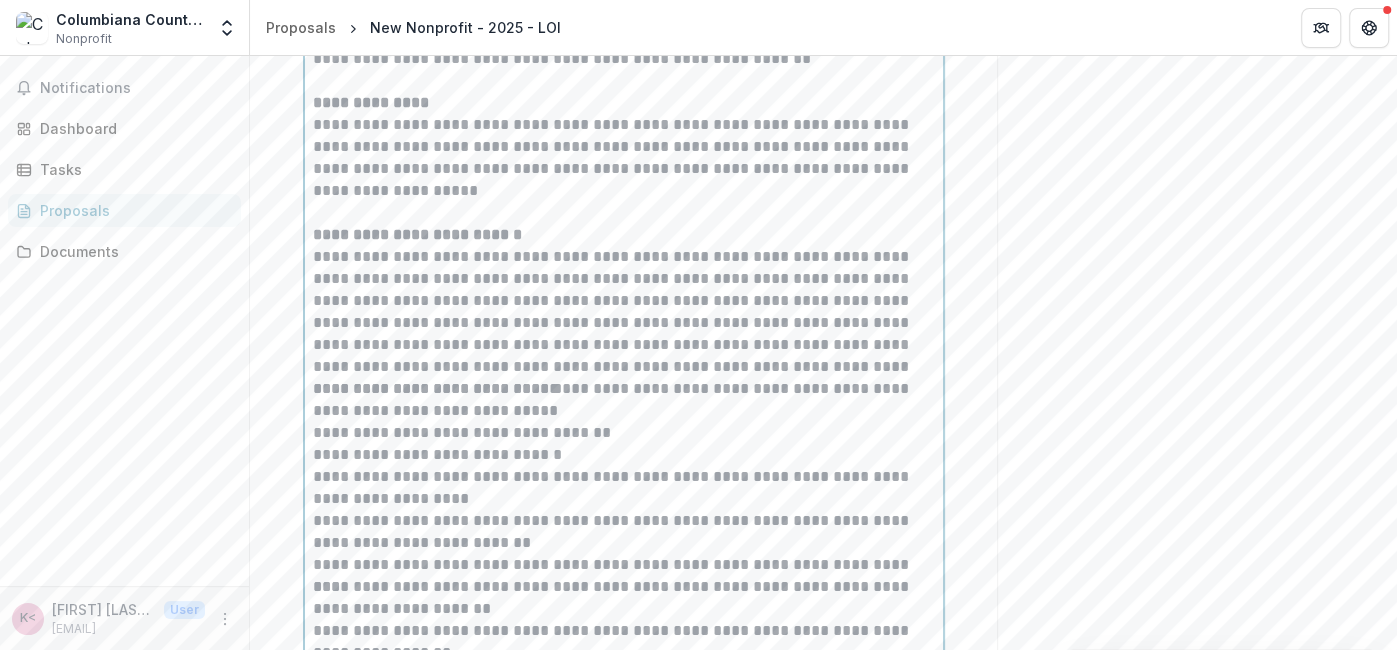 click on "**********" at bounding box center [624, 400] 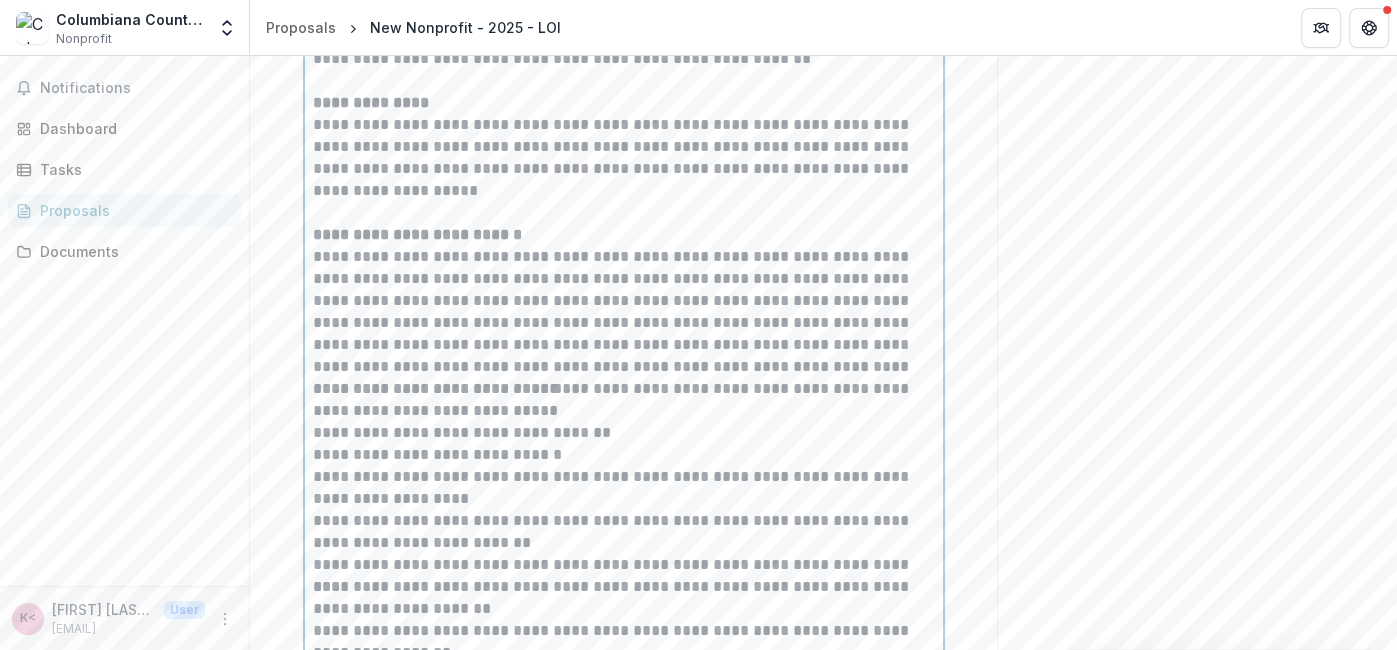 click on "**********" at bounding box center [624, 400] 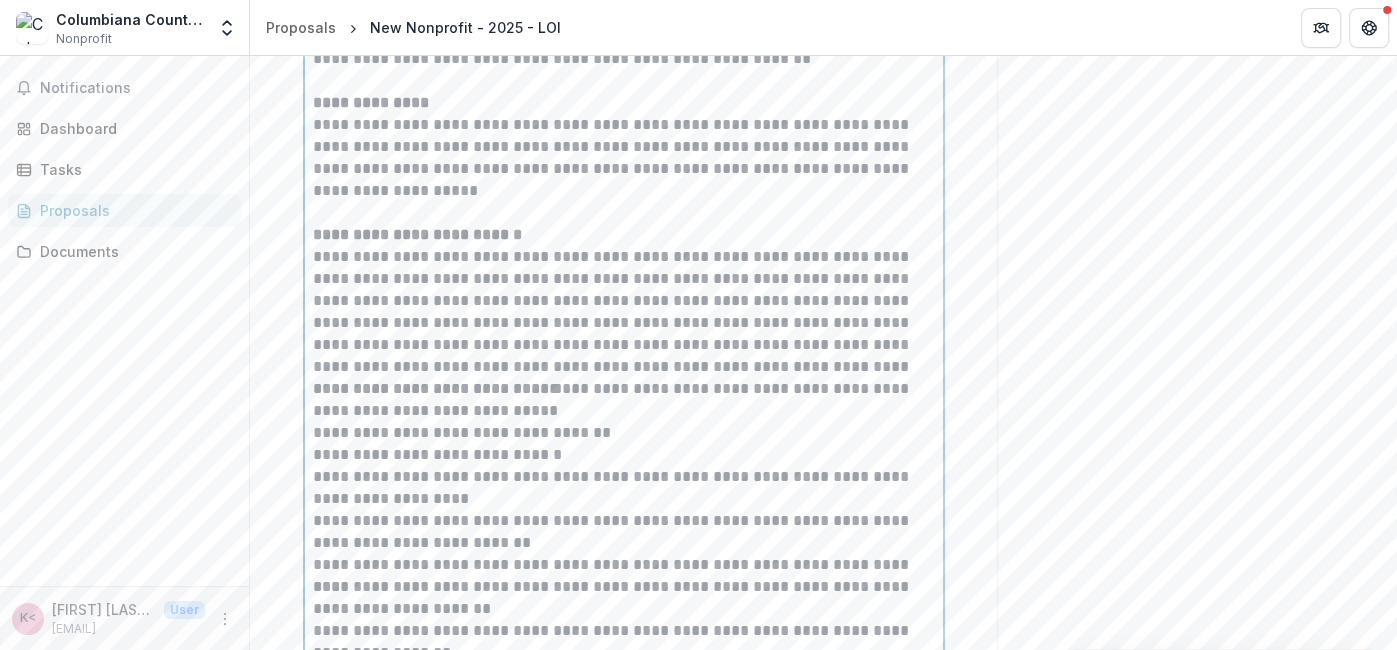 click on "**********" at bounding box center [624, 433] 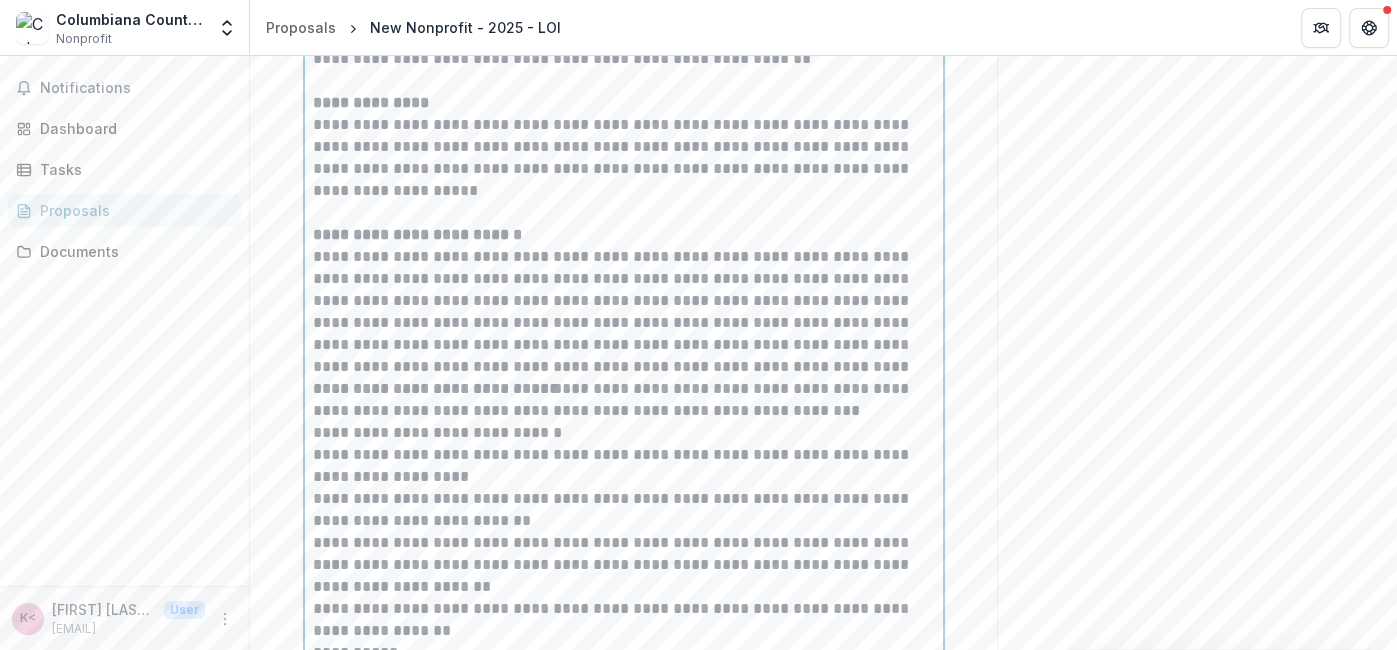 click on "**********" at bounding box center (624, 400) 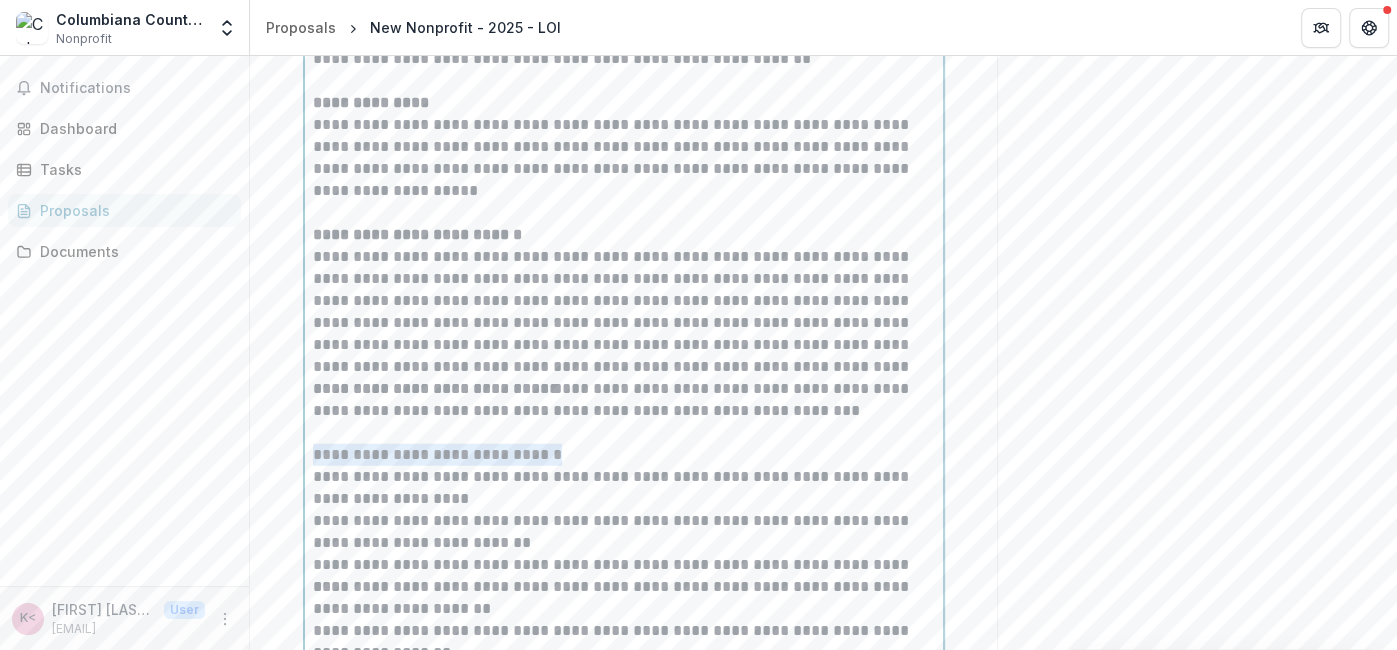 drag, startPoint x: 553, startPoint y: 449, endPoint x: 305, endPoint y: 451, distance: 248.00807 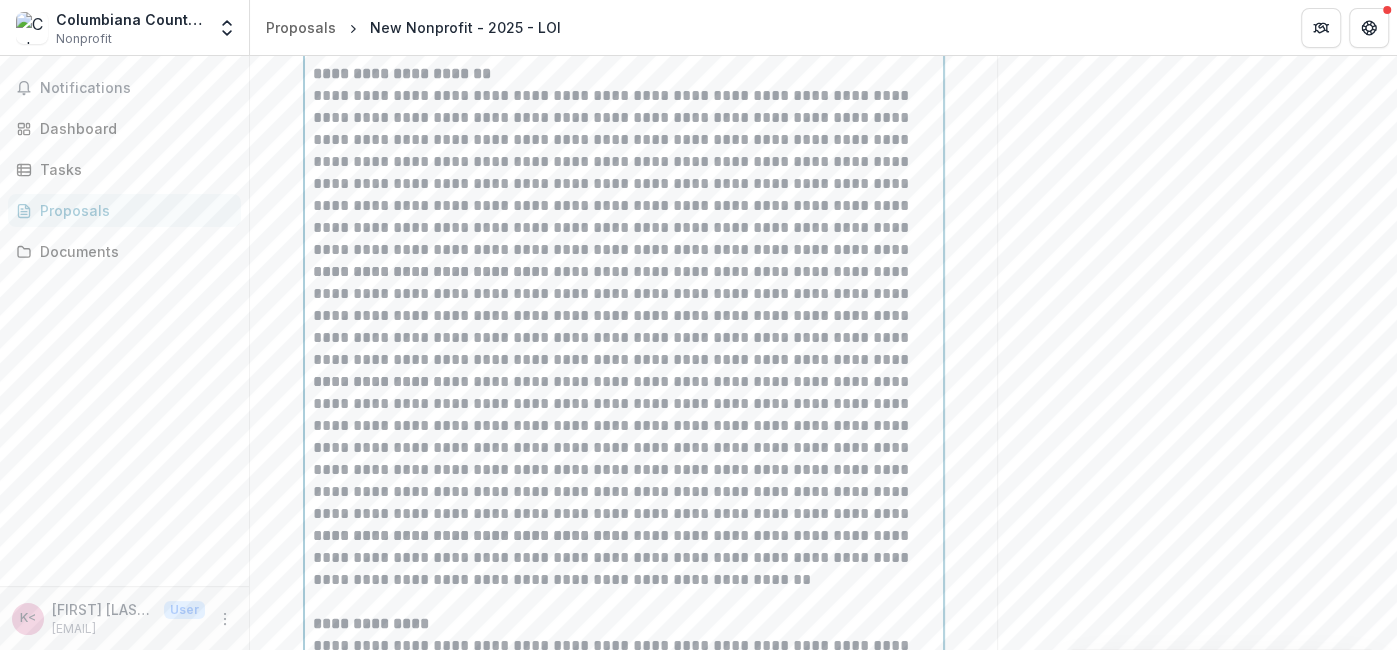 scroll, scrollTop: 2696, scrollLeft: 0, axis: vertical 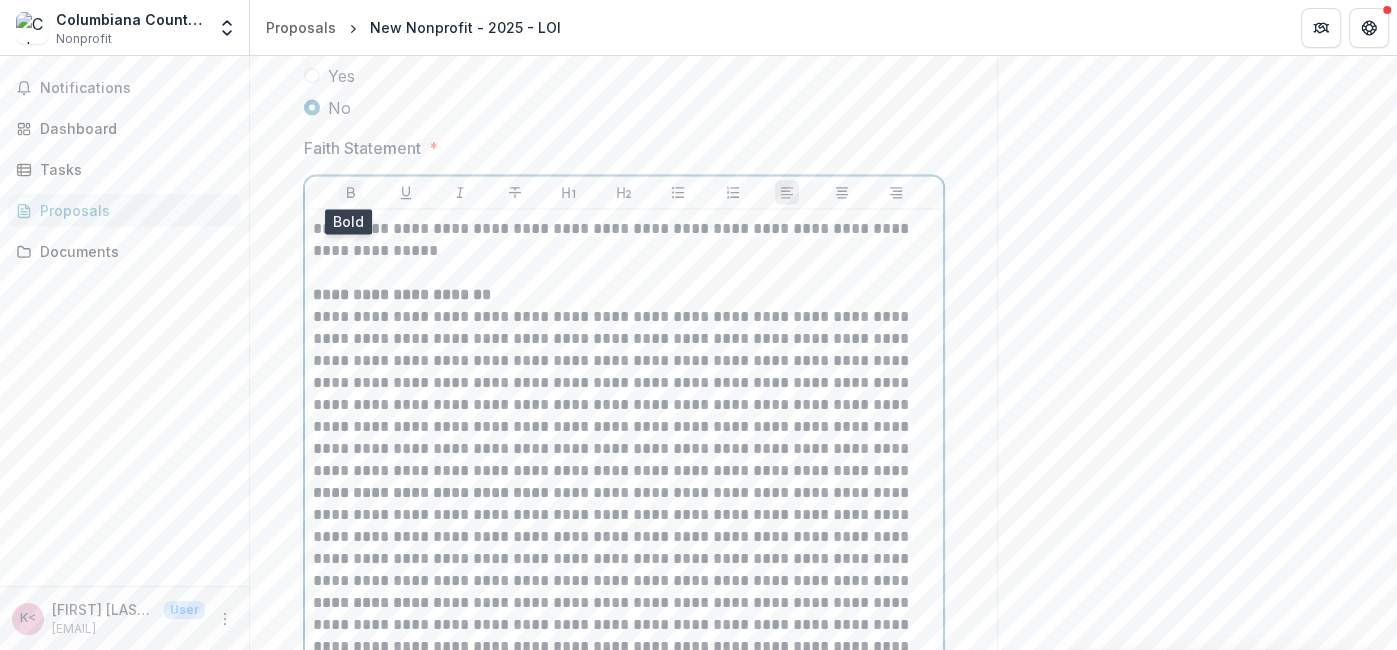 click 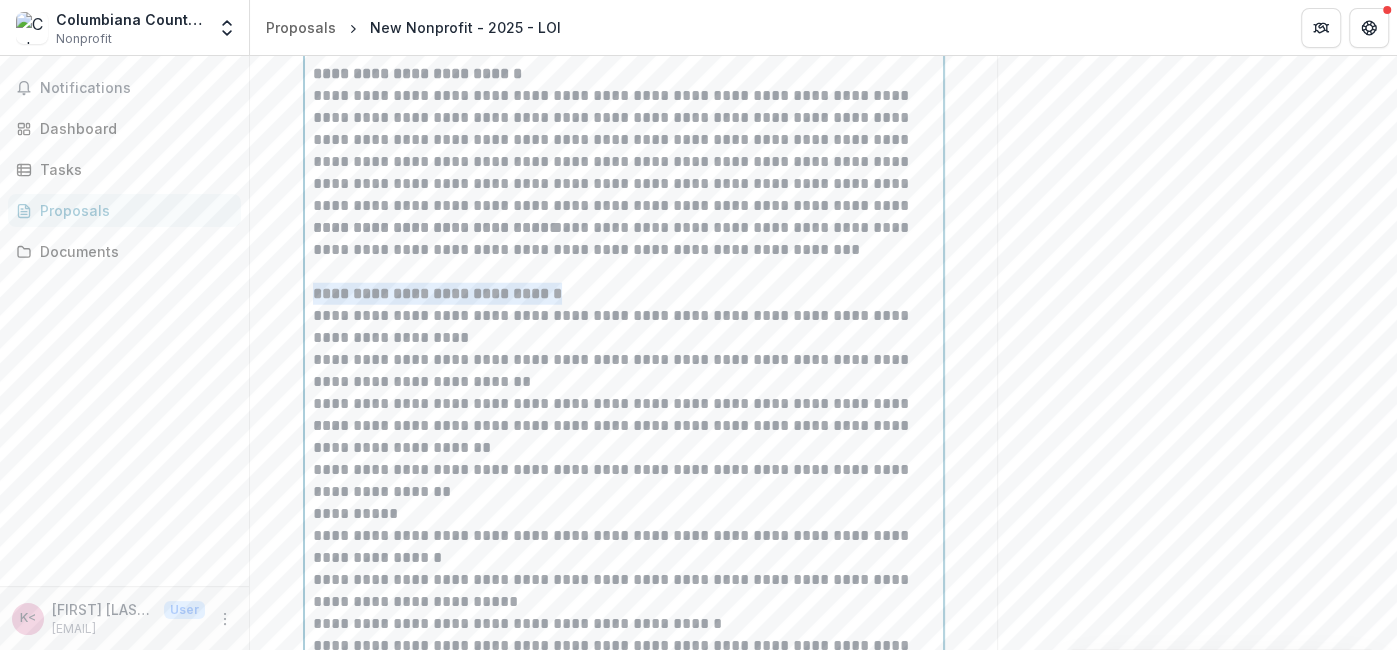 scroll, scrollTop: 3674, scrollLeft: 0, axis: vertical 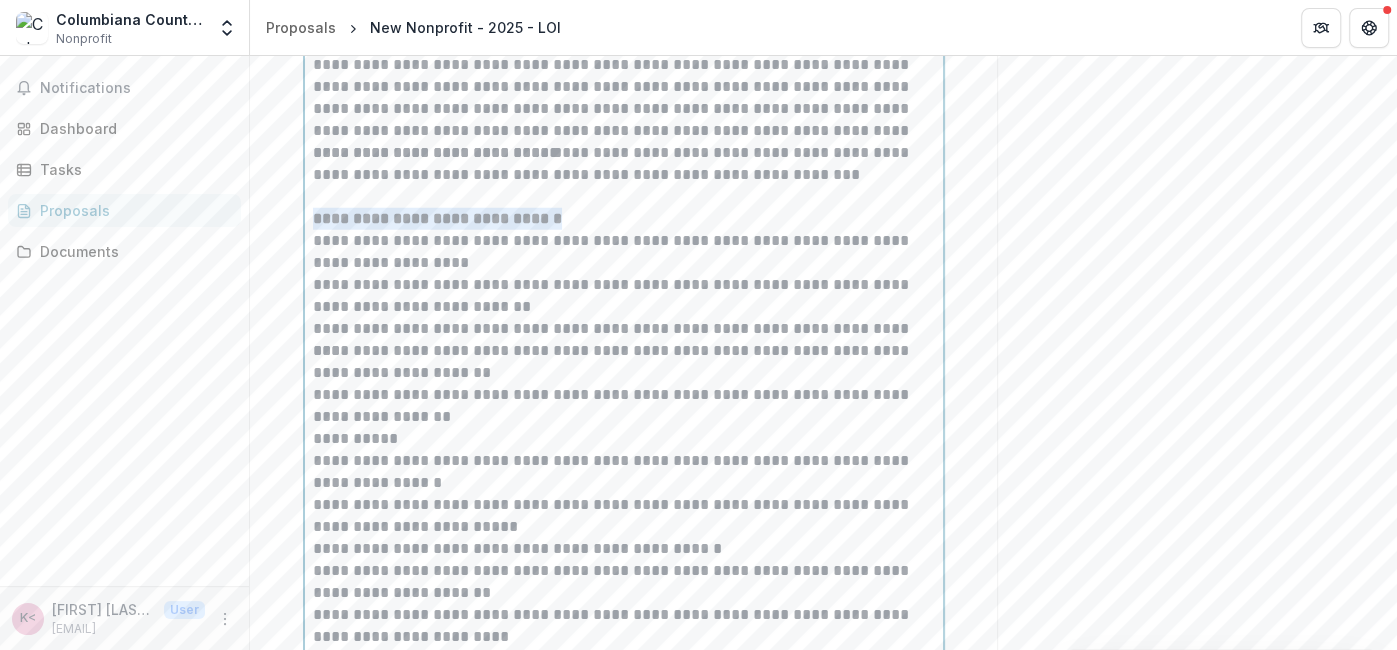 click on "**********" at bounding box center [624, 296] 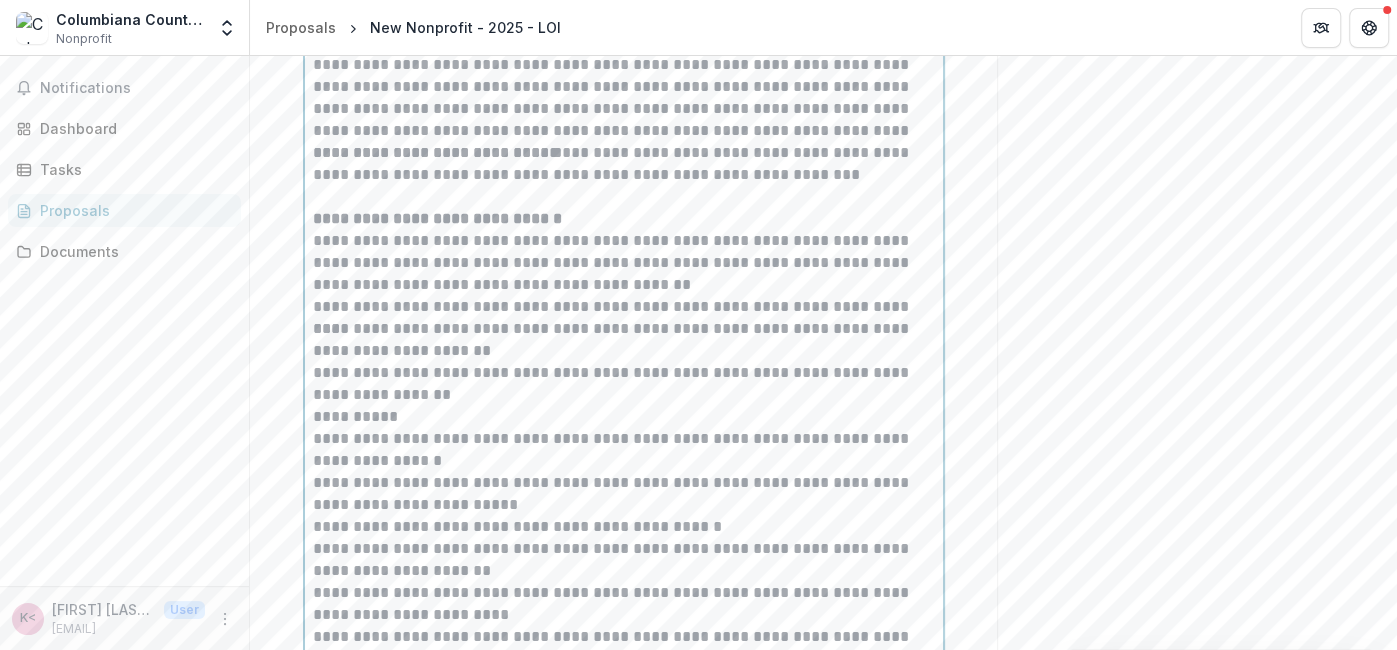 click on "**********" at bounding box center (624, 307) 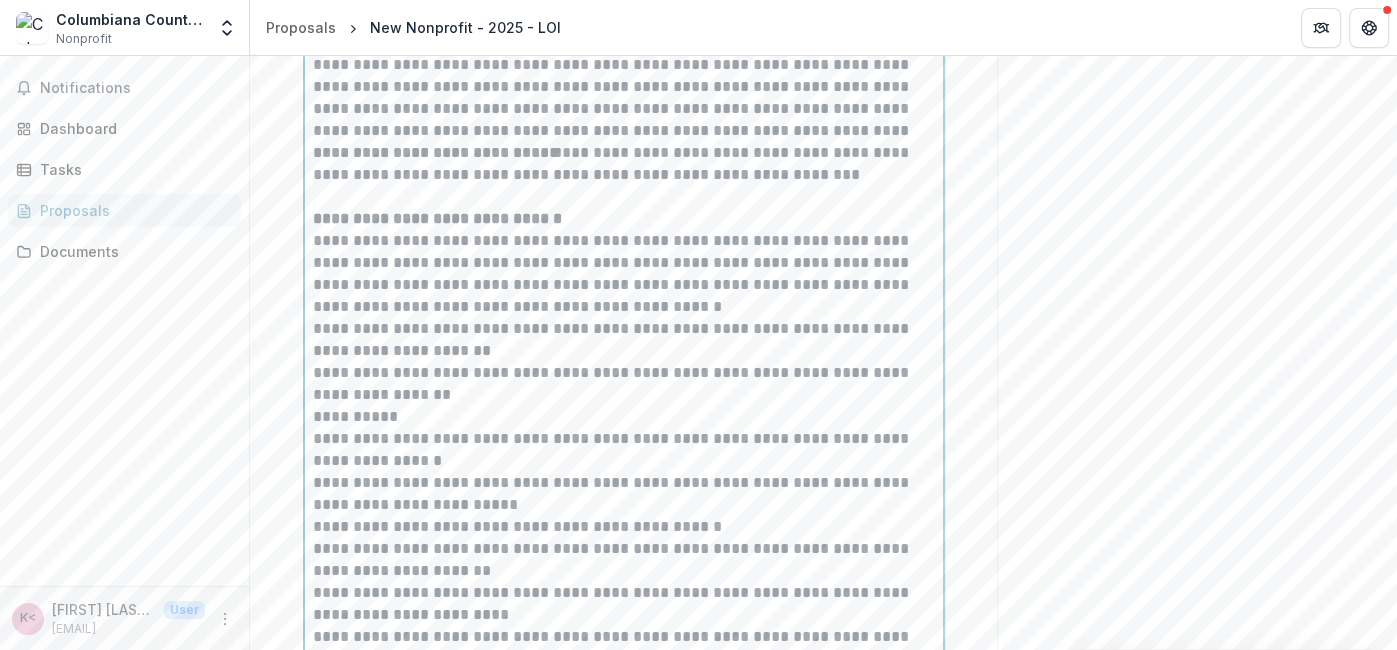 click on "**********" at bounding box center [624, 340] 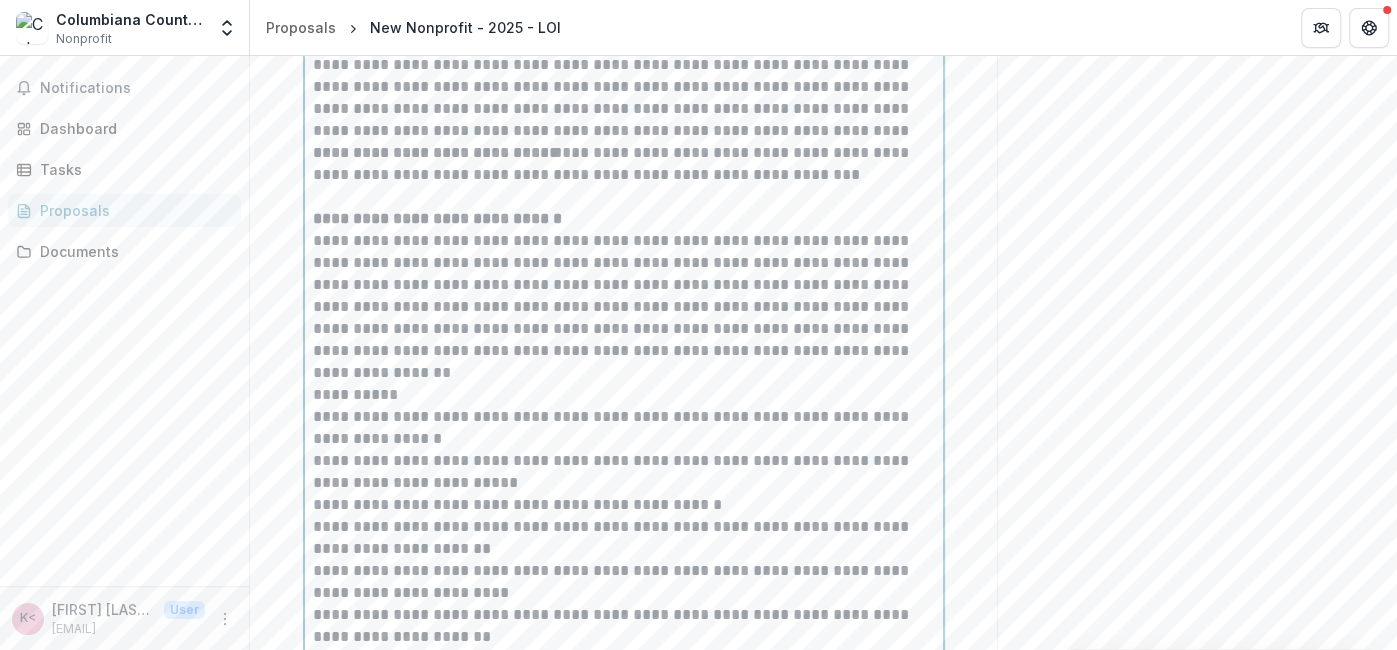 click on "**********" at bounding box center (624, 362) 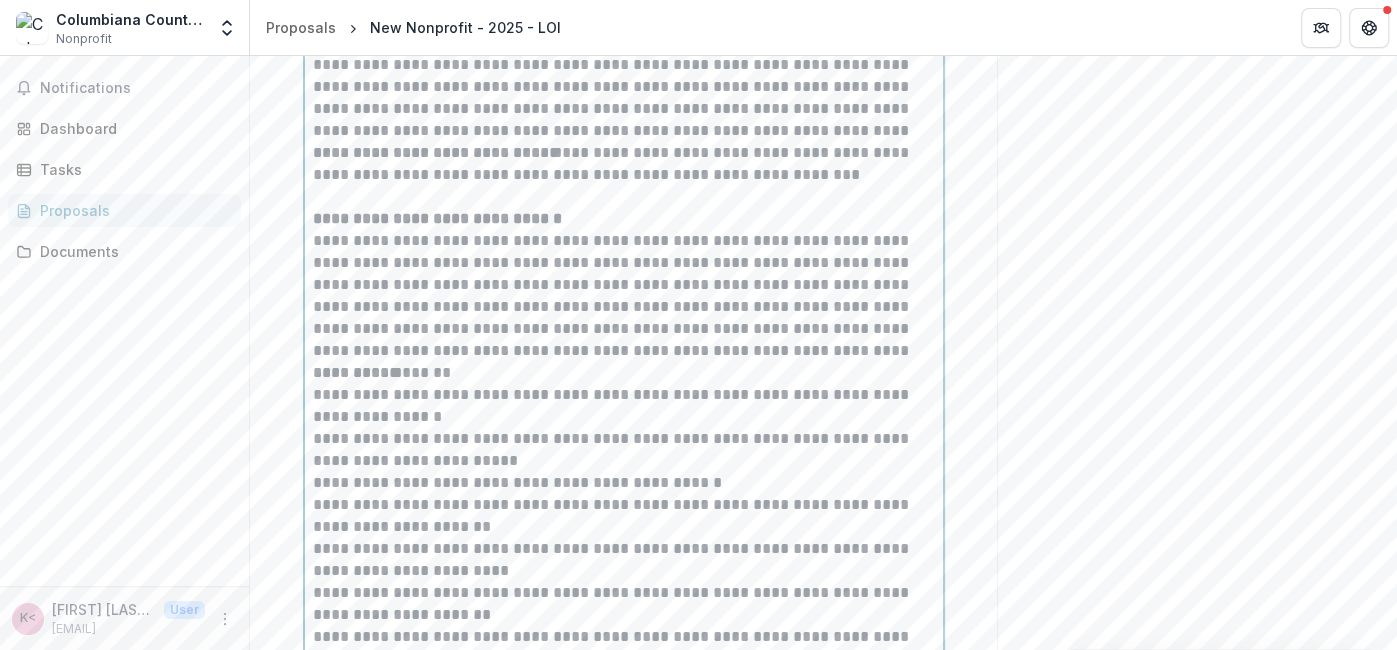 click on "**********" at bounding box center [624, 406] 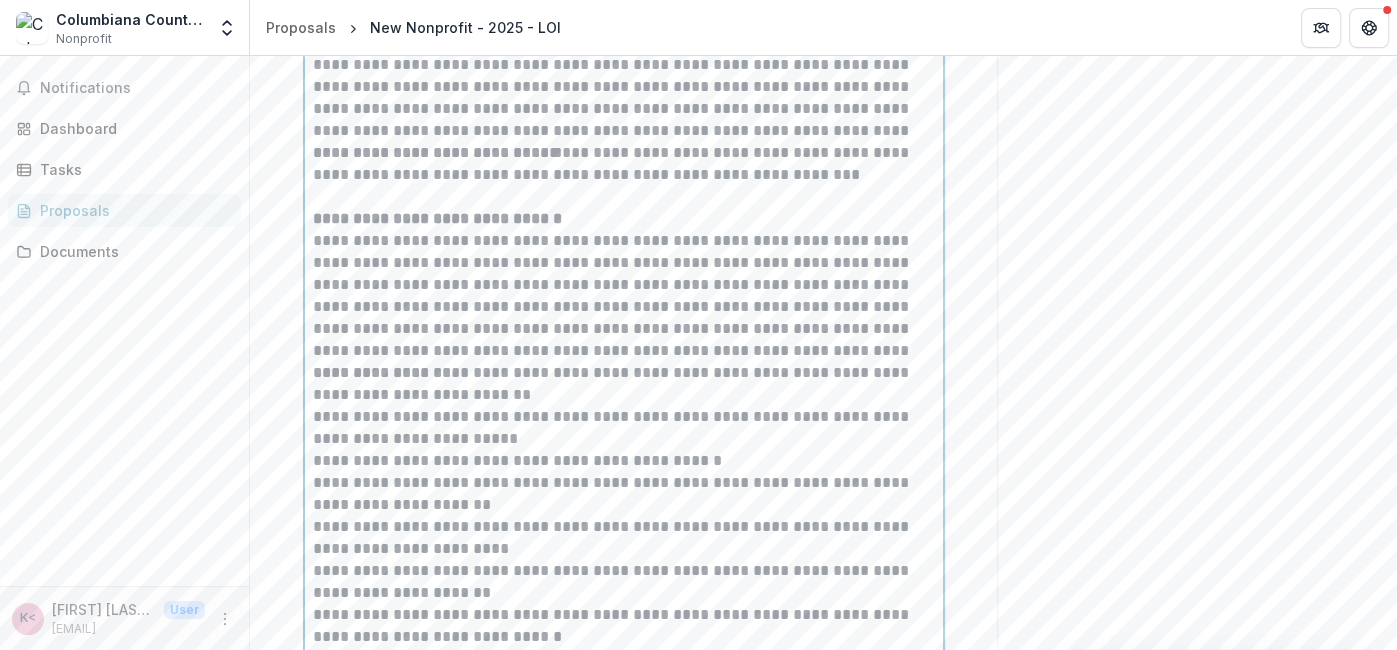 click on "**********" at bounding box center [624, 428] 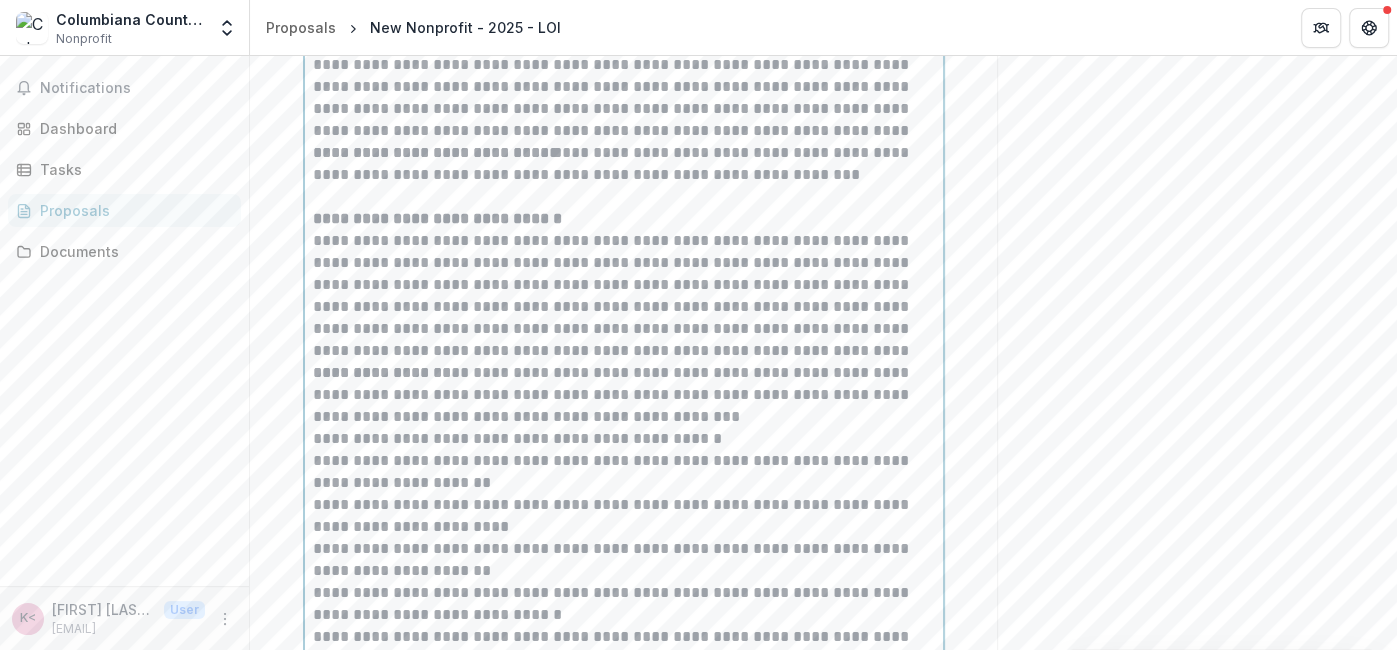 click on "**********" at bounding box center [624, 439] 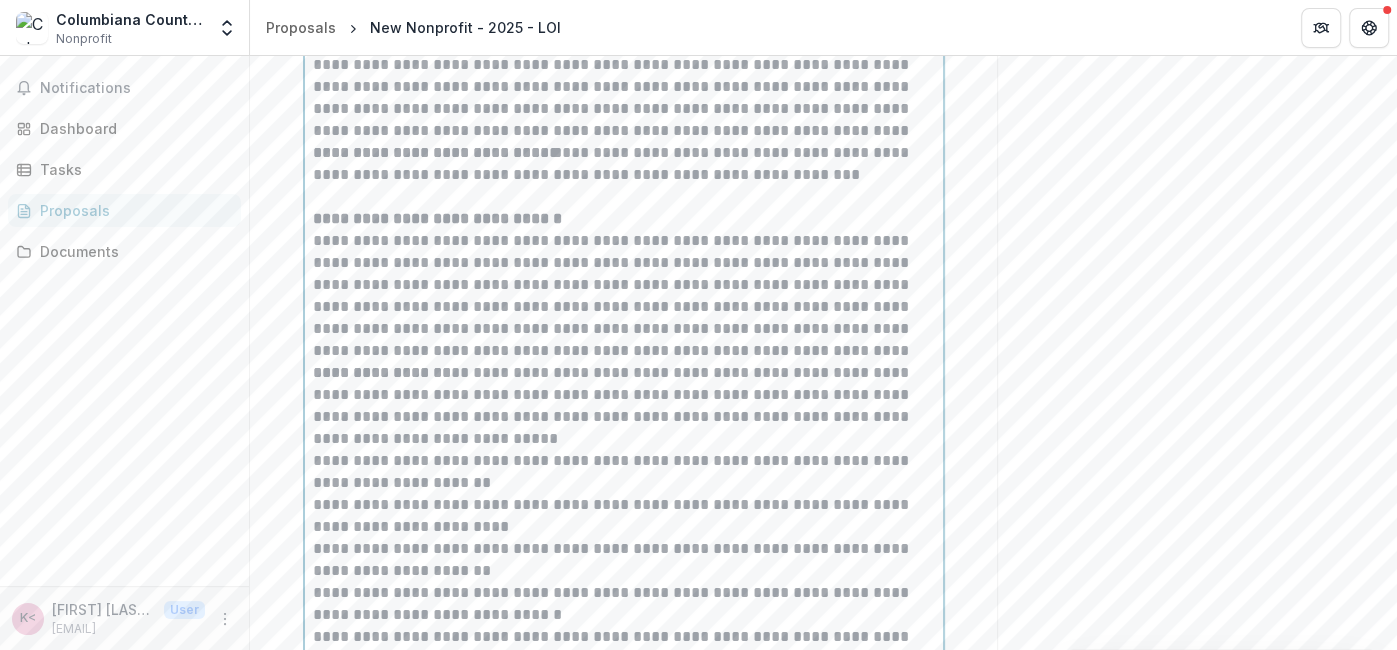 click on "**********" at bounding box center [624, 472] 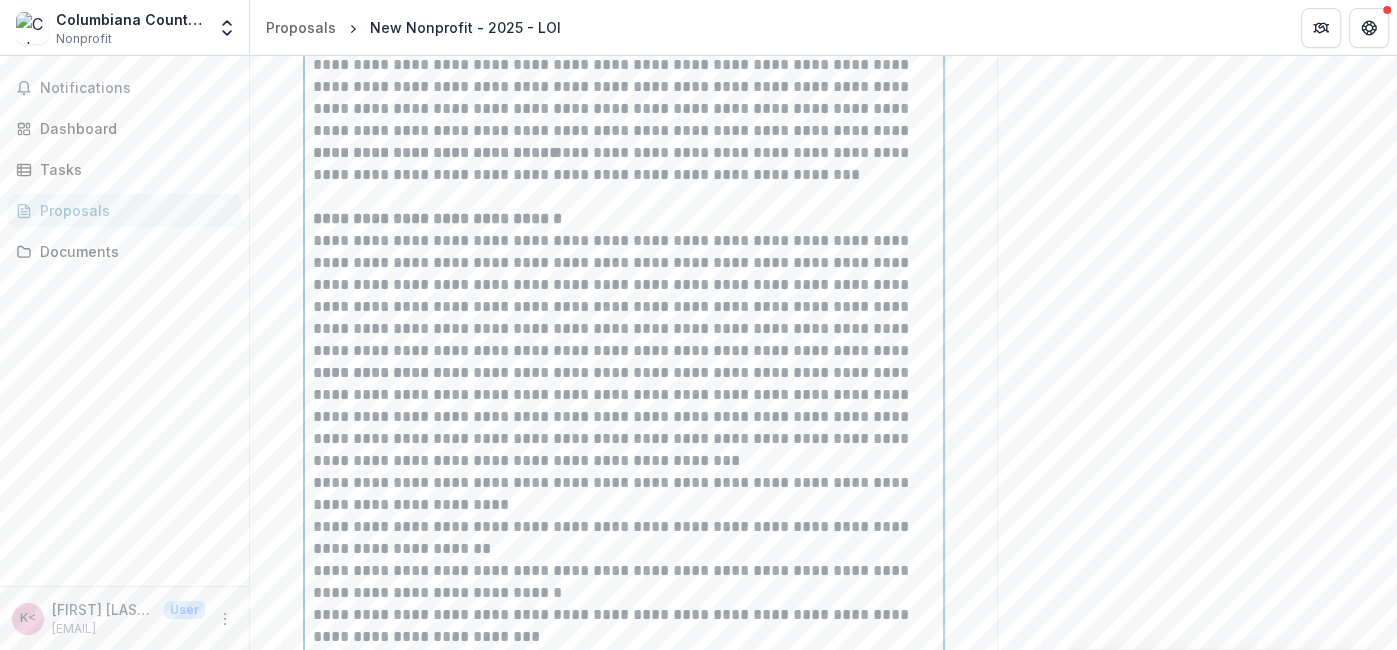 click on "**********" at bounding box center [624, 494] 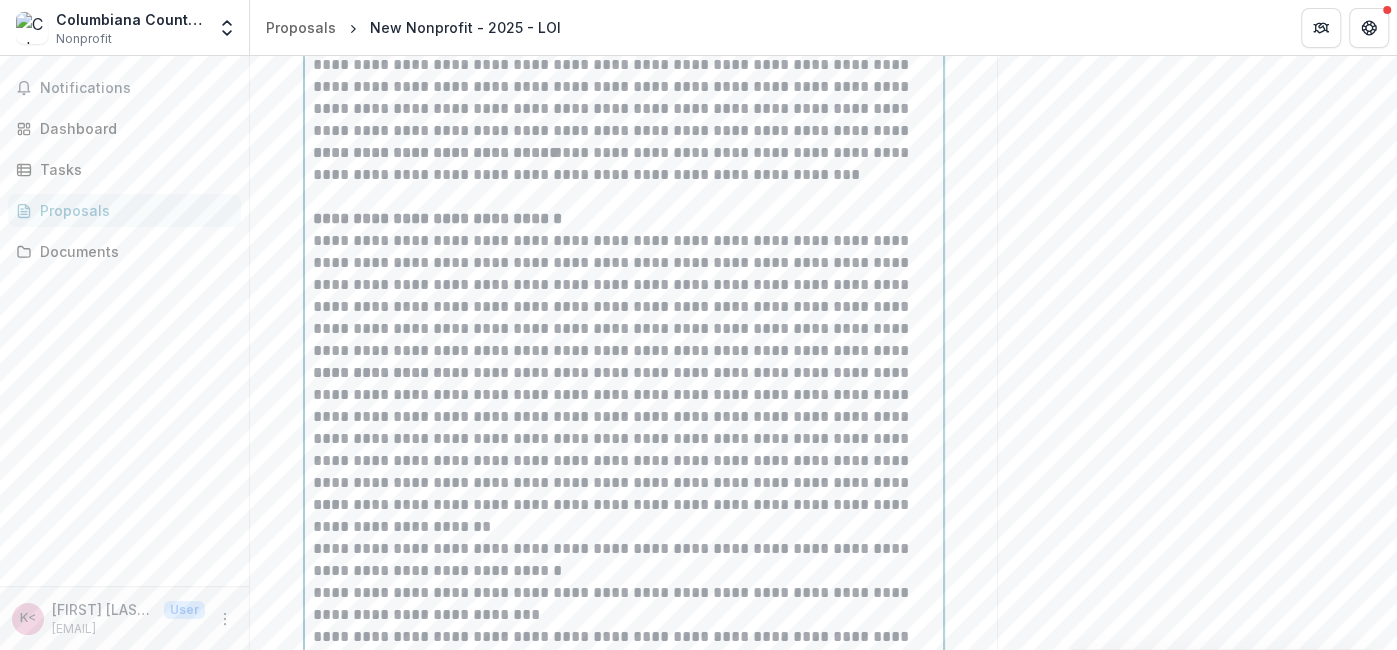 click on "**********" at bounding box center (624, 516) 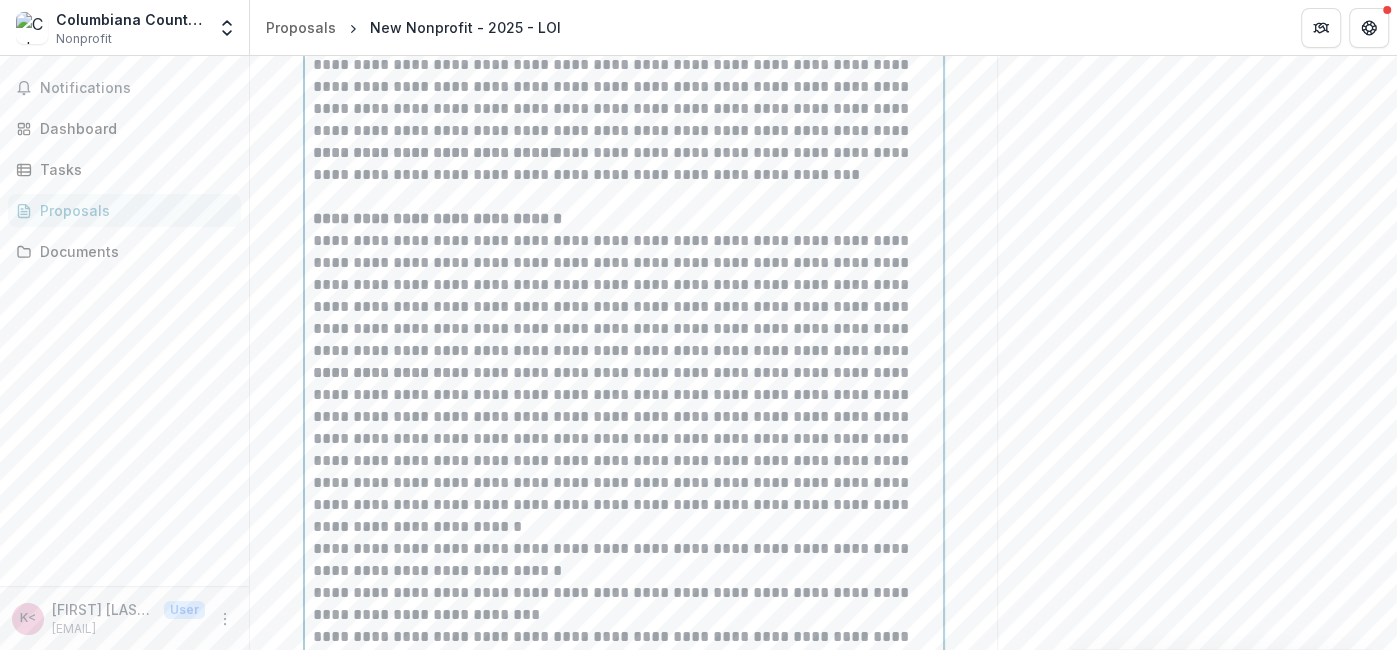 click on "**********" at bounding box center [624, 560] 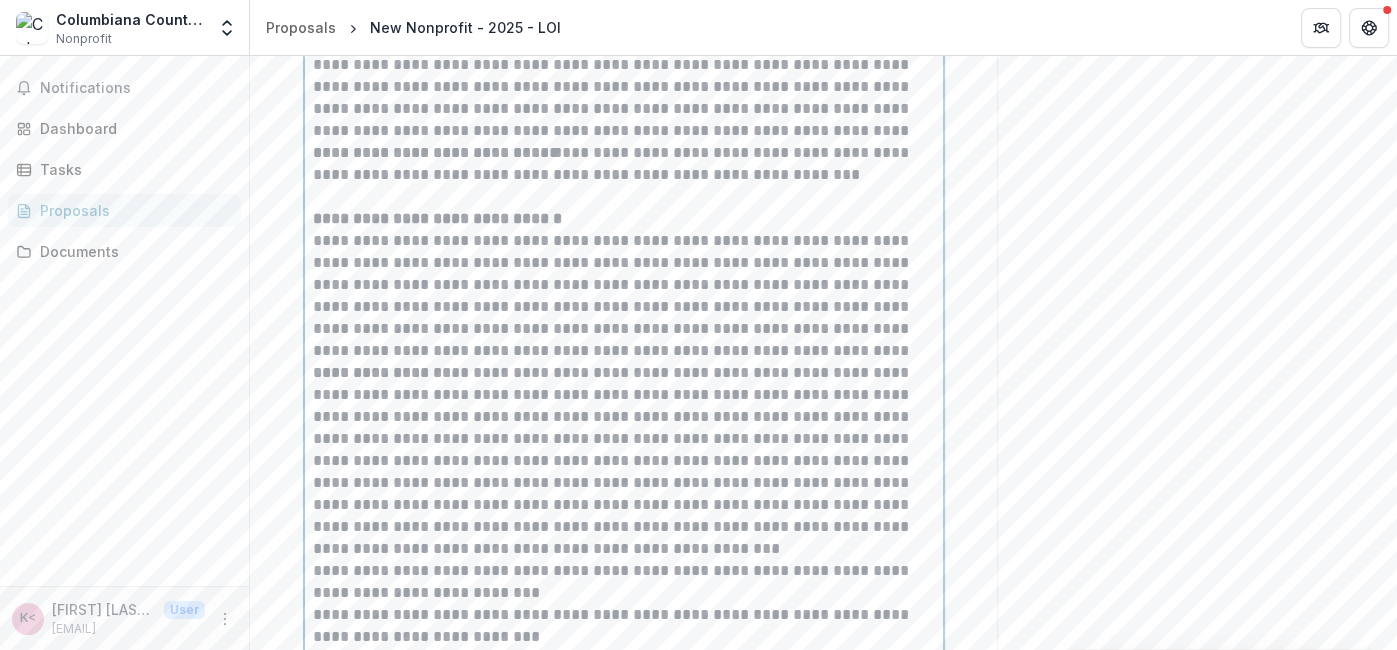 click on "**********" at bounding box center (624, 582) 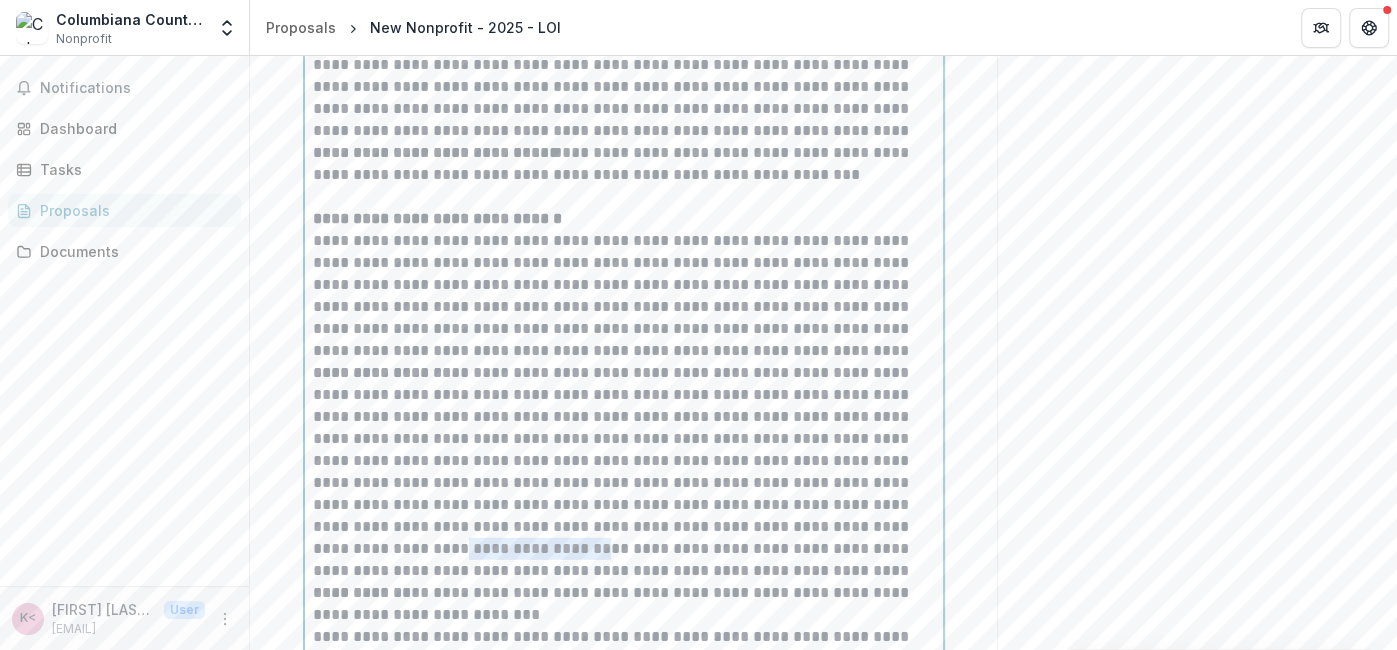 drag, startPoint x: 838, startPoint y: 524, endPoint x: 407, endPoint y: 545, distance: 431.5113 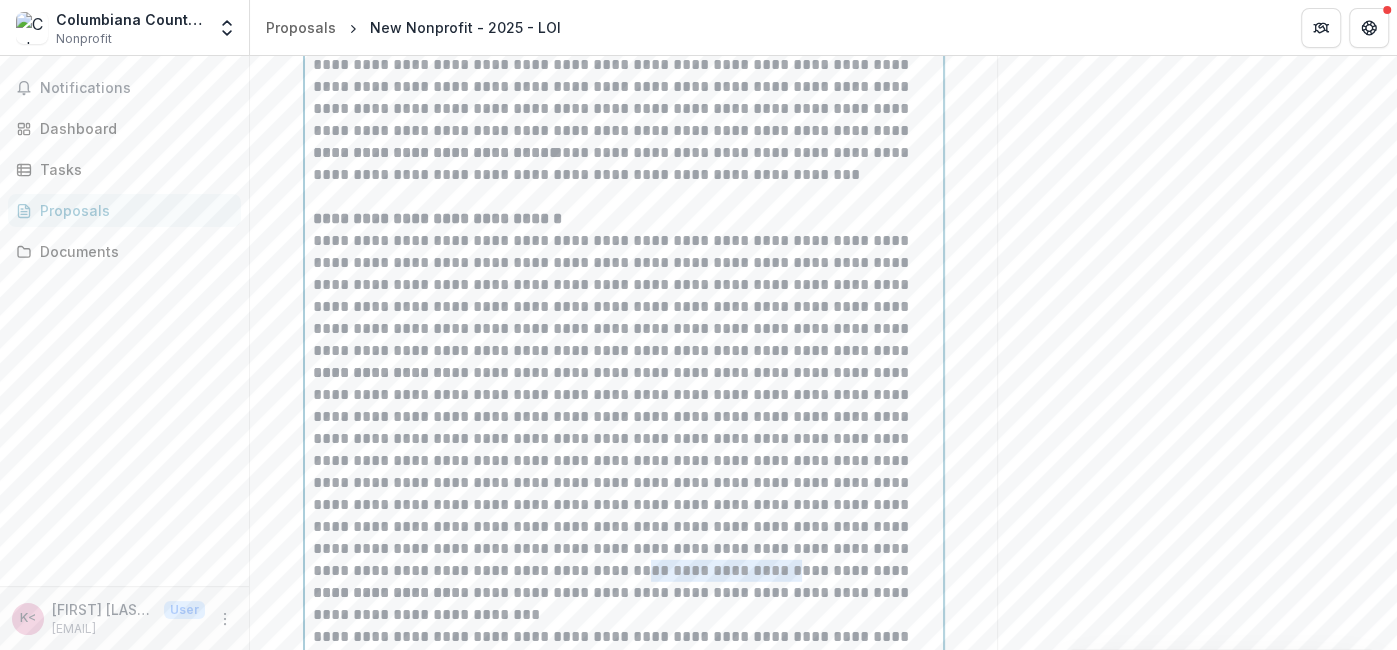 drag, startPoint x: 577, startPoint y: 570, endPoint x: 443, endPoint y: 569, distance: 134.00374 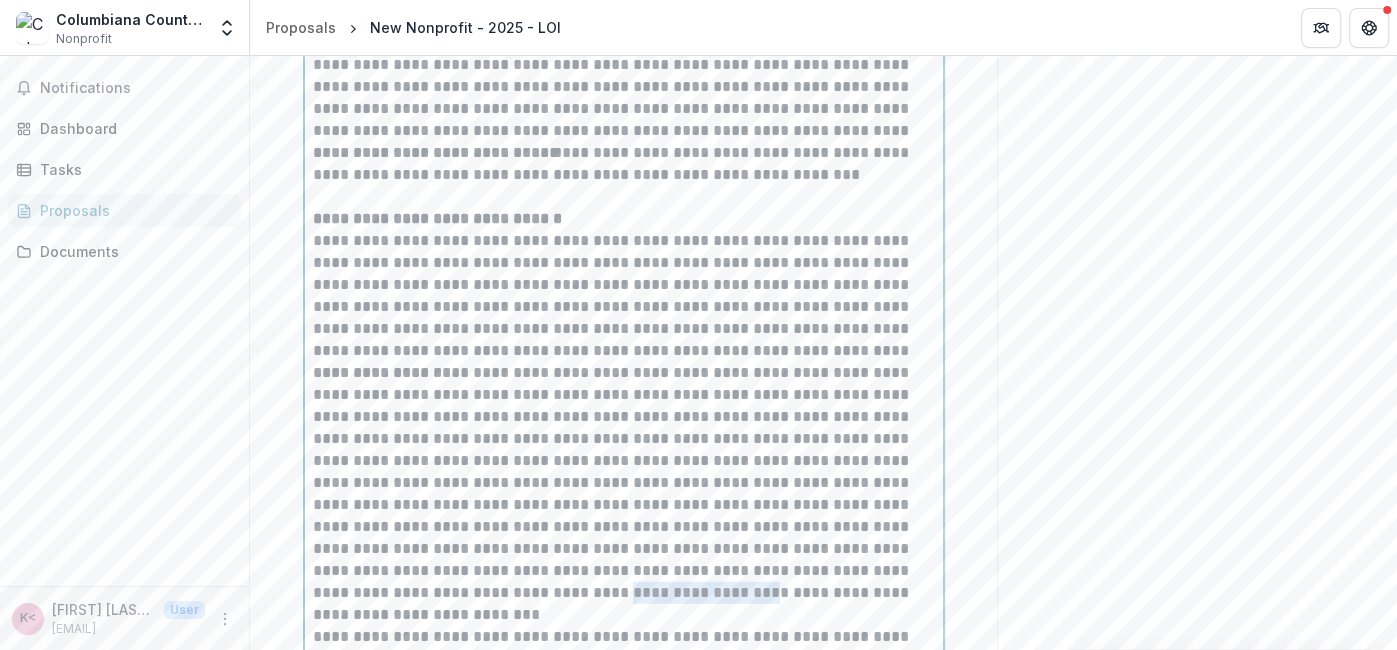 drag, startPoint x: 747, startPoint y: 587, endPoint x: 617, endPoint y: 594, distance: 130.18832 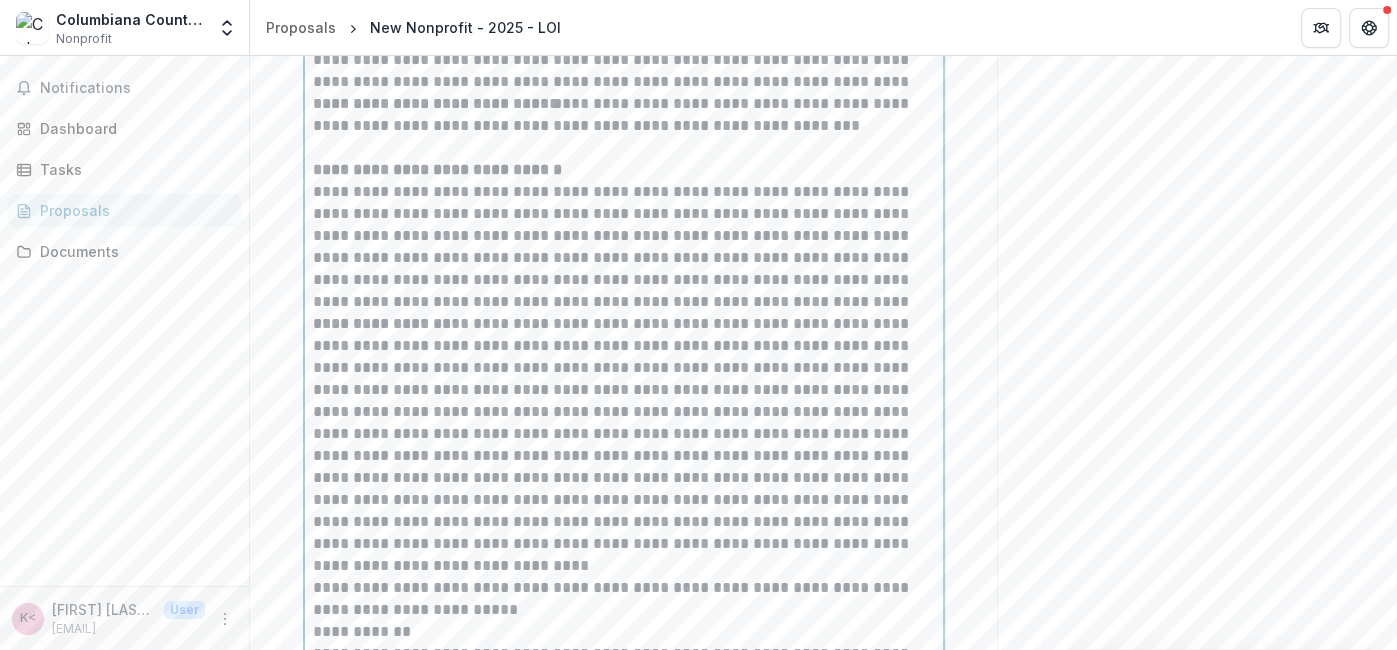 scroll, scrollTop: 3724, scrollLeft: 0, axis: vertical 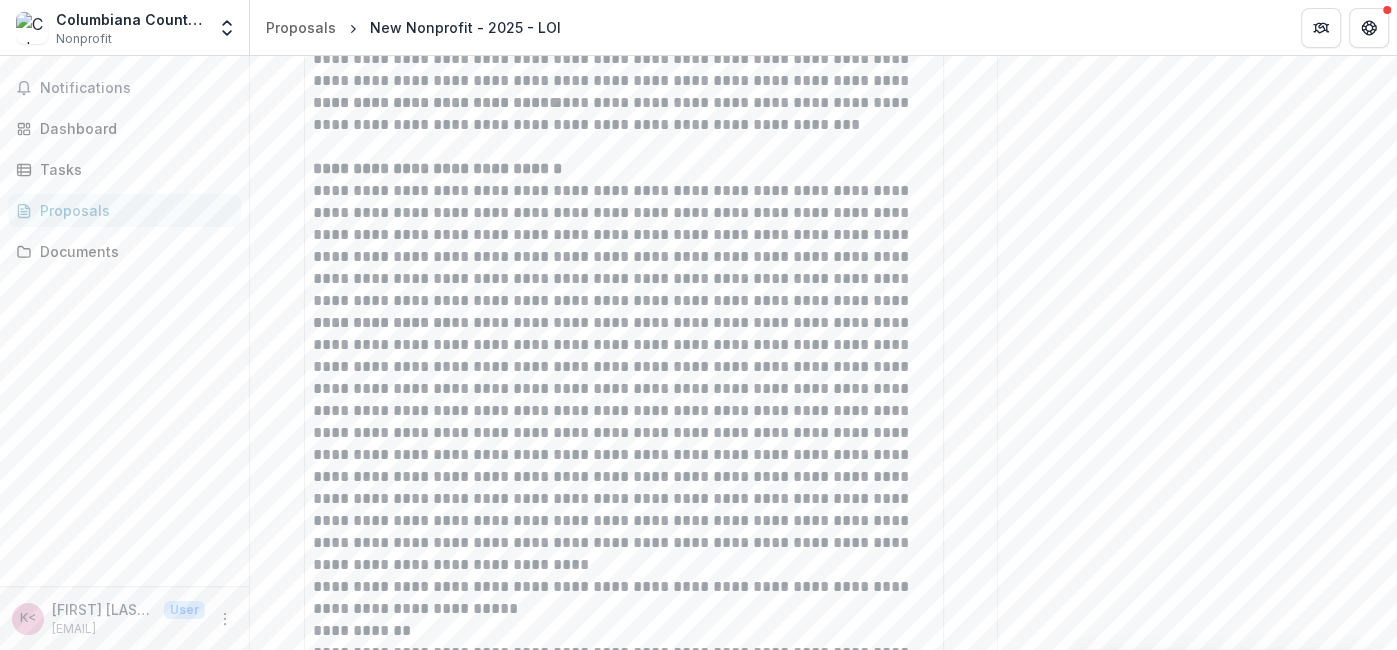click on "**********" at bounding box center [624, 47] 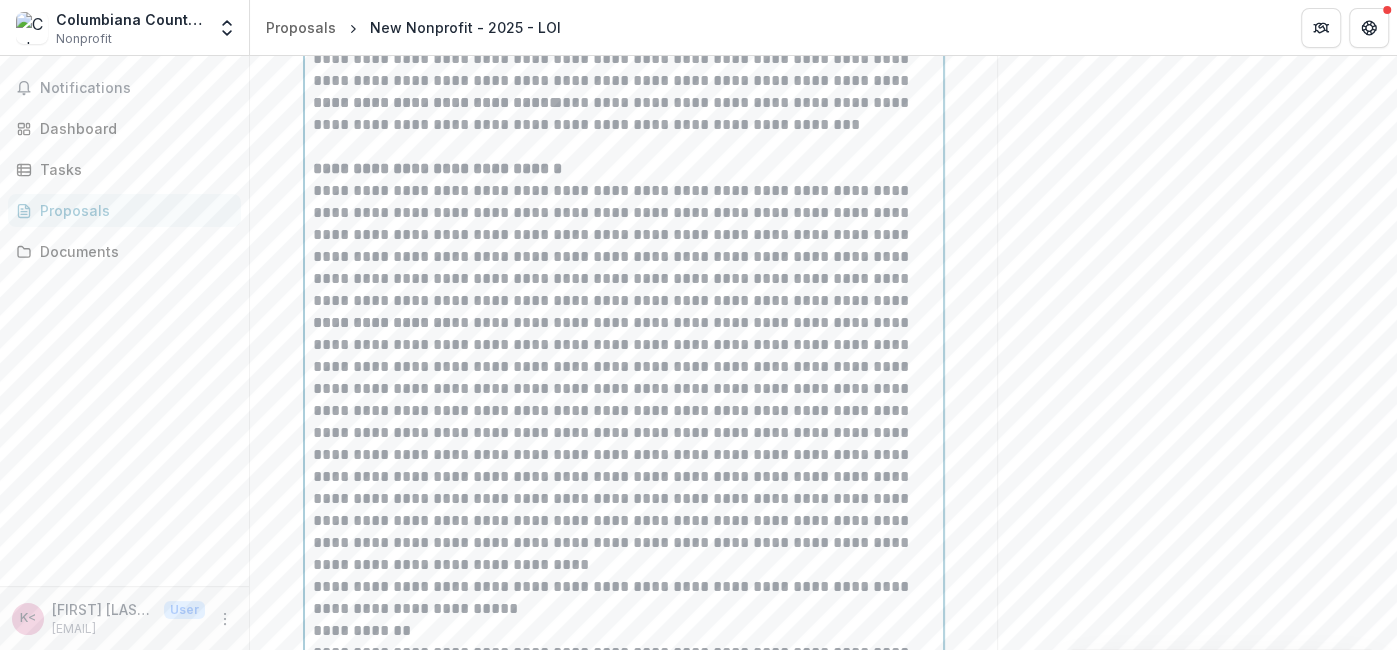 click on "**********" at bounding box center [624, 598] 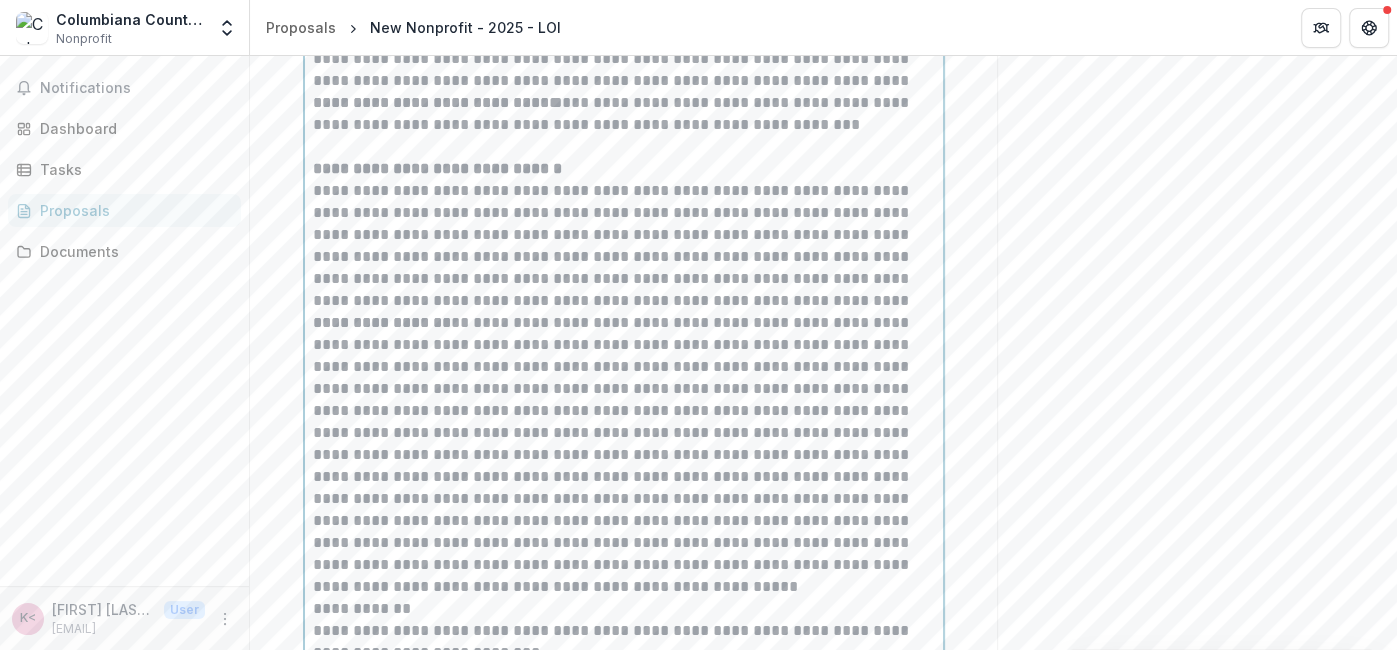 click on "**********" at bounding box center [624, 609] 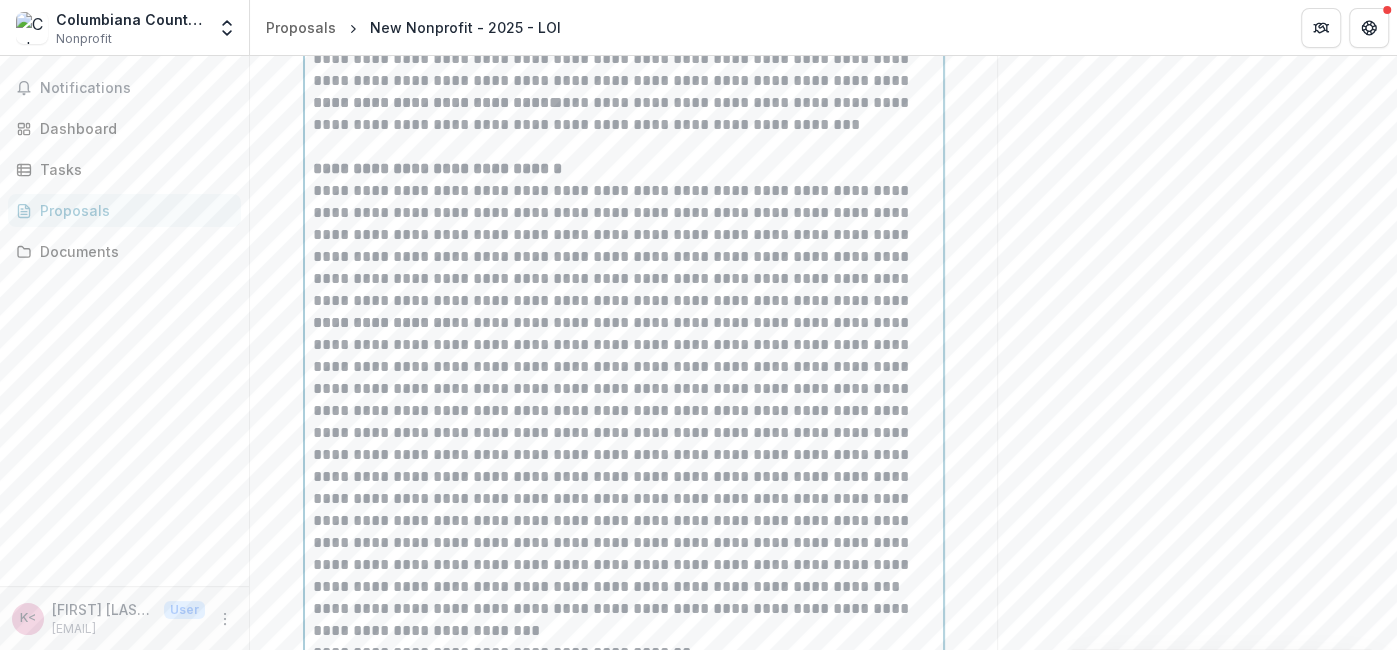 click on "**********" at bounding box center (624, 620) 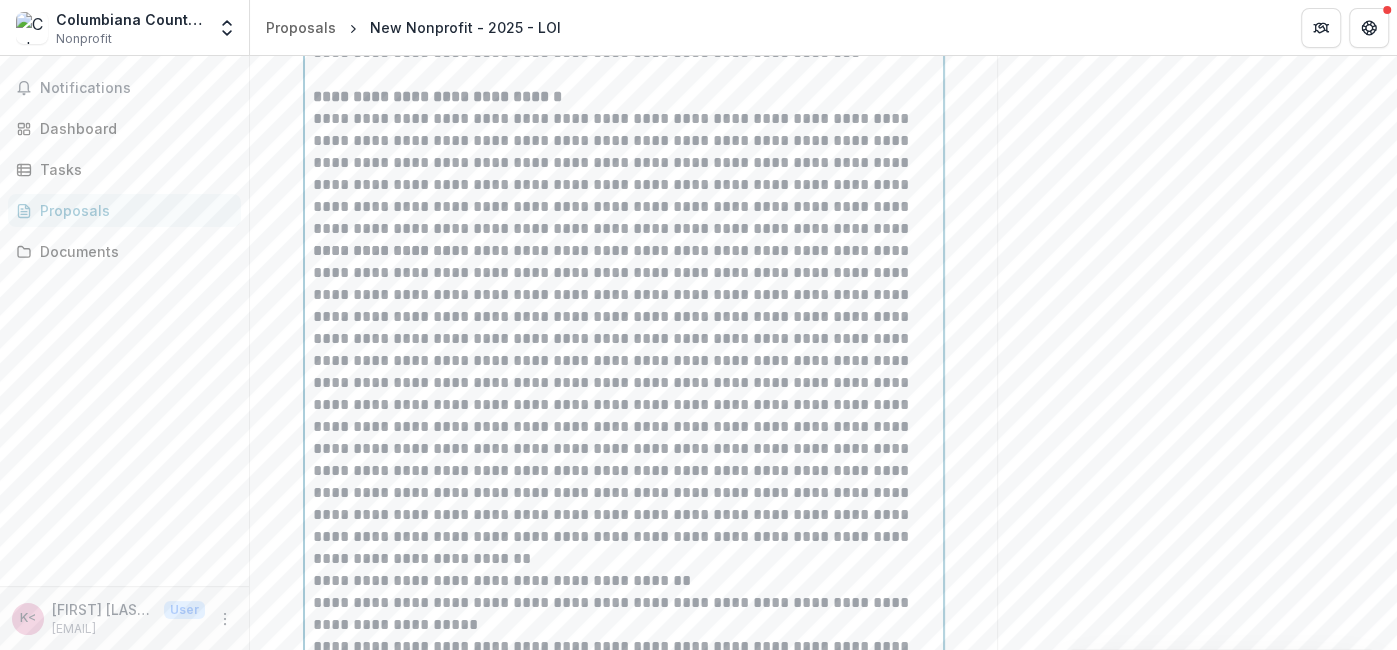 scroll, scrollTop: 3798, scrollLeft: 0, axis: vertical 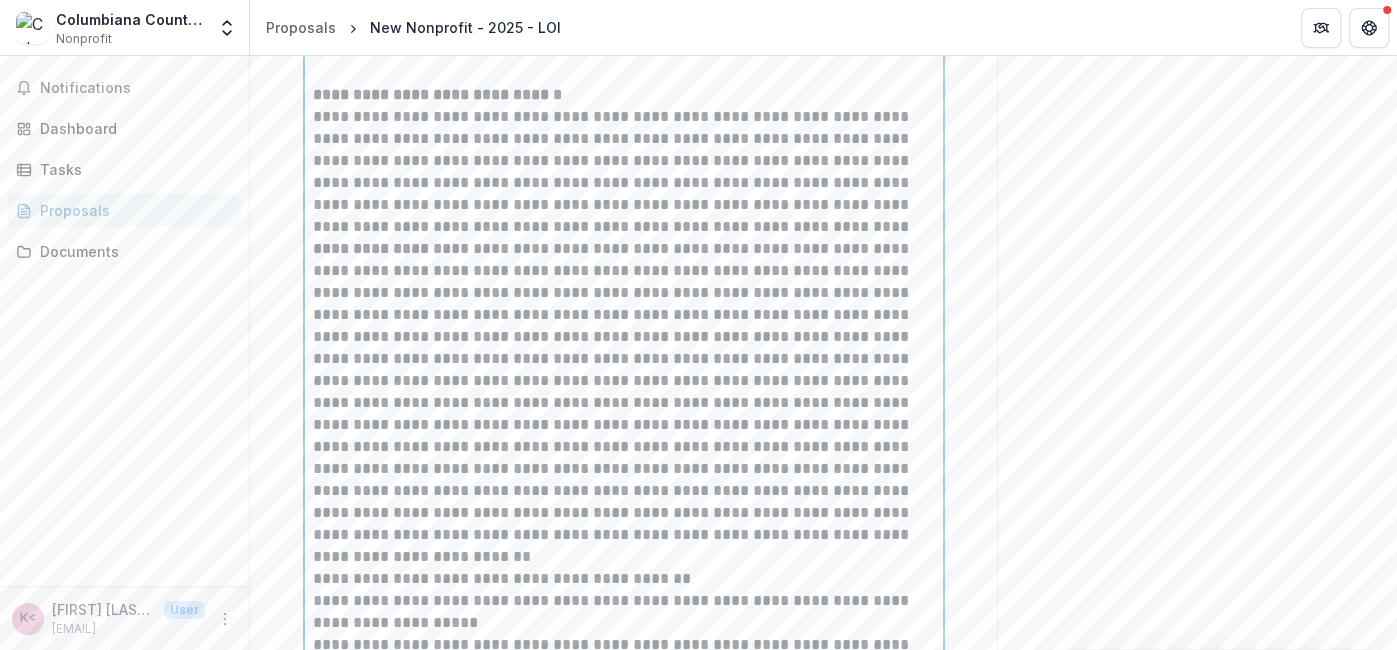 click on "**********" at bounding box center [624, 579] 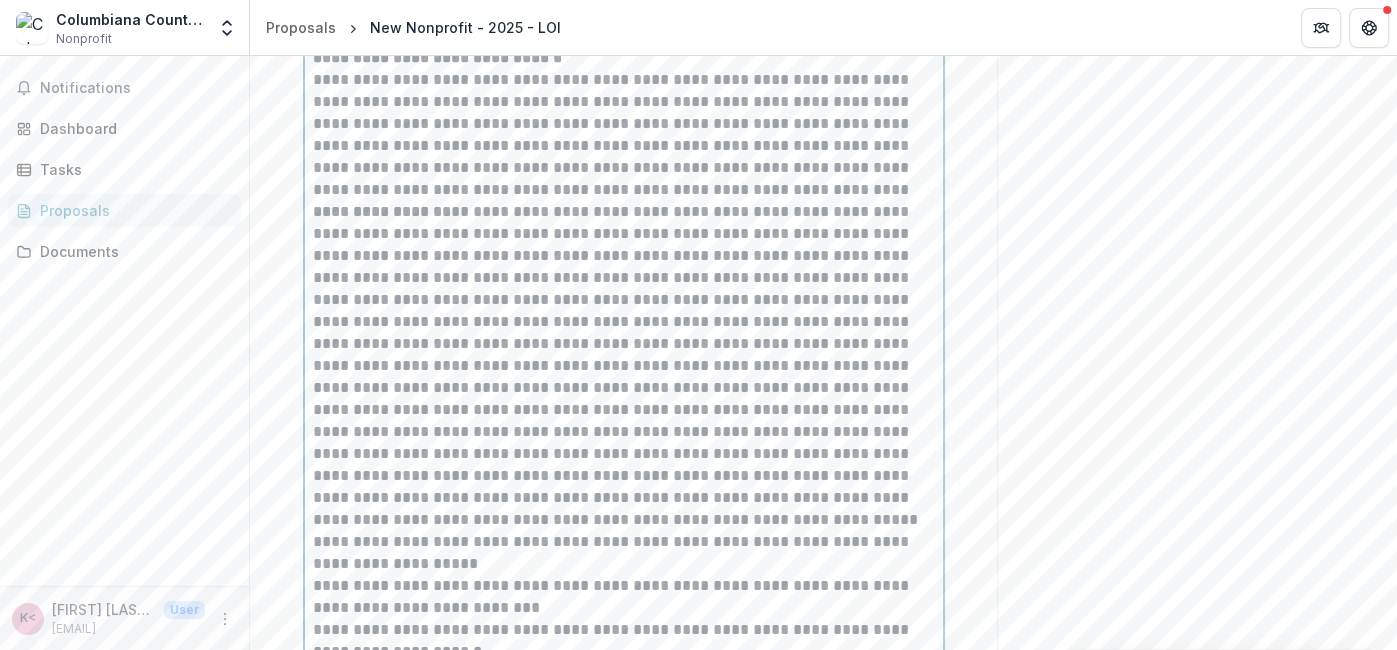 scroll, scrollTop: 3846, scrollLeft: 0, axis: vertical 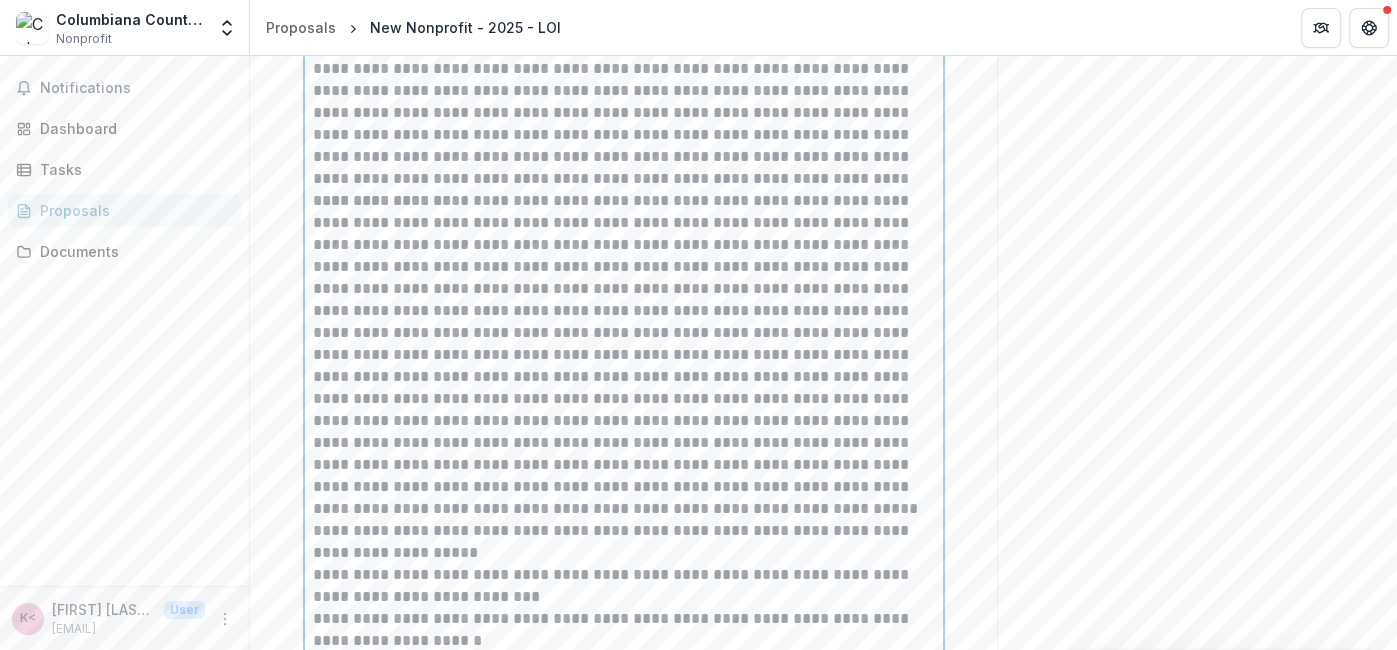 click on "**********" at bounding box center (624, 542) 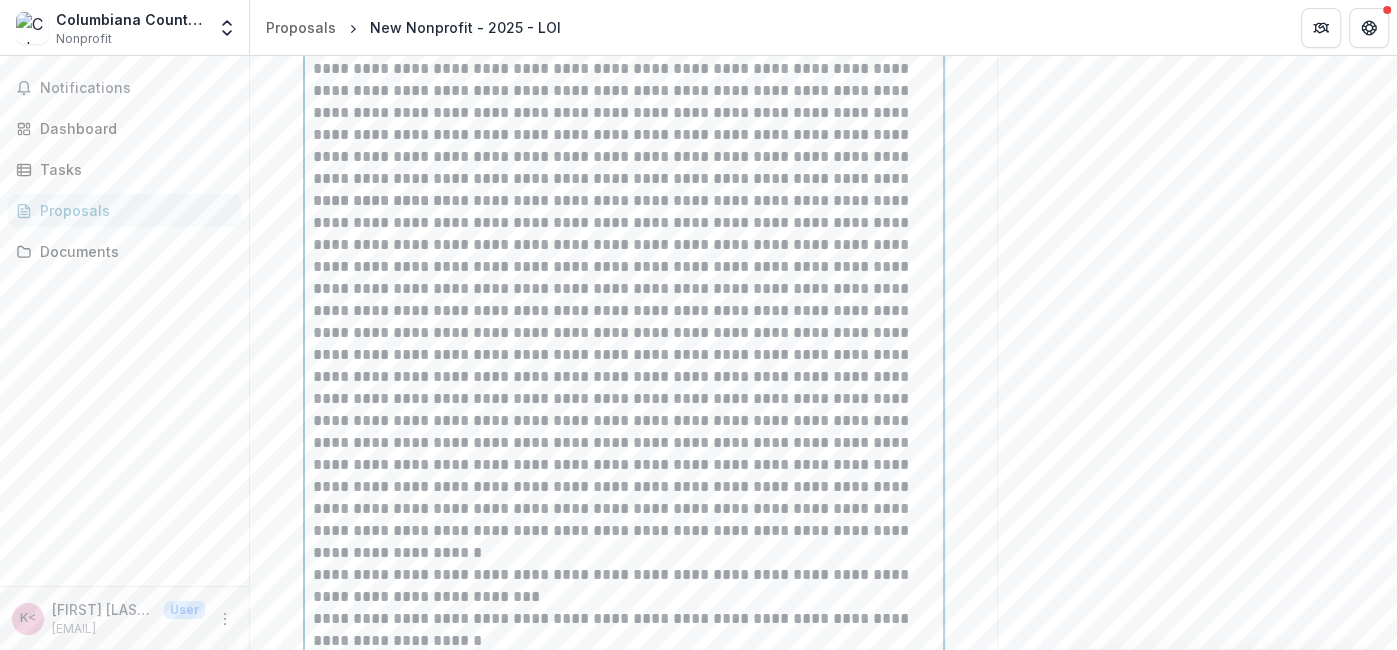 click on "**********" at bounding box center [624, 586] 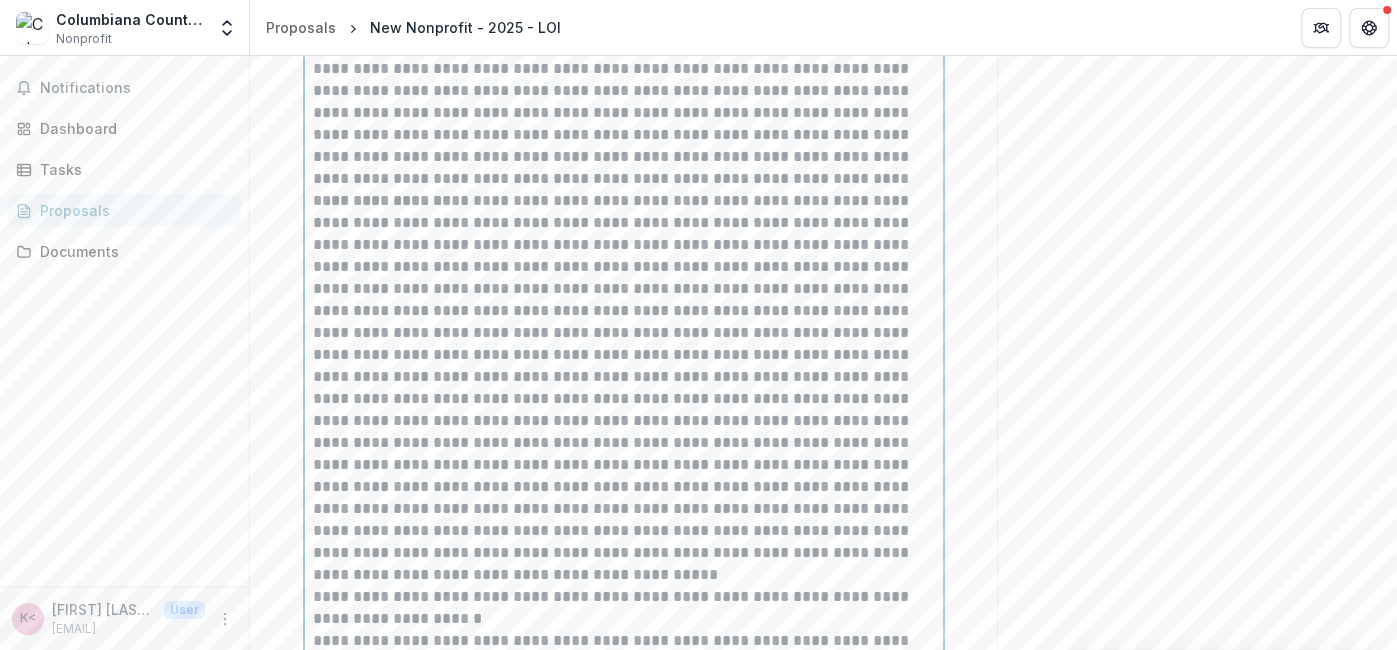click on "**********" at bounding box center (624, 608) 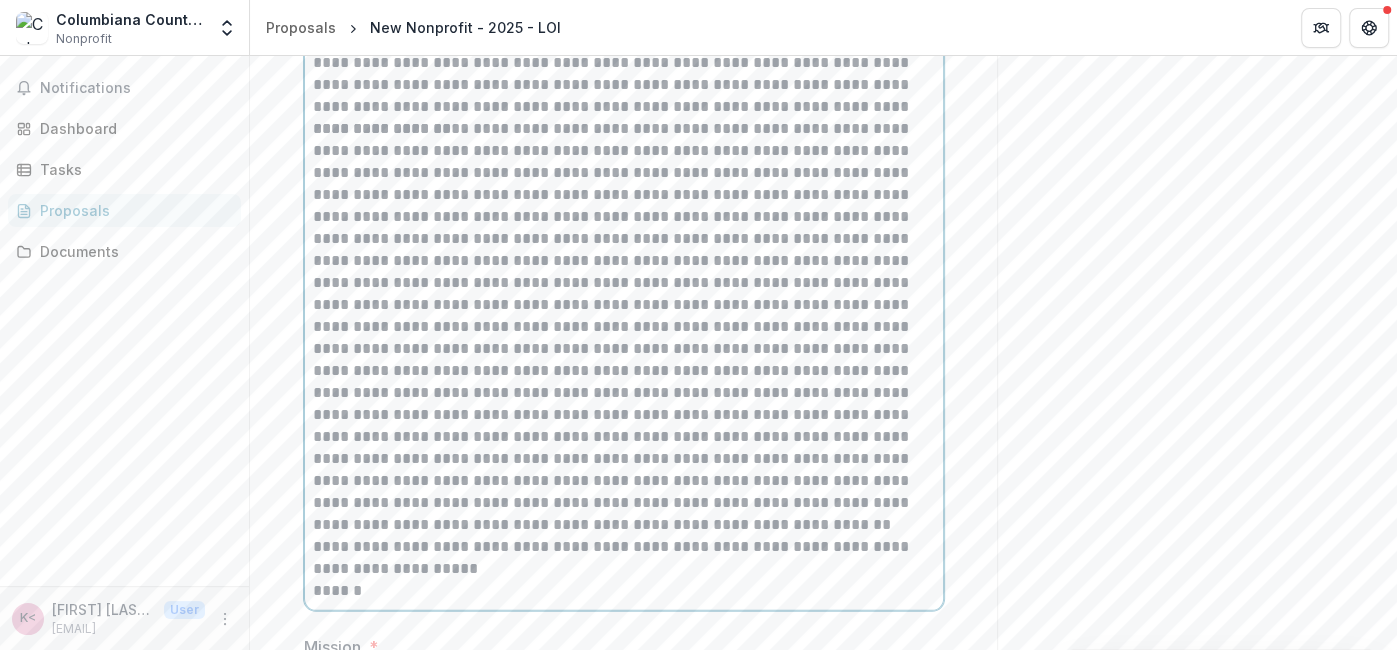 scroll, scrollTop: 3937, scrollLeft: 0, axis: vertical 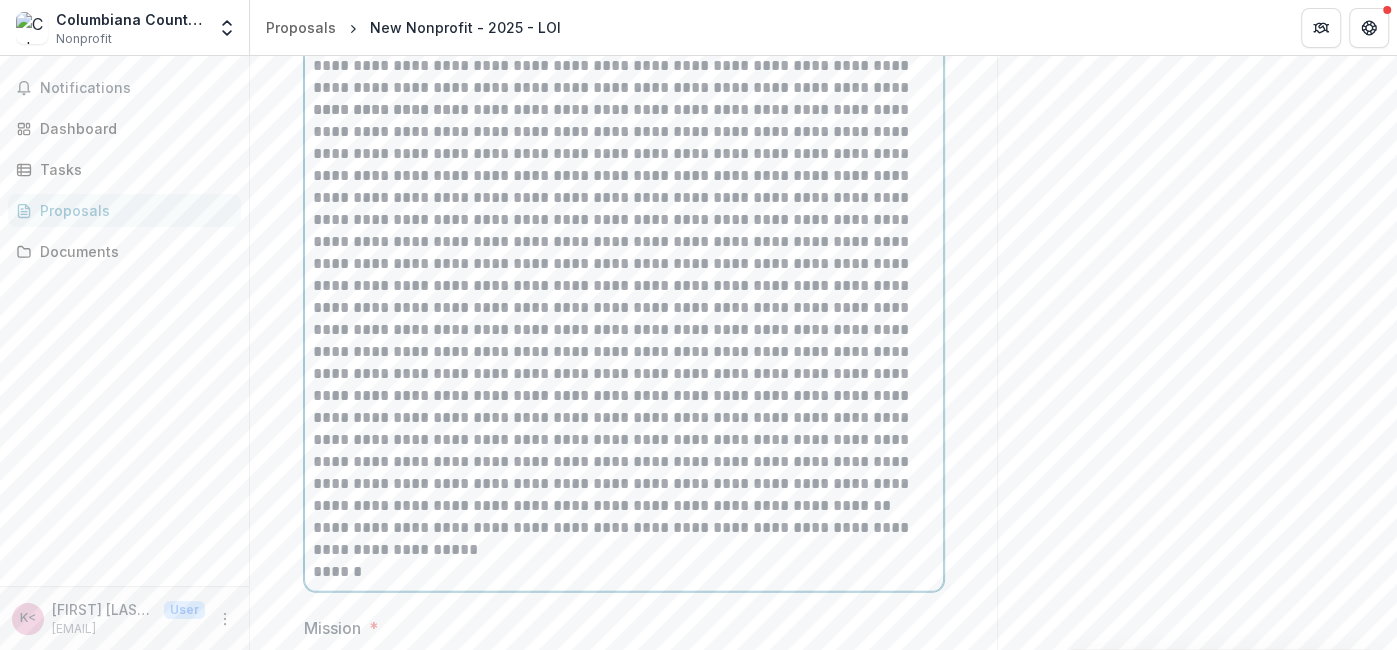 click on "**********" at bounding box center [624, 539] 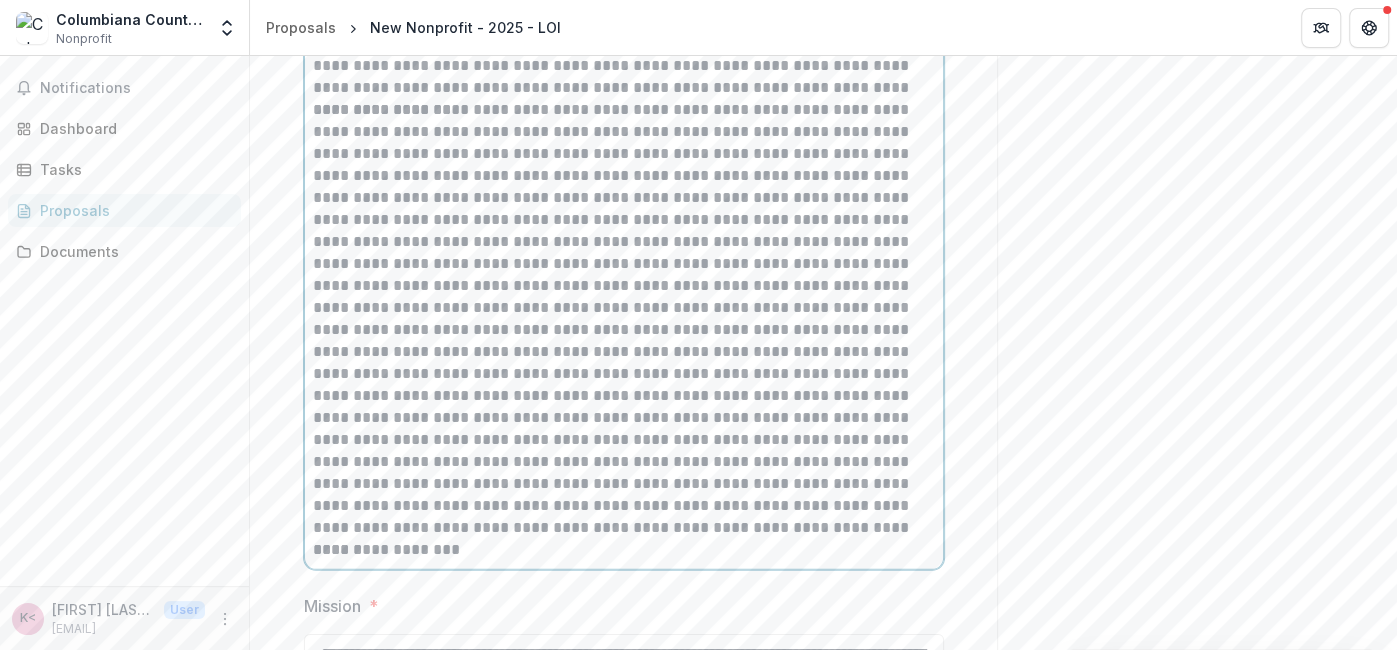 click on "******" at bounding box center [624, 550] 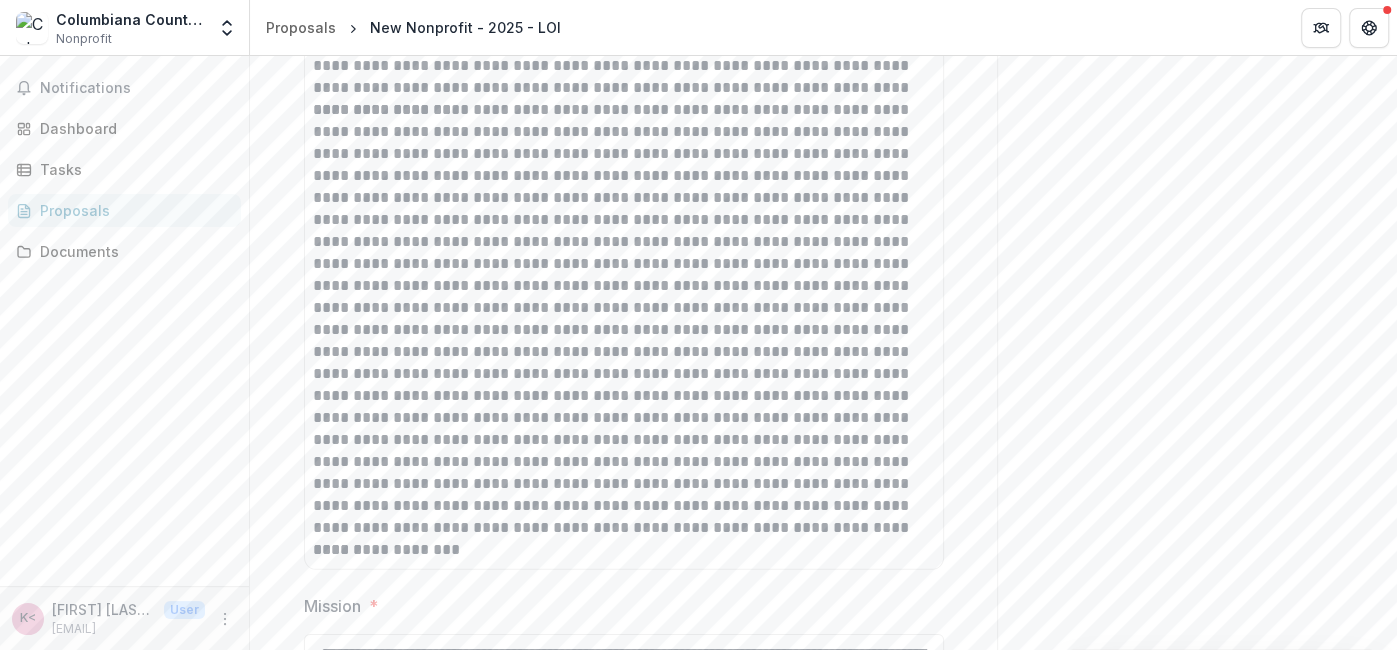click on "**********" at bounding box center [624, -232] 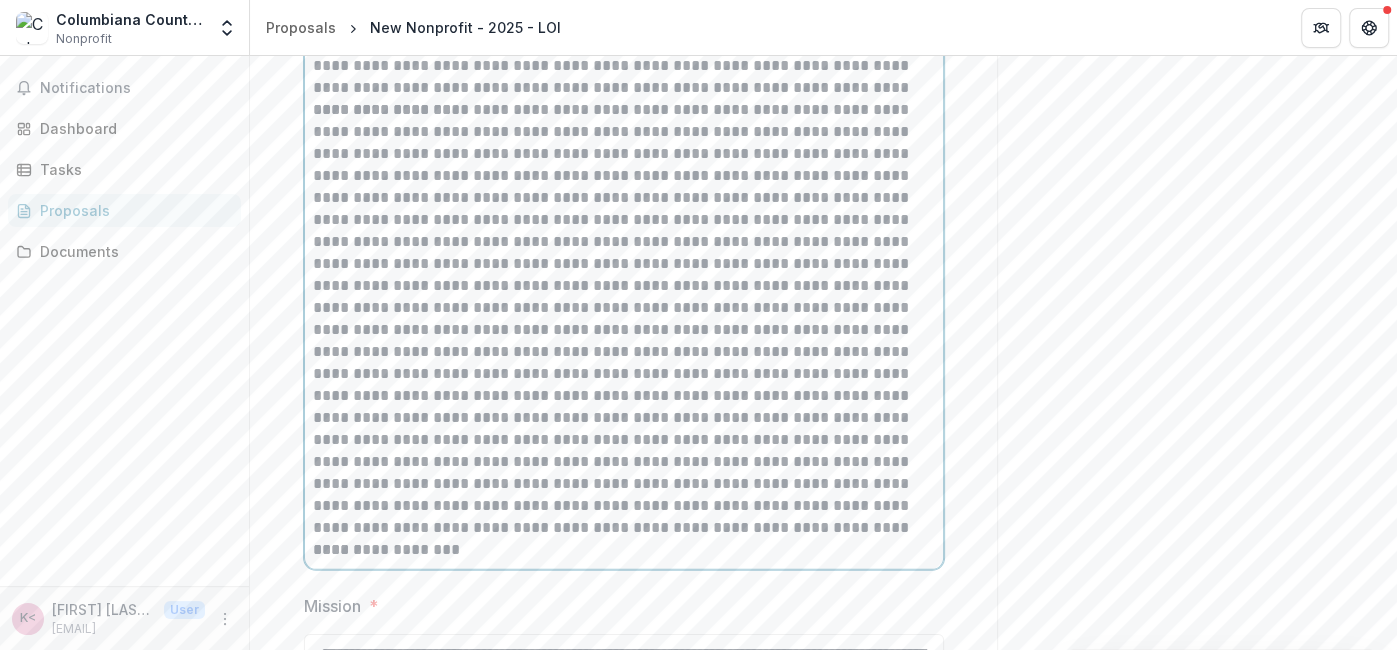 click on "******" at bounding box center (624, 550) 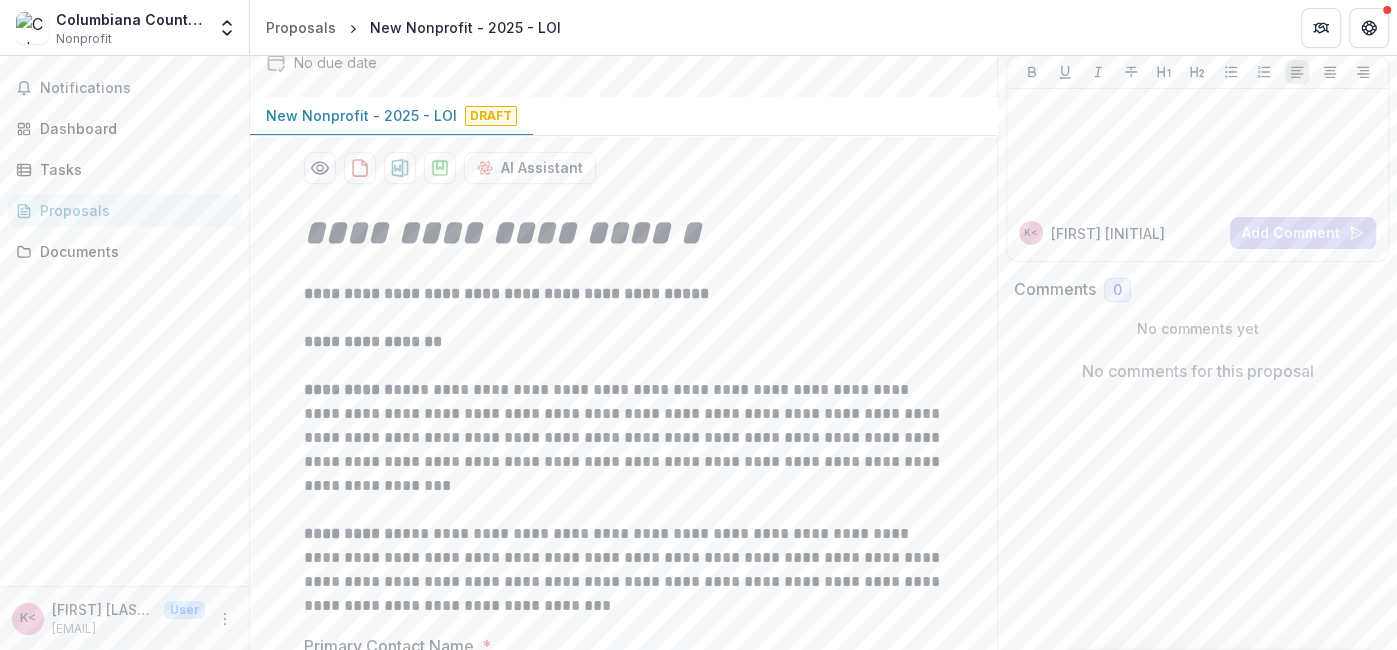 scroll, scrollTop: 0, scrollLeft: 0, axis: both 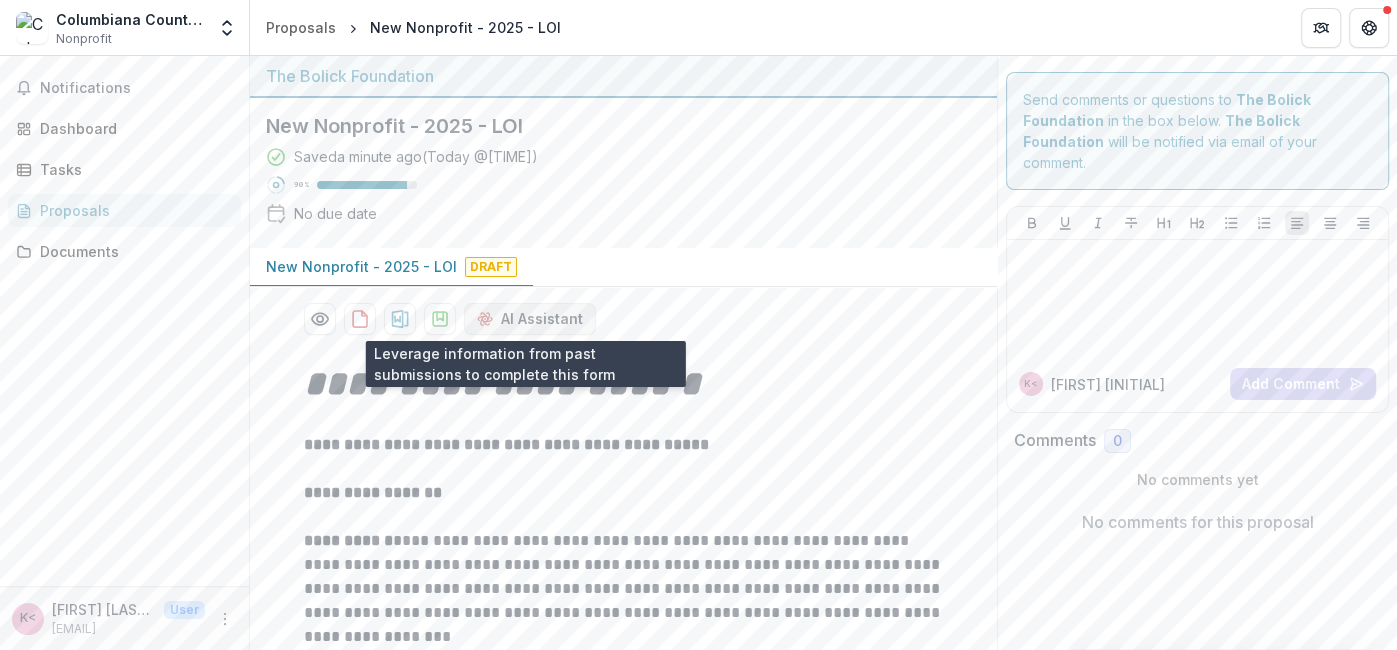 click on "AI Assistant" at bounding box center (530, 319) 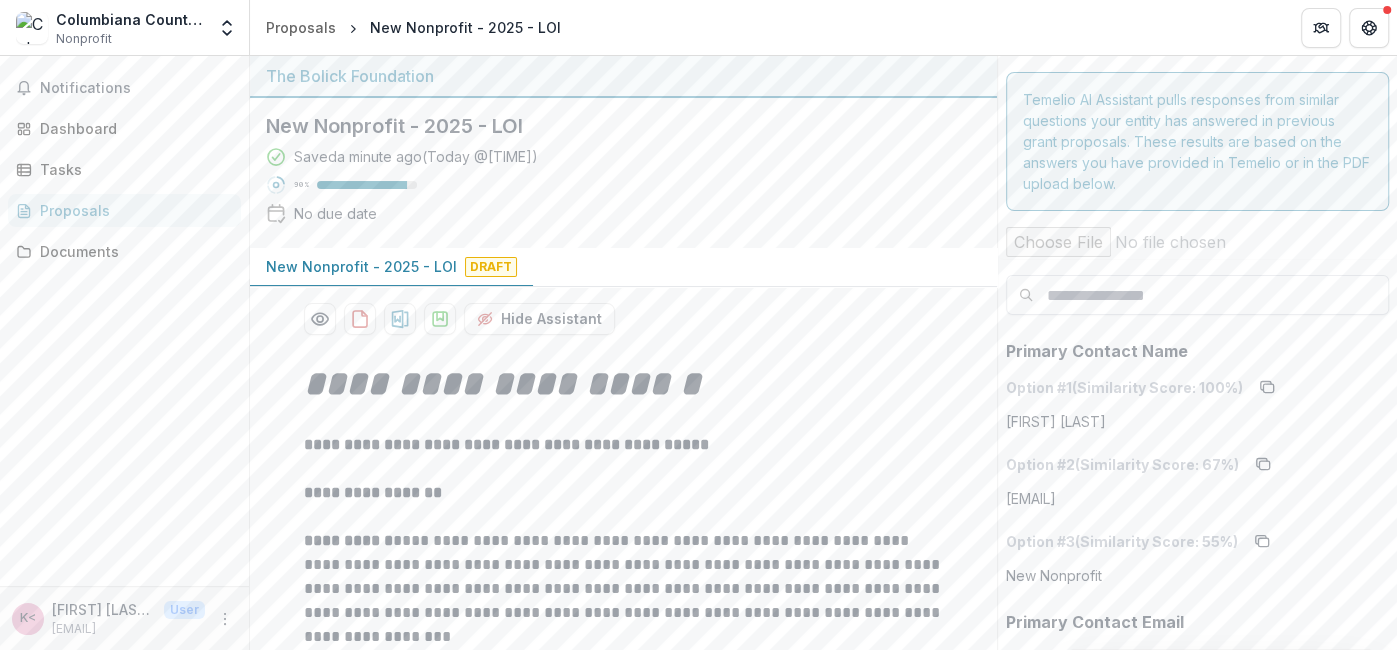 click at bounding box center [1197, 295] 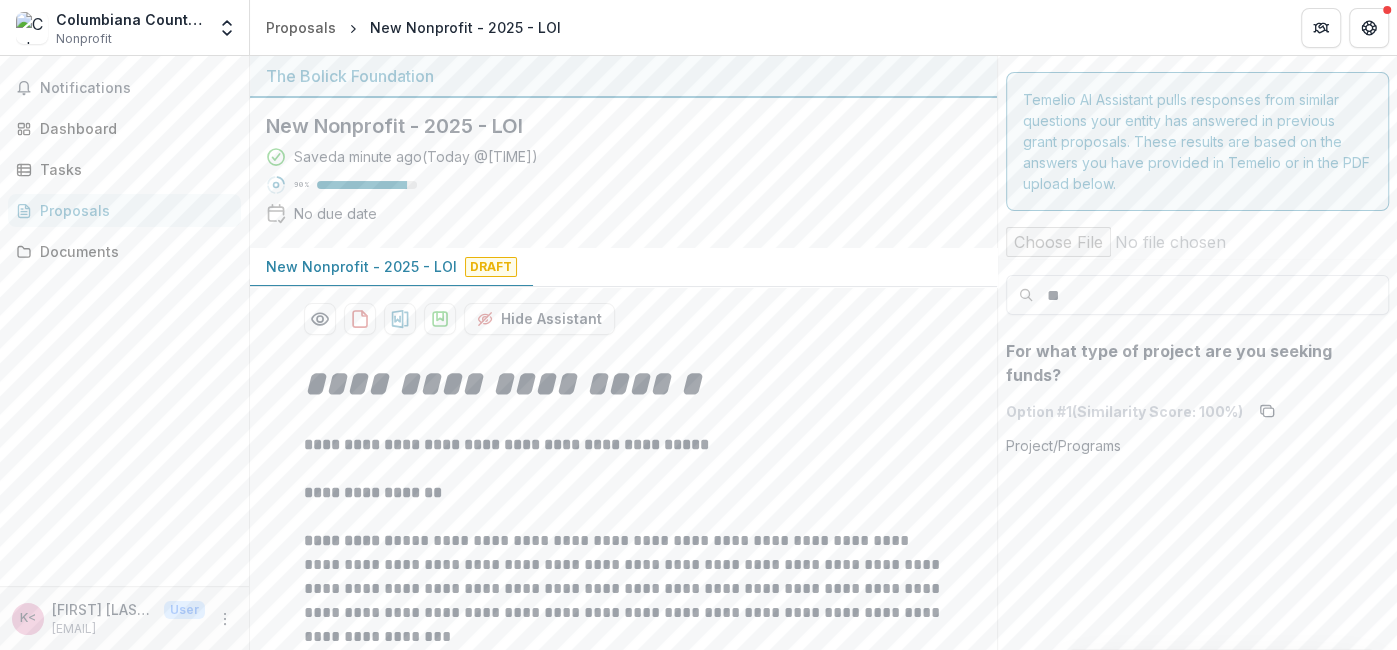 type on "*" 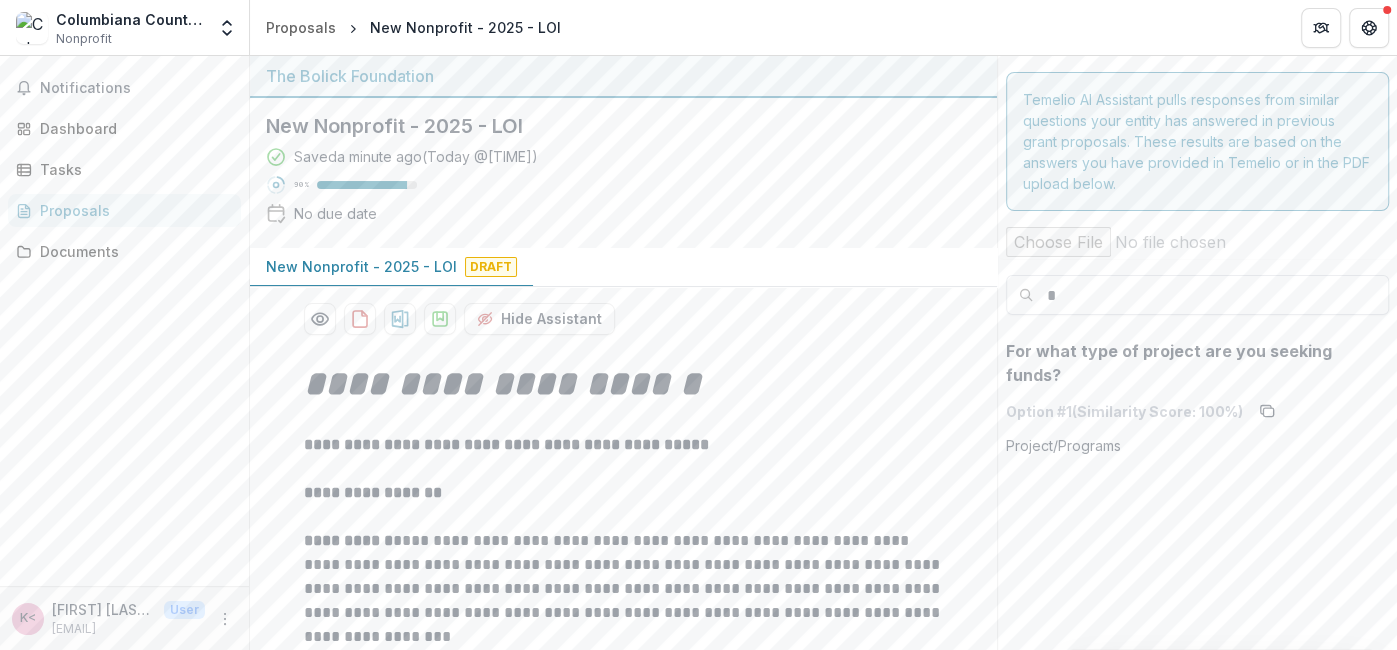 type 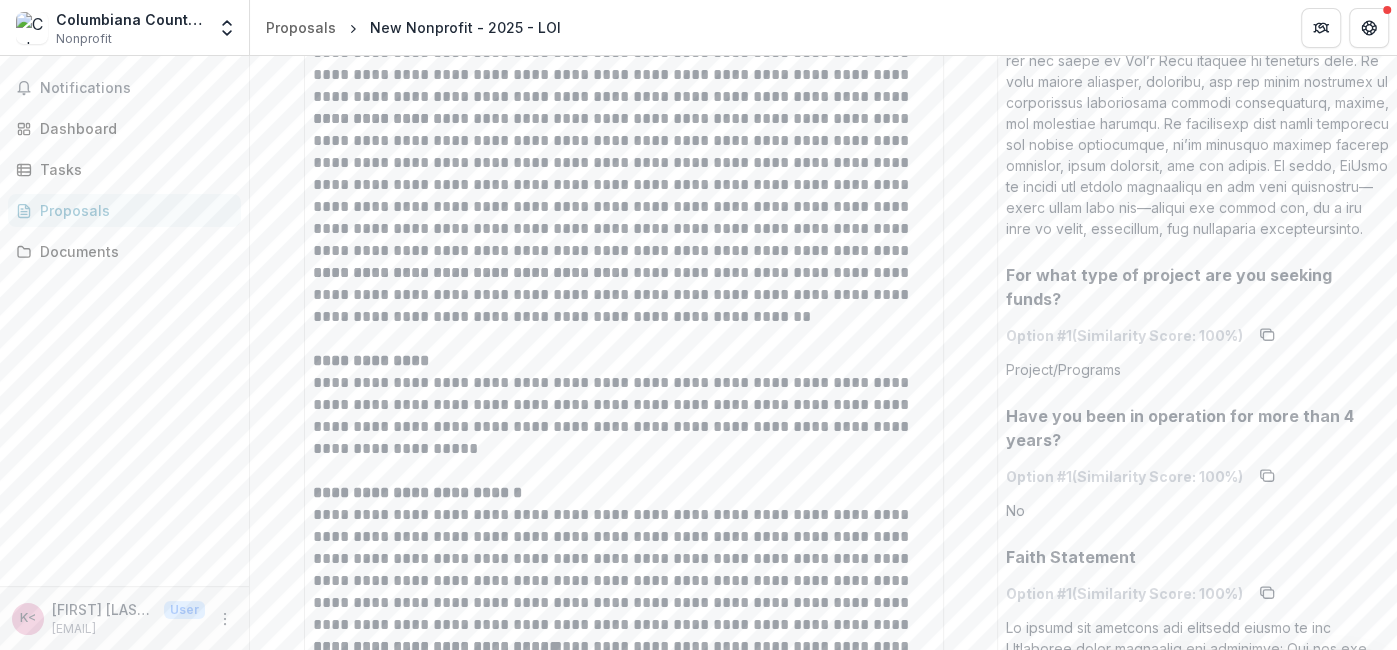scroll, scrollTop: 0, scrollLeft: 0, axis: both 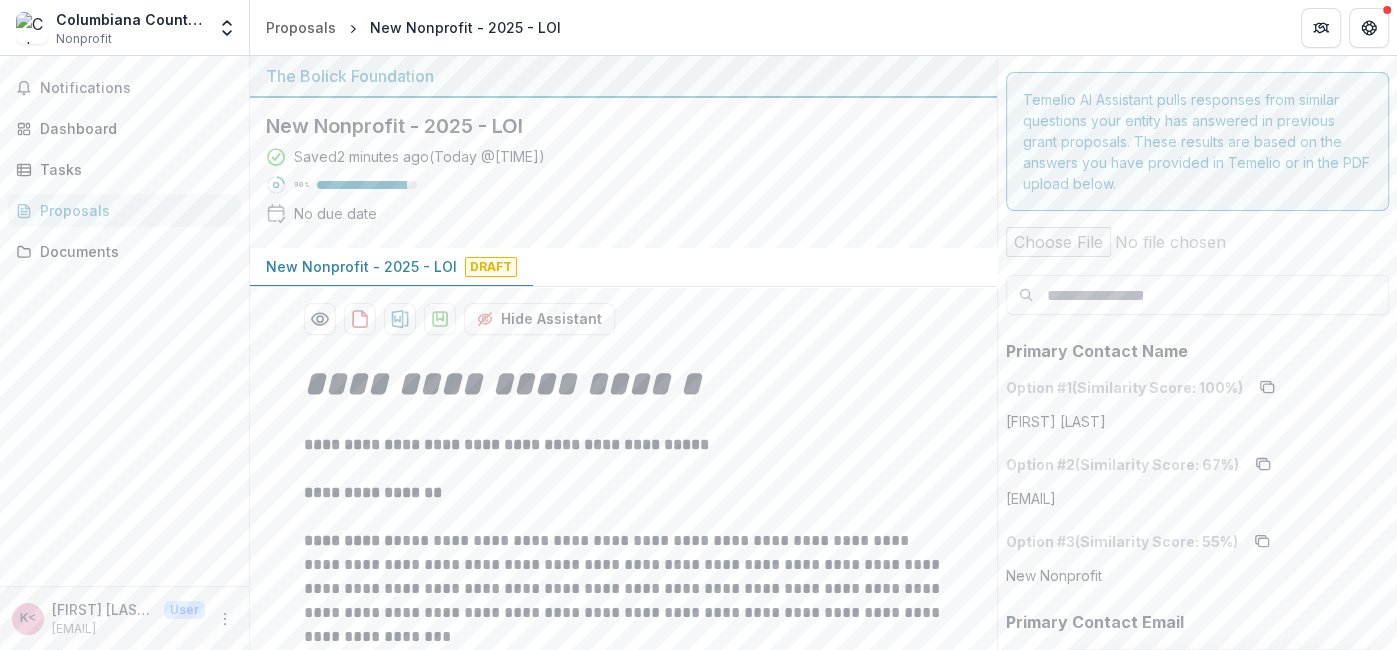 click on "New Nonprofit - [YEAR] - LOI Draft" at bounding box center (623, 267) 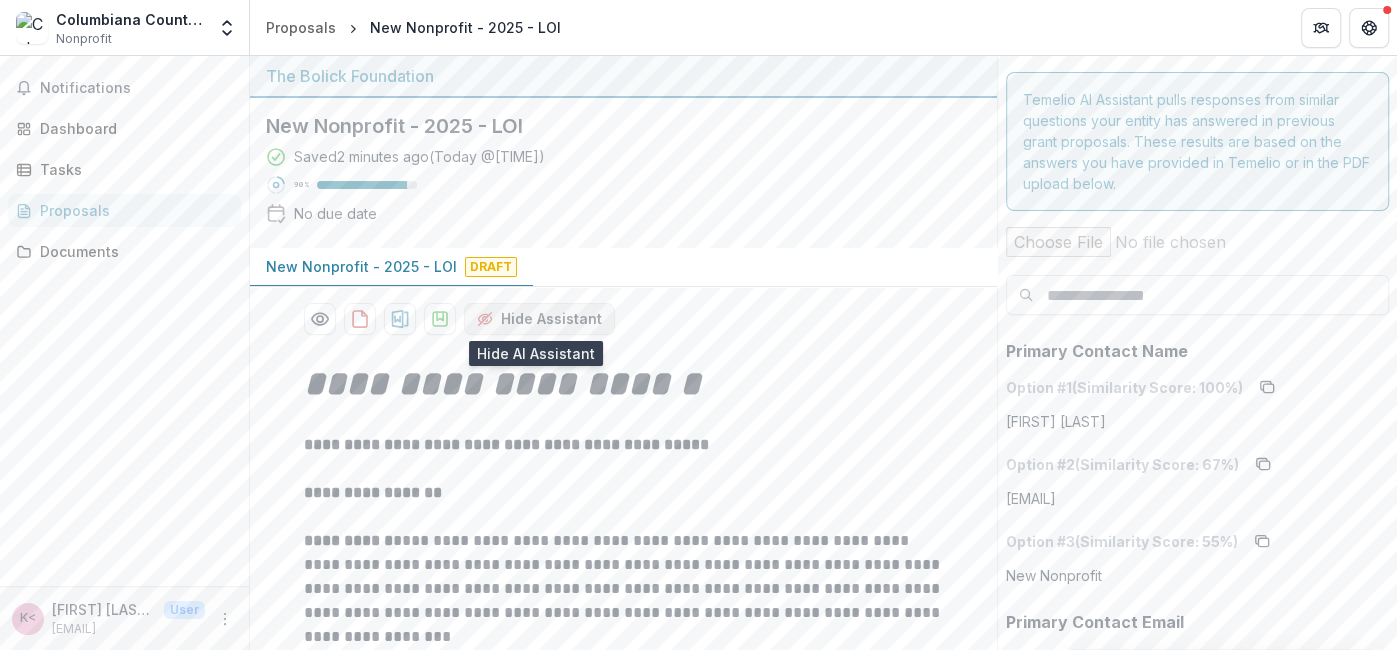 click on "Hide Assistant" at bounding box center (539, 319) 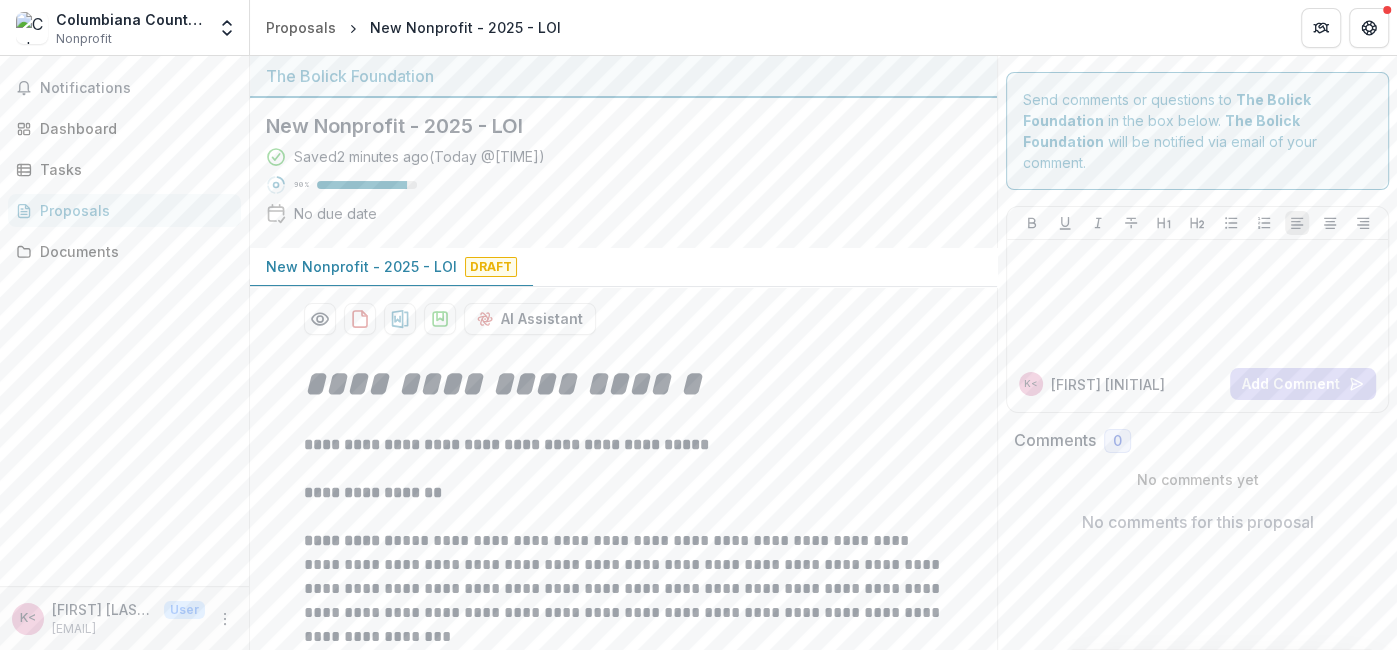 click on "Saved  2 minutes ago  ( Today   @  [TIME] ) 90 % No due date" at bounding box center (607, 189) 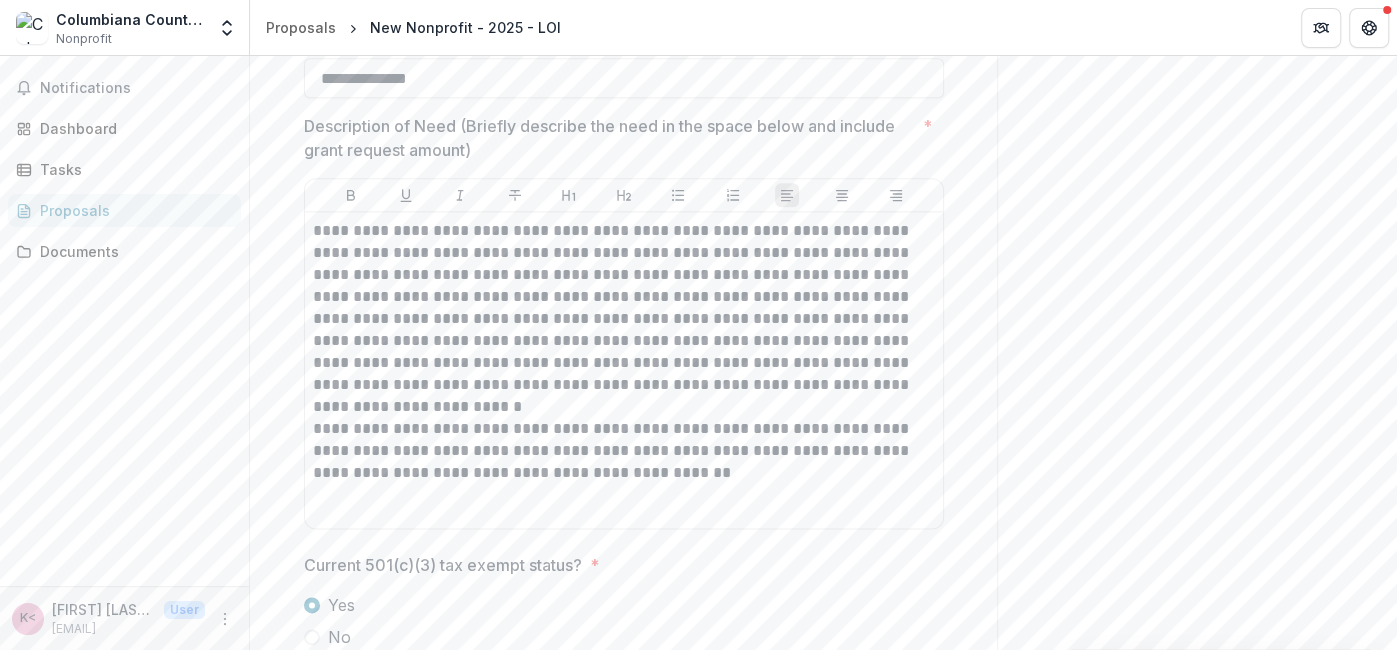 scroll, scrollTop: 1662, scrollLeft: 0, axis: vertical 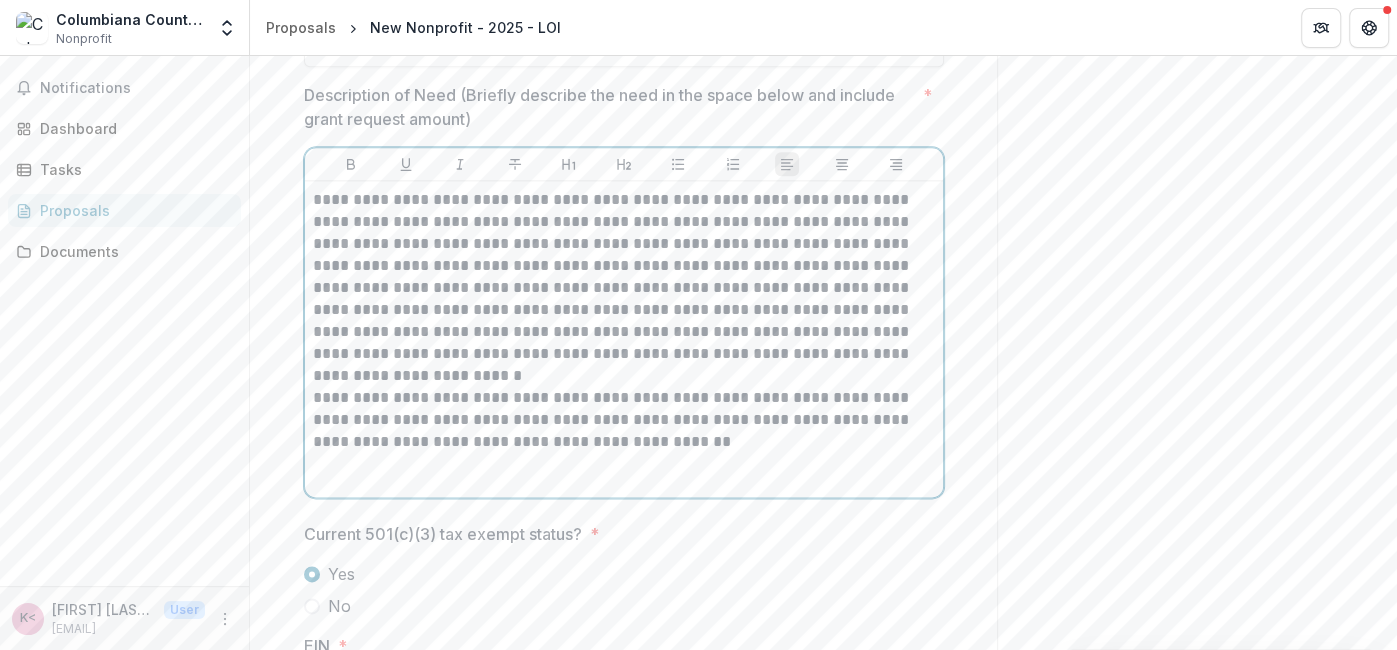 click on "**********" at bounding box center [624, 420] 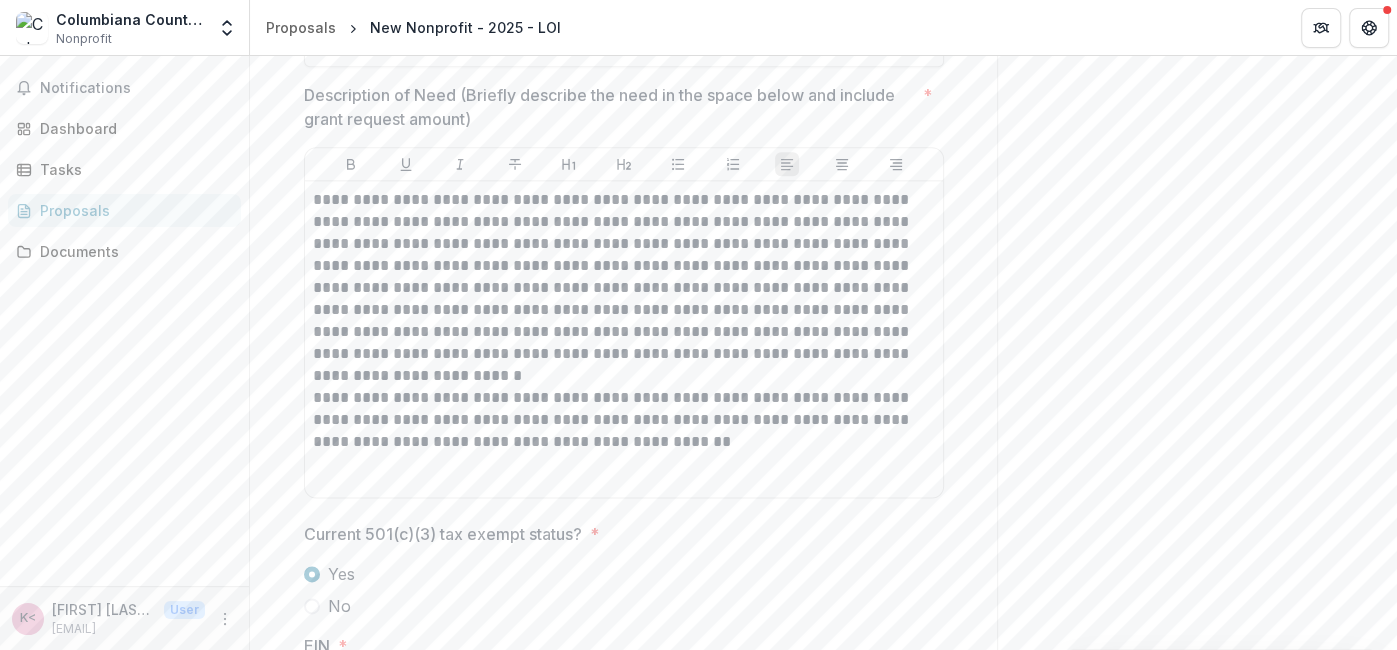 click on "Current 501(c)(3) tax exempt status? *" at bounding box center (618, 534) 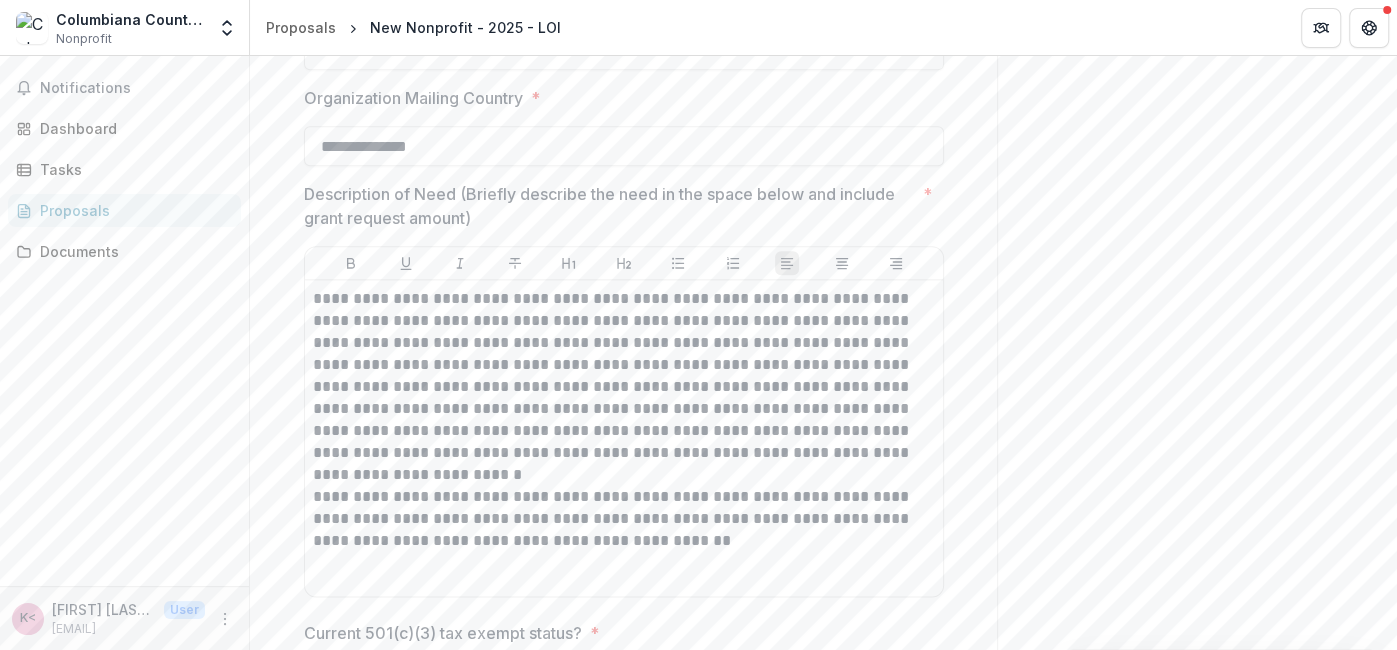 scroll, scrollTop: 1585, scrollLeft: 0, axis: vertical 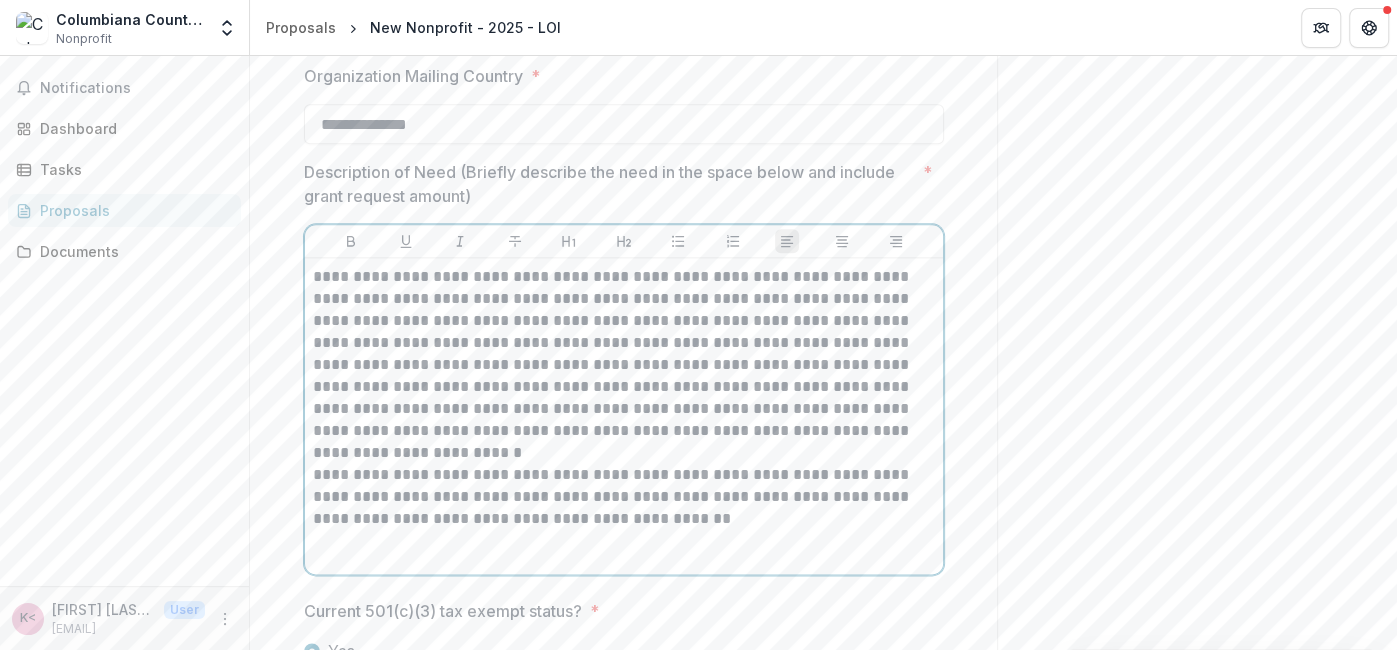 drag, startPoint x: 843, startPoint y: 431, endPoint x: 474, endPoint y: 401, distance: 370.2175 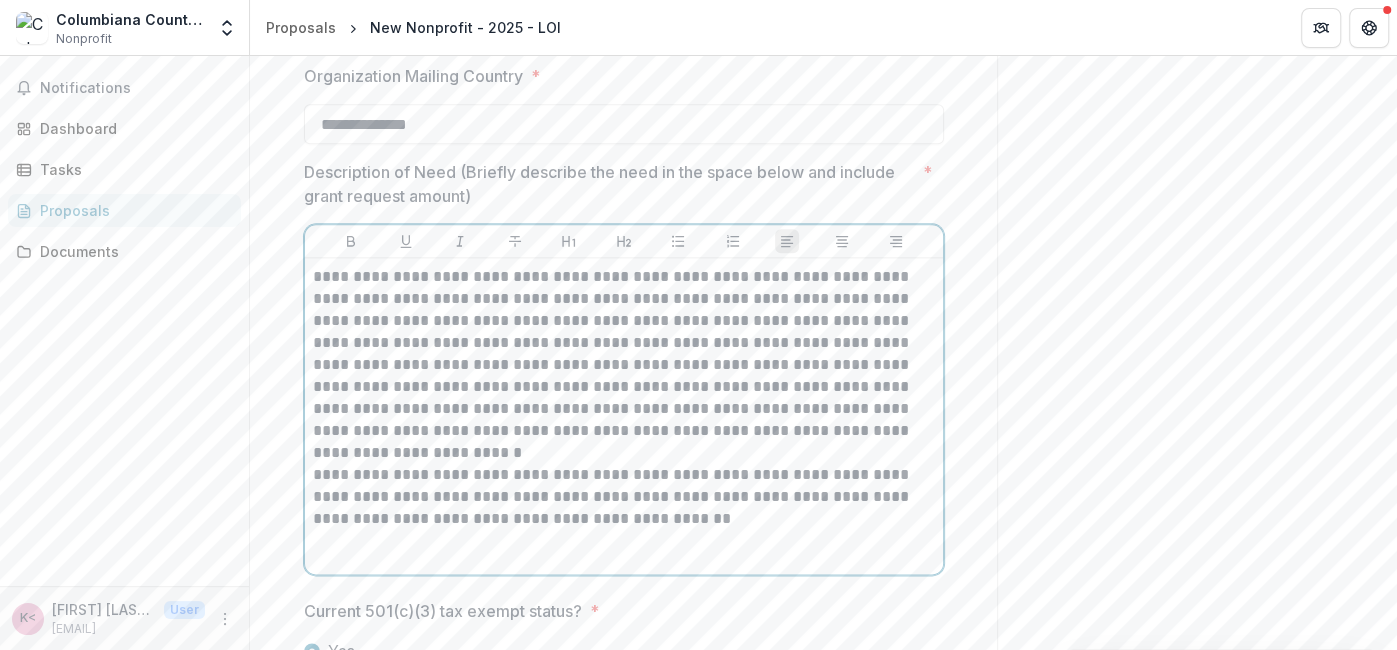 click on "**********" at bounding box center [624, 354] 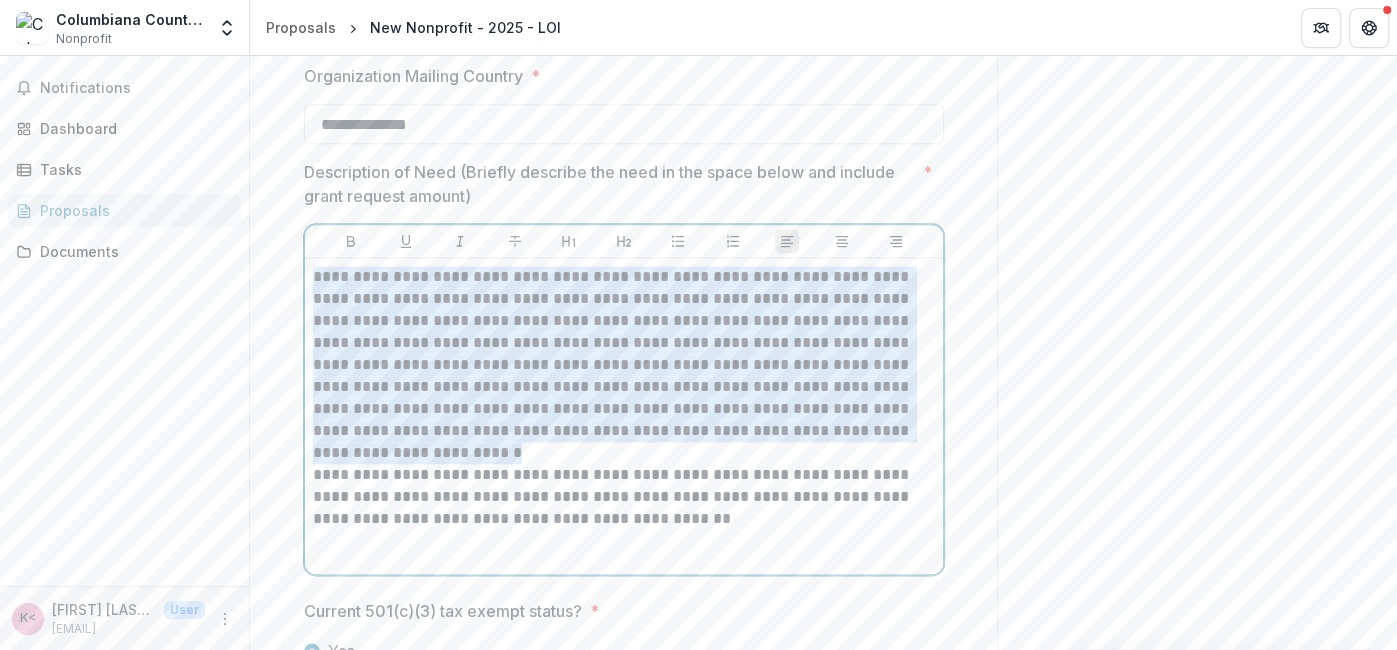 drag, startPoint x: 310, startPoint y: 278, endPoint x: 896, endPoint y: 434, distance: 606.4091 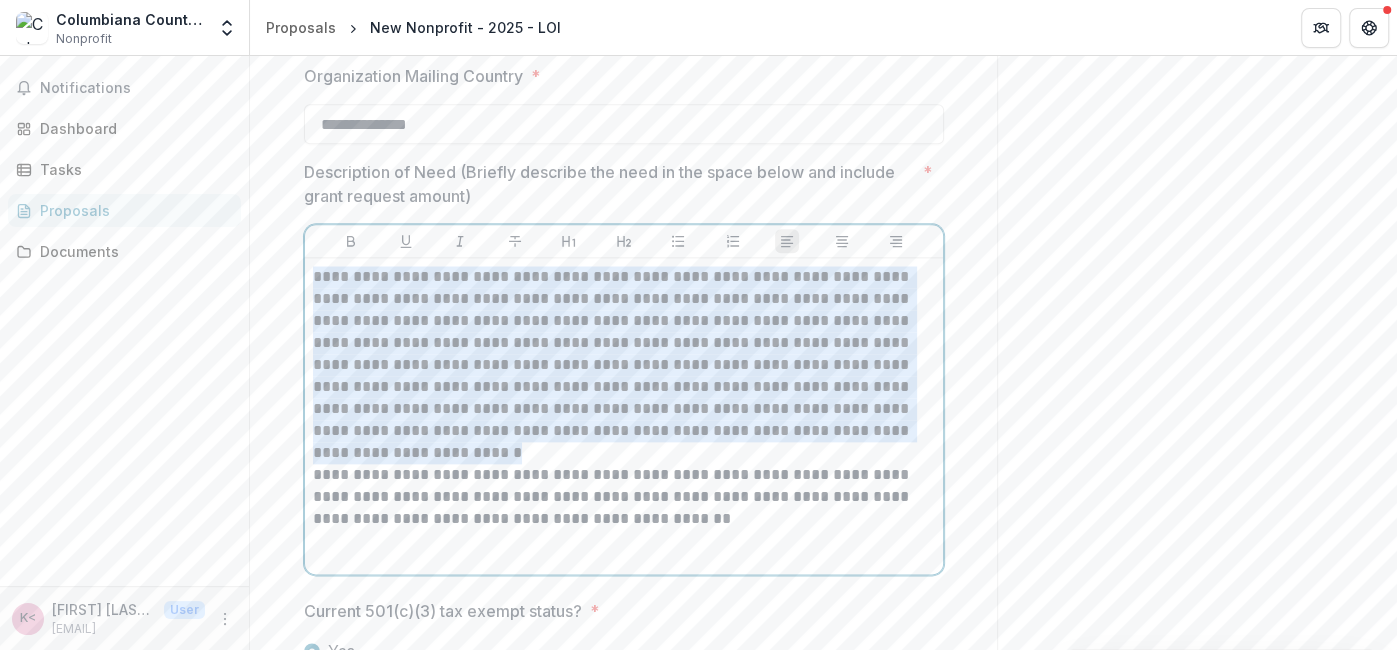 click on "**********" at bounding box center [624, 354] 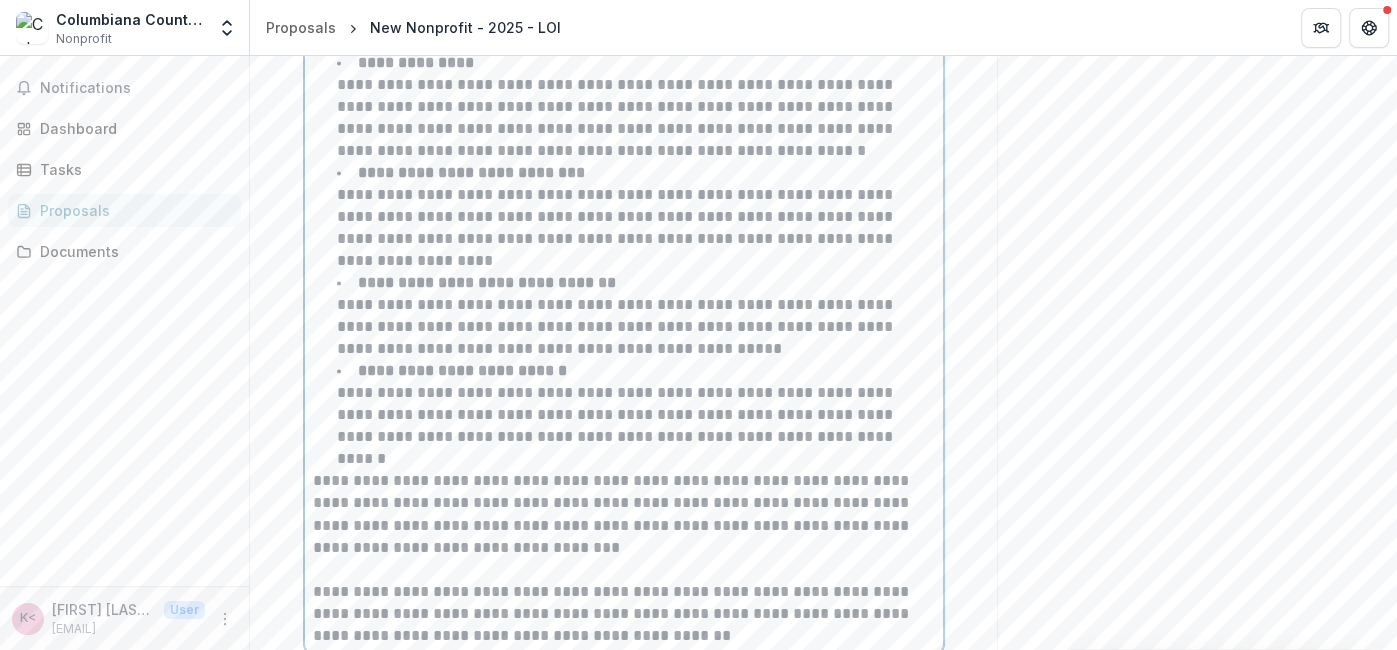 scroll, scrollTop: 2125, scrollLeft: 0, axis: vertical 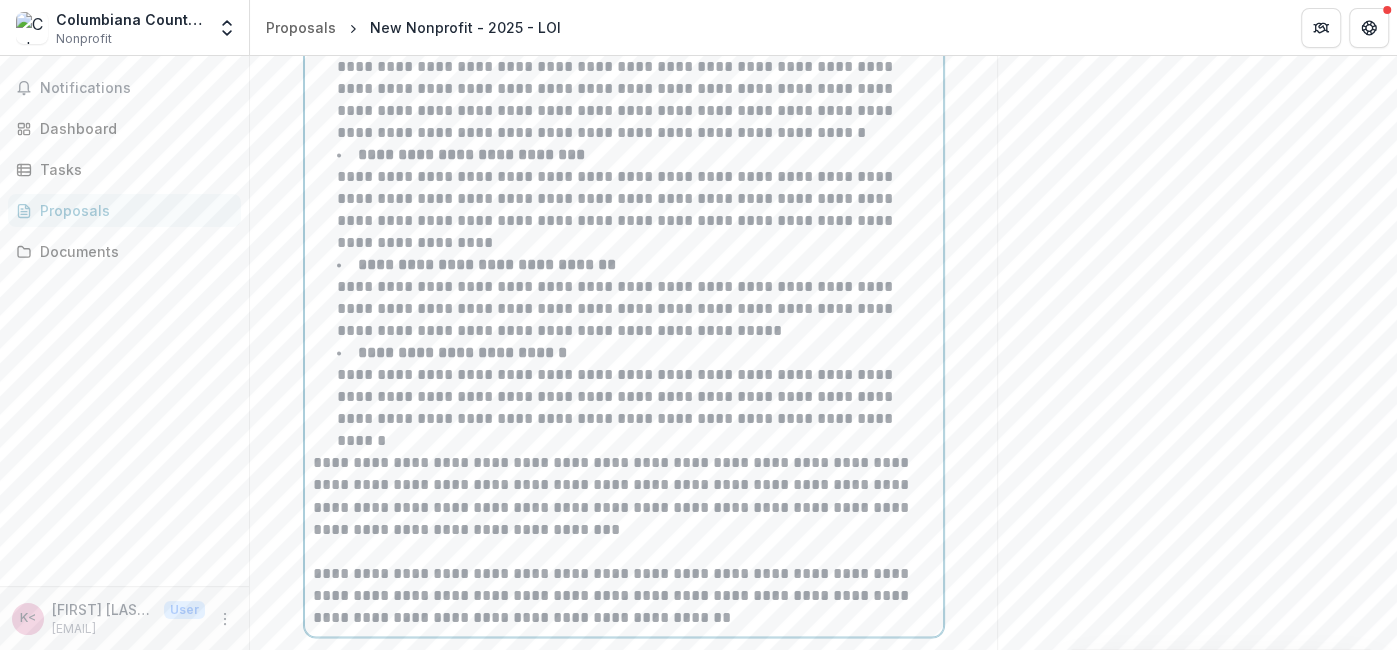 click on "**********" at bounding box center [624, 496] 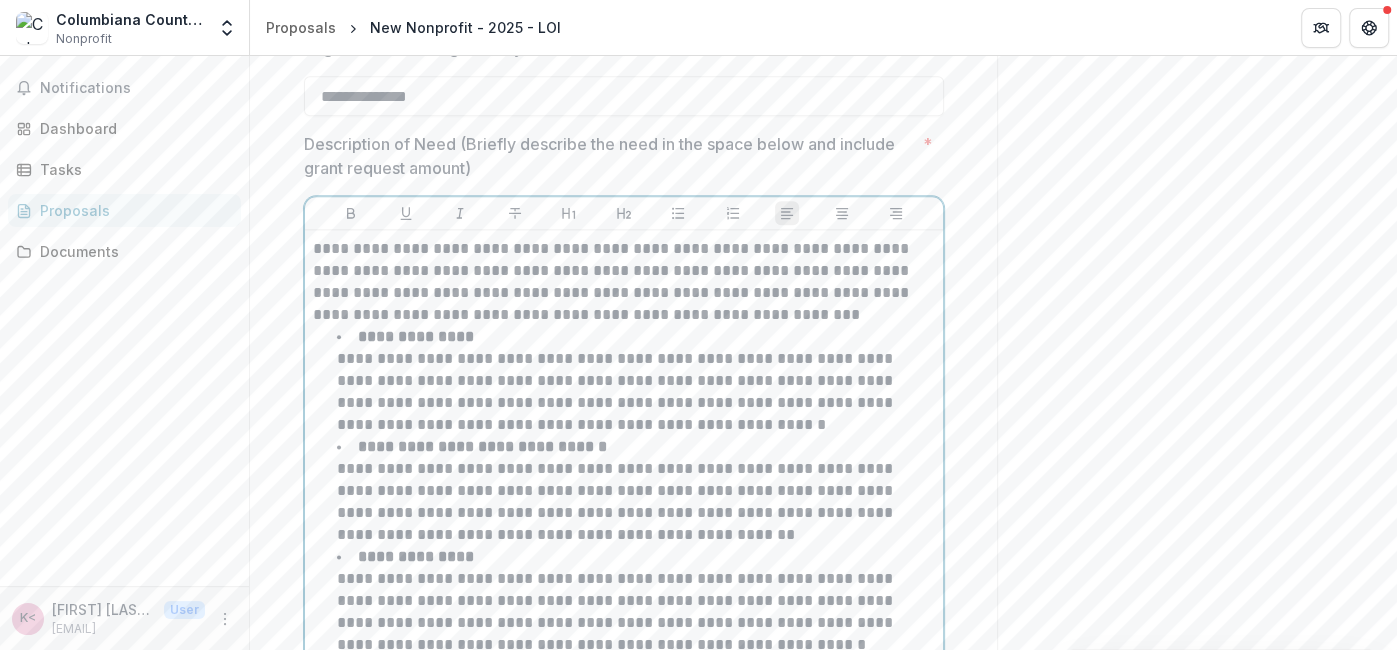 scroll, scrollTop: 1693, scrollLeft: 0, axis: vertical 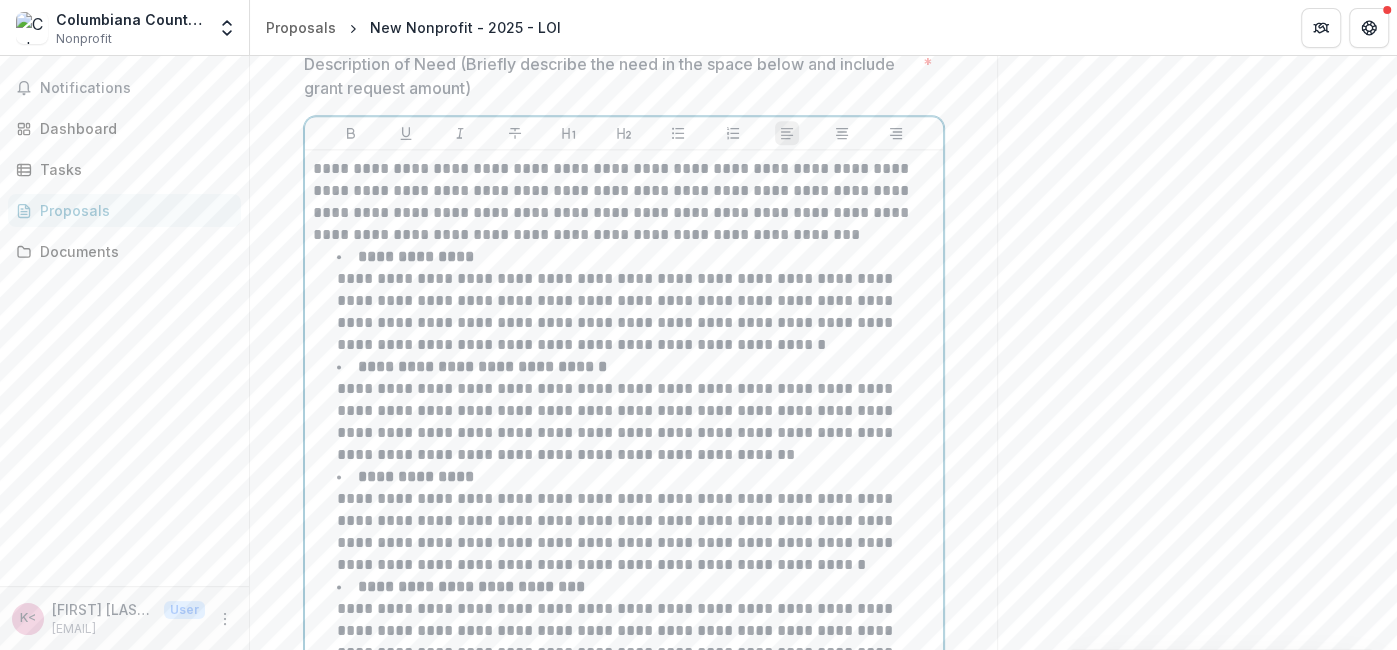 click on "**********" at bounding box center (624, 202) 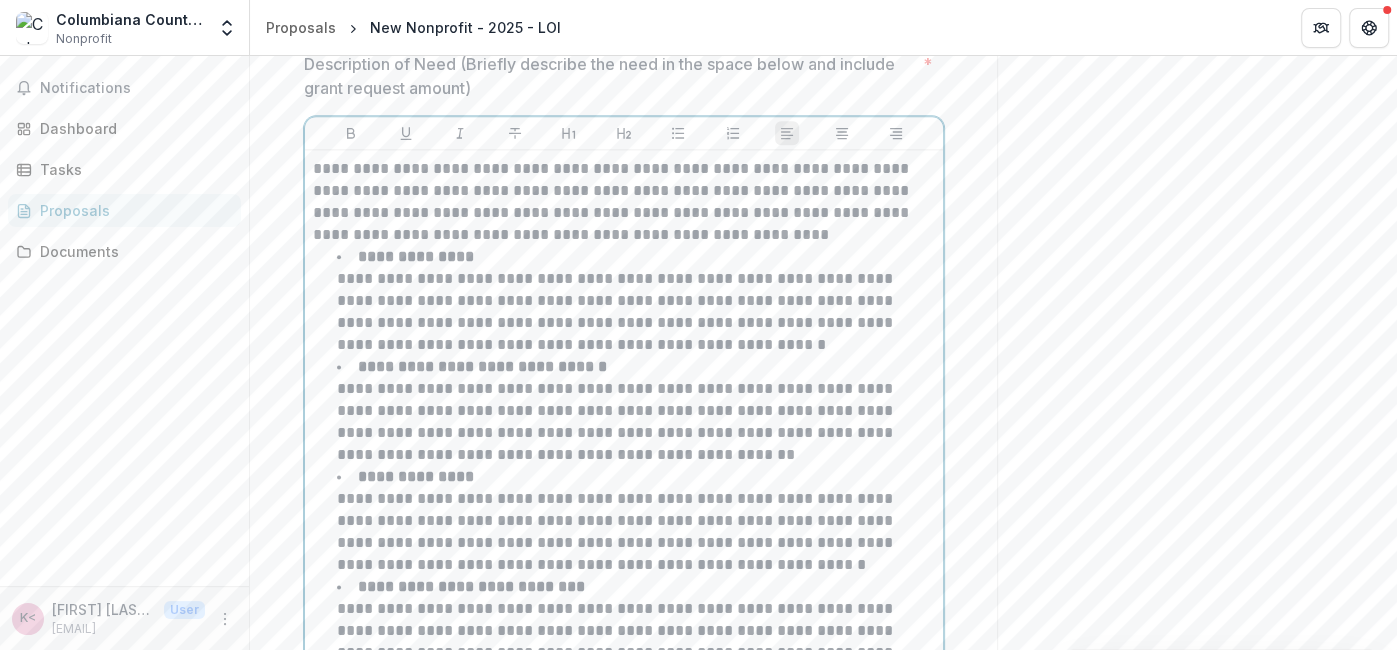 click on "**********" at bounding box center (624, 202) 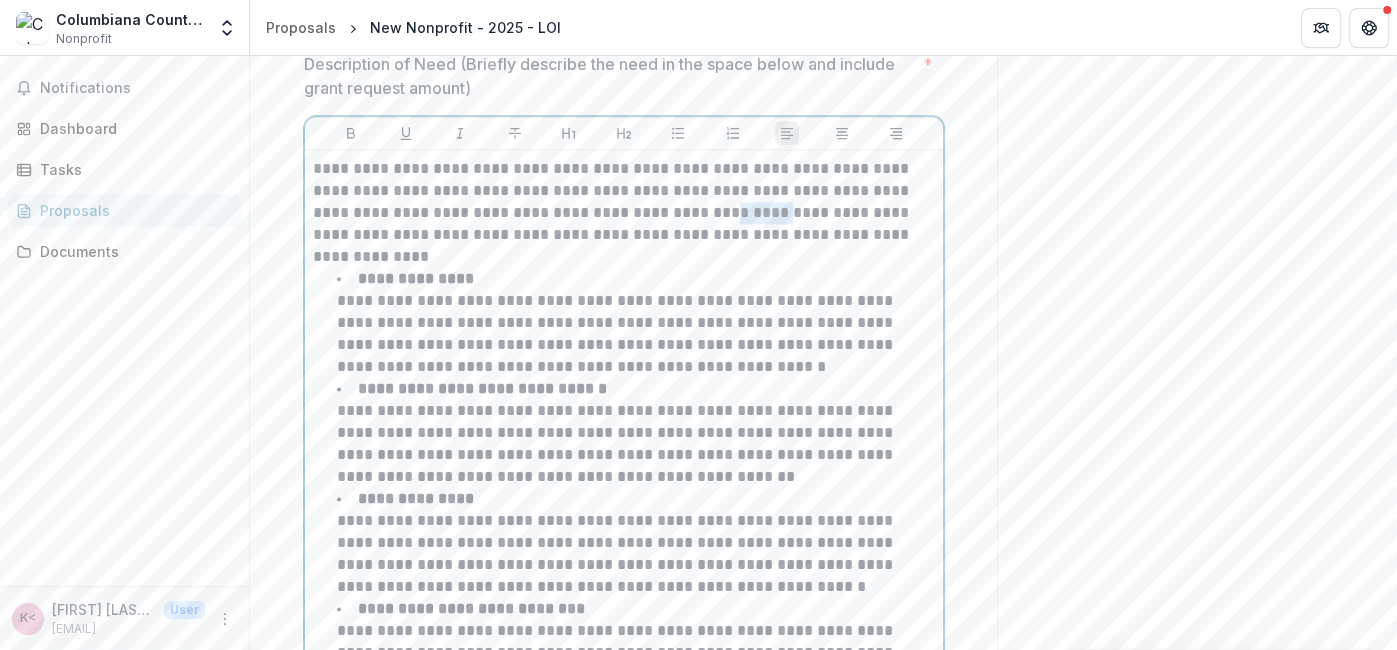 drag, startPoint x: 714, startPoint y: 209, endPoint x: 674, endPoint y: 214, distance: 40.311287 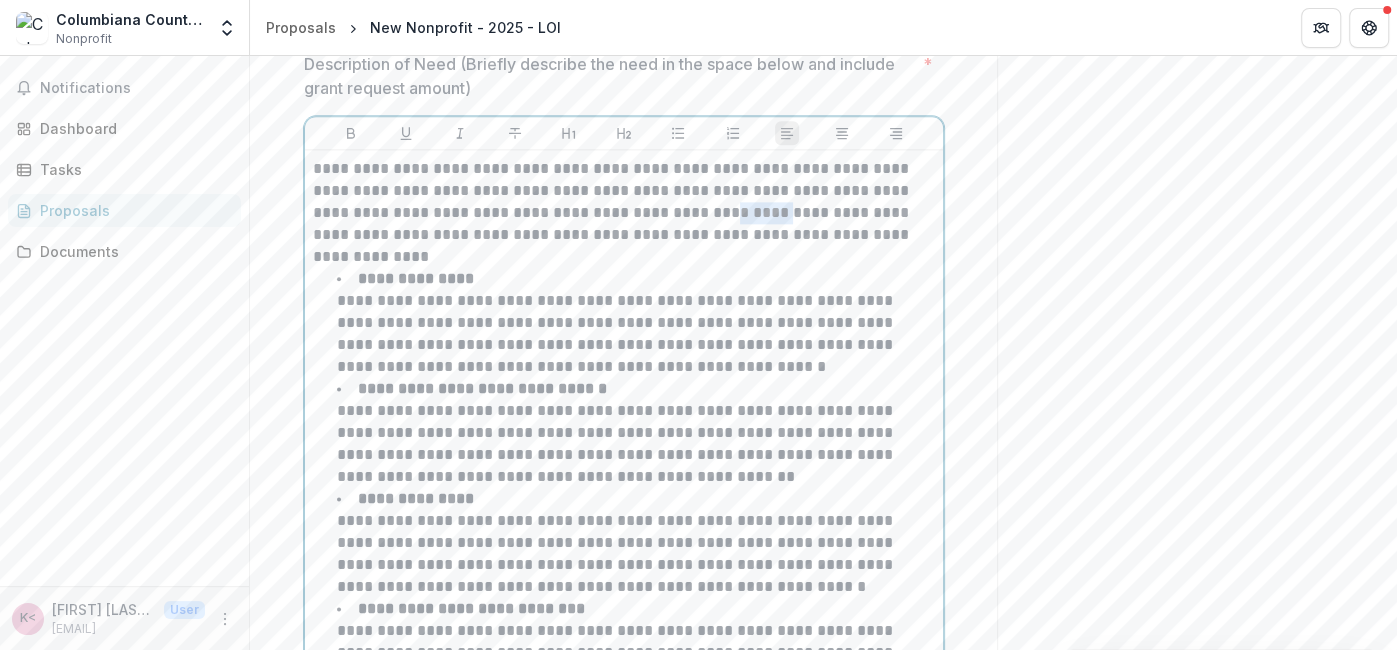 click on "**********" at bounding box center [624, 213] 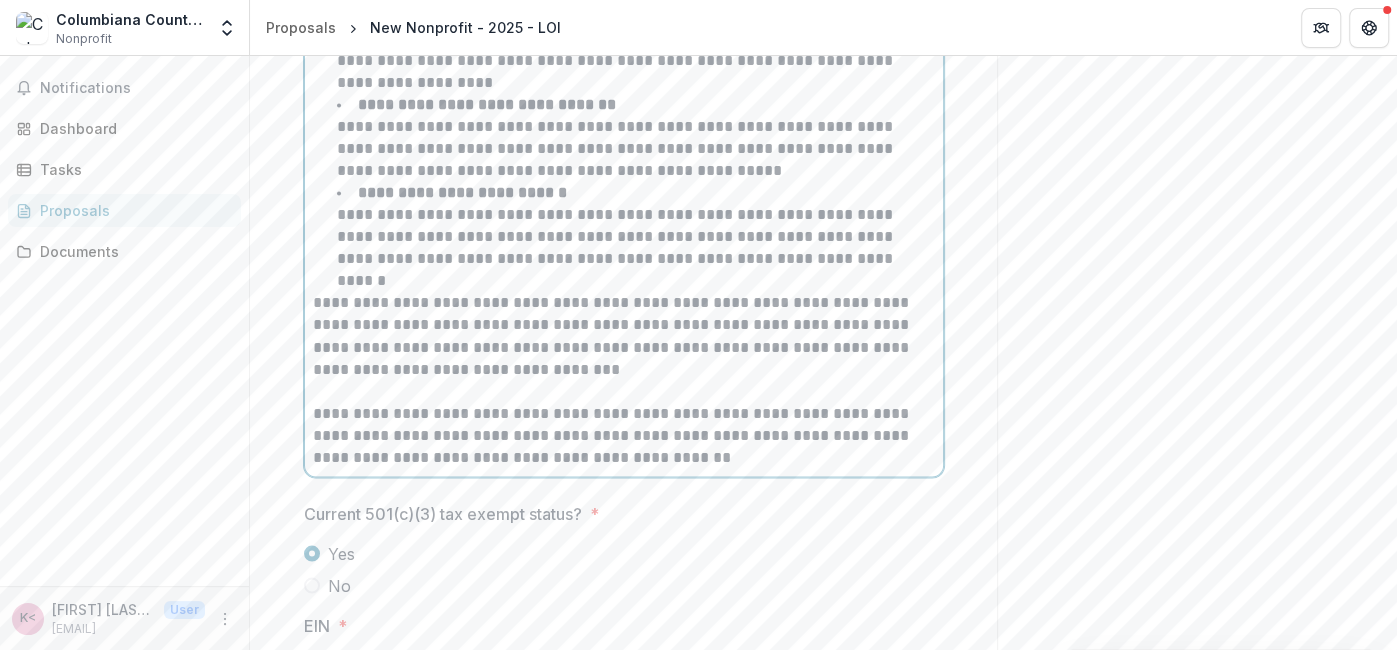 scroll, scrollTop: 2286, scrollLeft: 0, axis: vertical 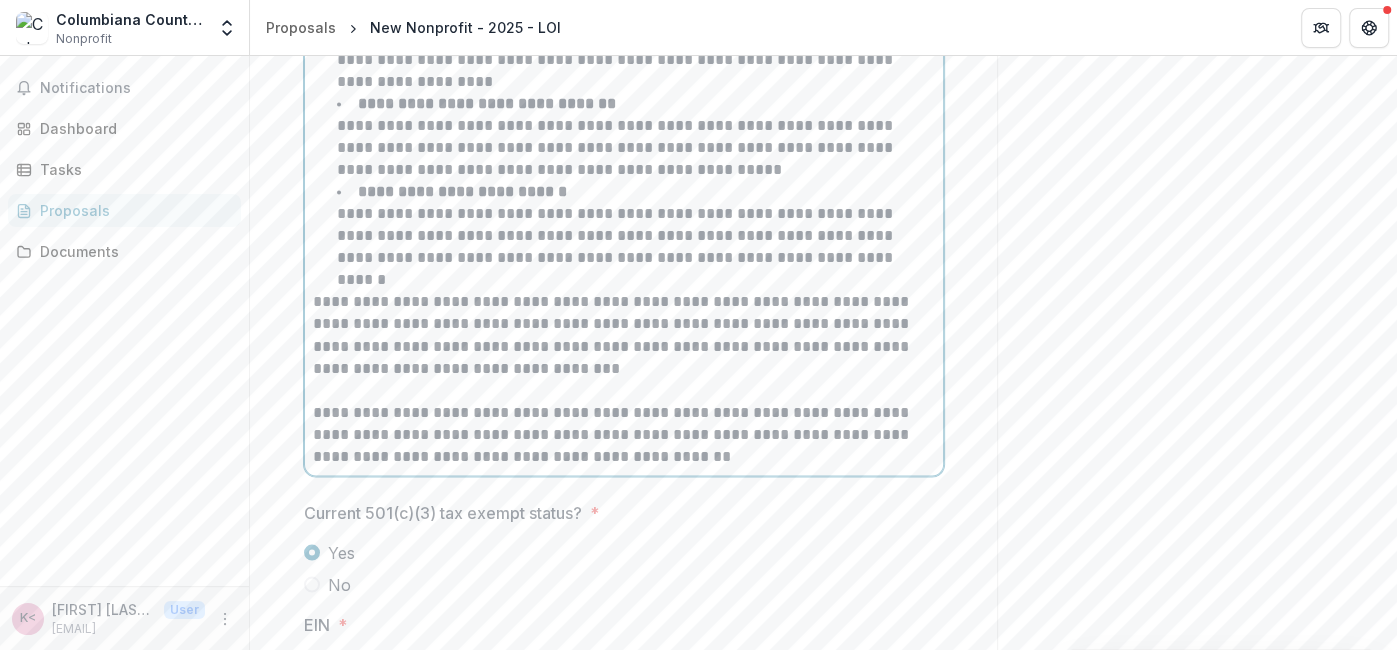 click on "**********" at bounding box center [636, 236] 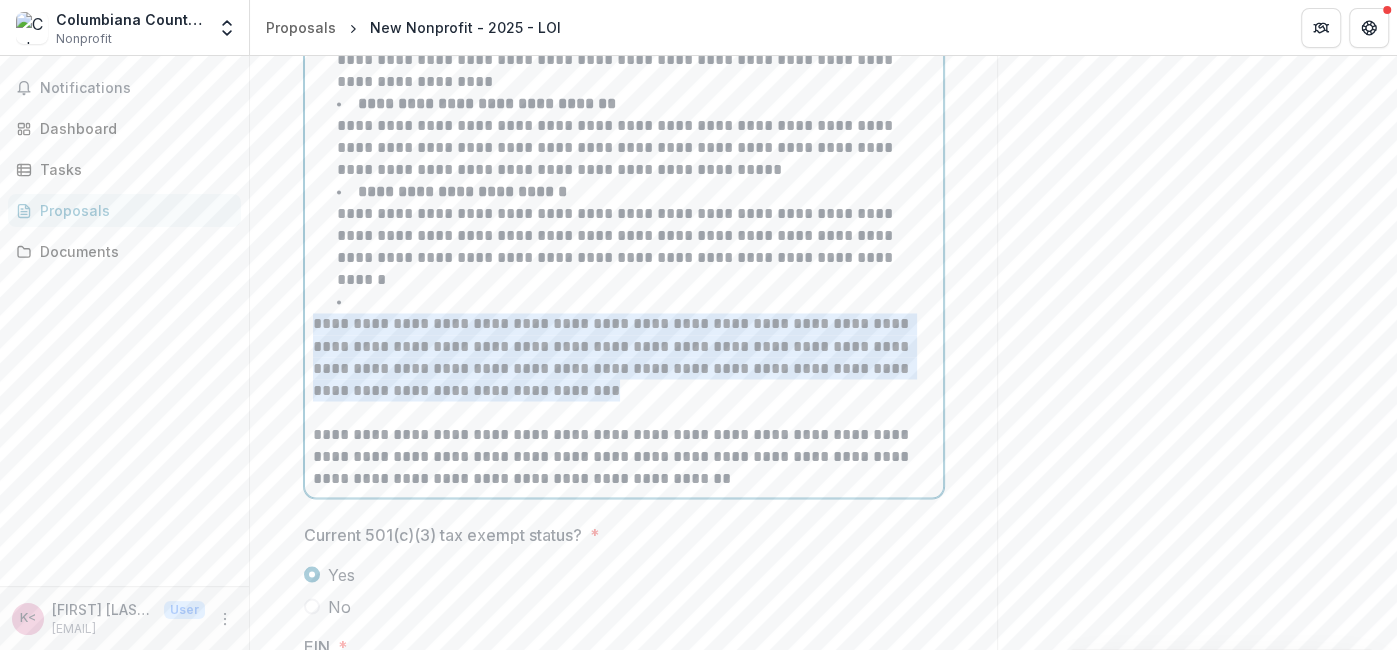 drag, startPoint x: 517, startPoint y: 333, endPoint x: 305, endPoint y: 282, distance: 218.04816 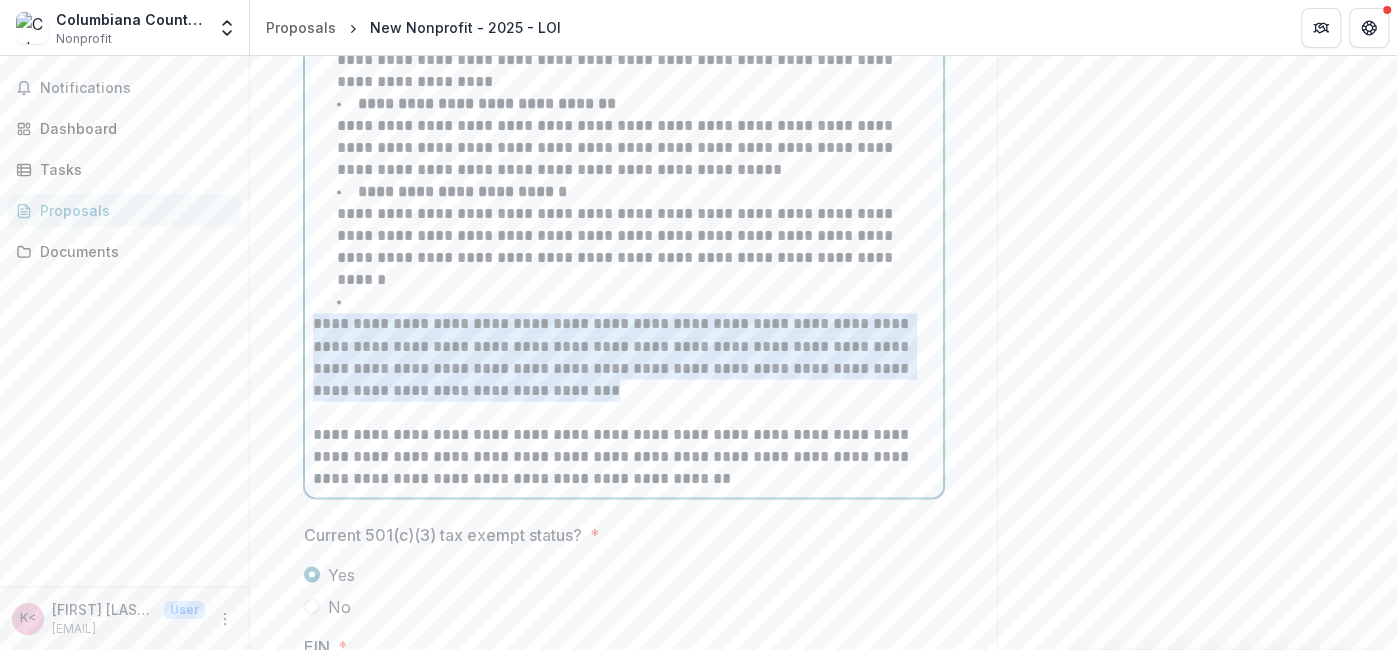 click on "**********" at bounding box center (624, 27) 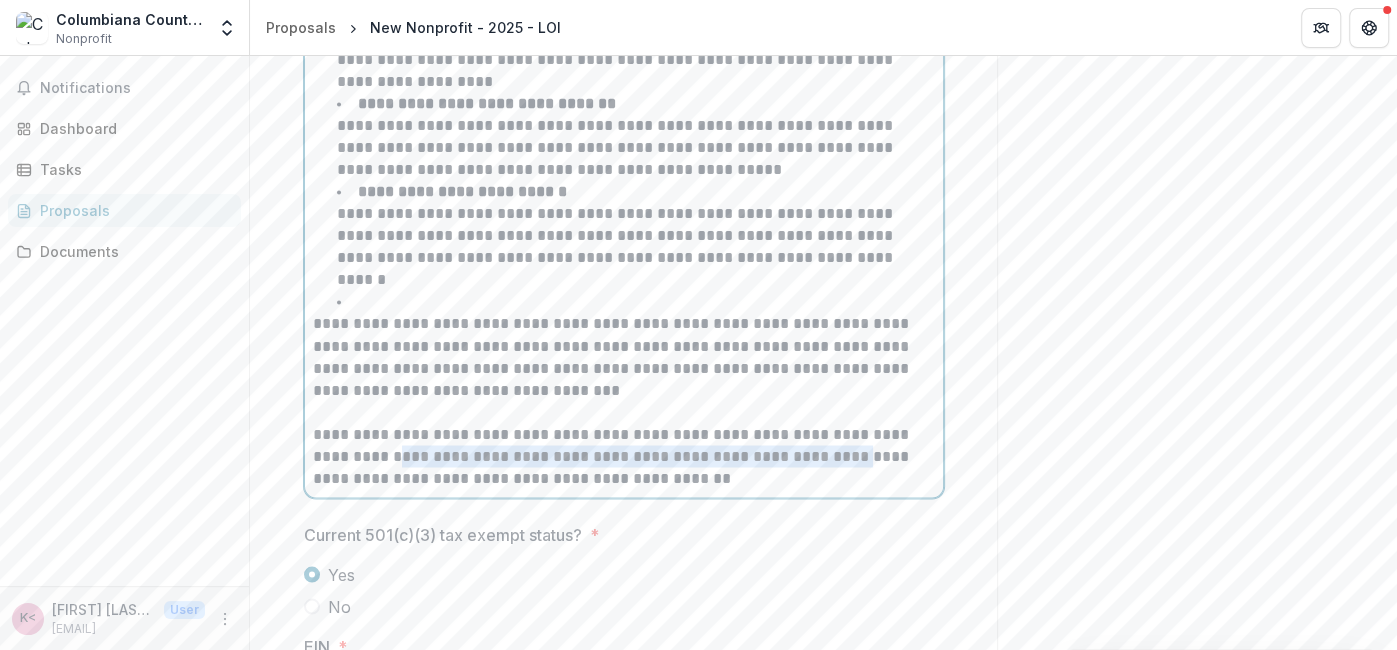 drag, startPoint x: 800, startPoint y: 411, endPoint x: 361, endPoint y: 415, distance: 439.01822 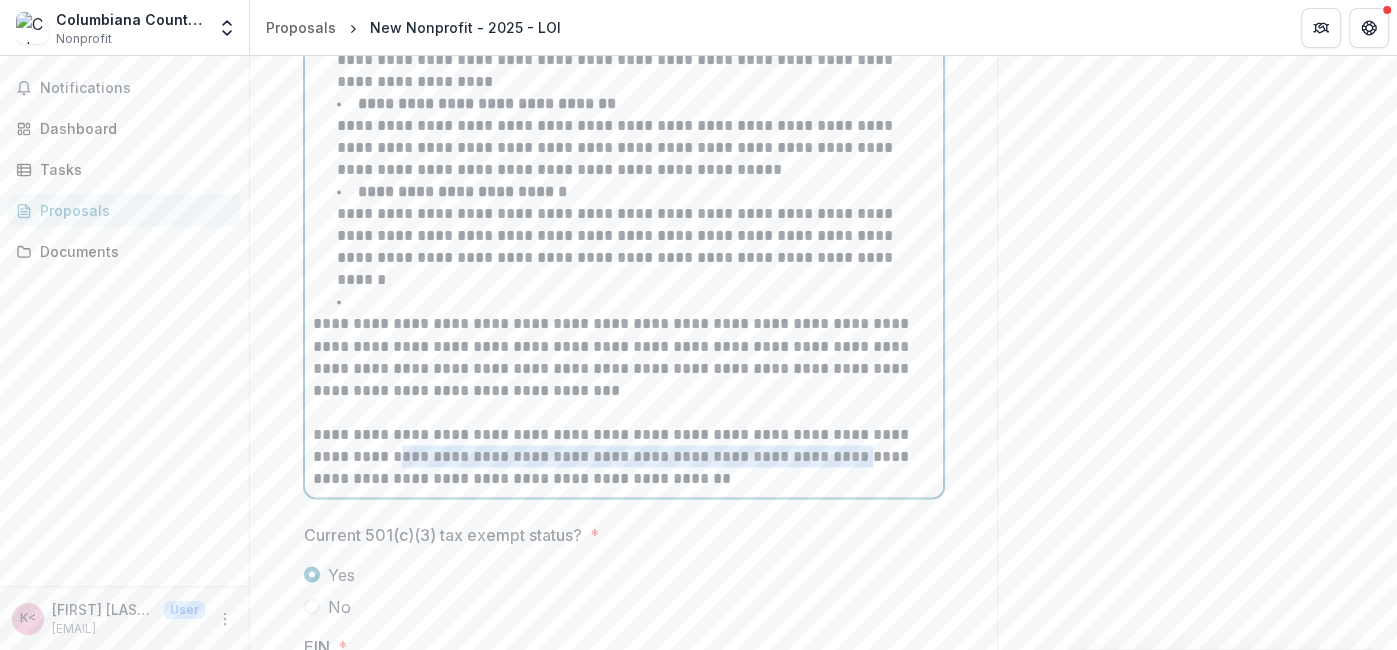 click on "**********" at bounding box center [624, 456] 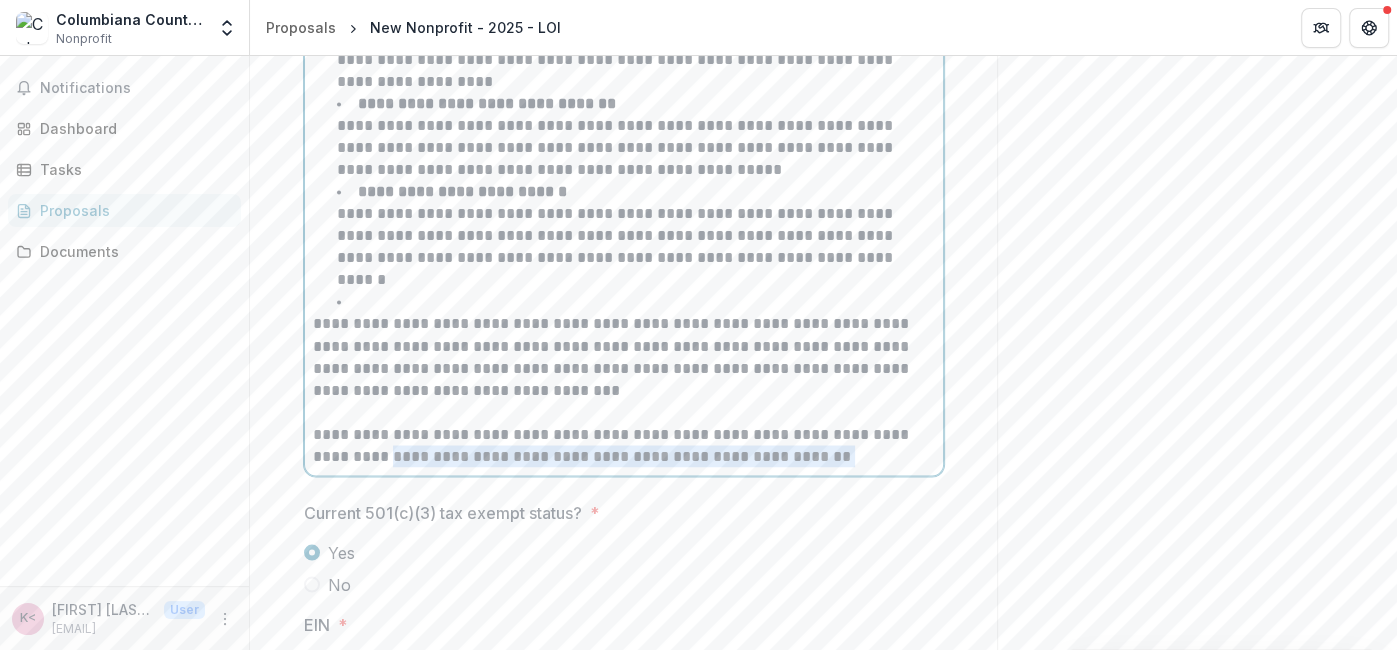 drag, startPoint x: 783, startPoint y: 406, endPoint x: 353, endPoint y: 420, distance: 430.22784 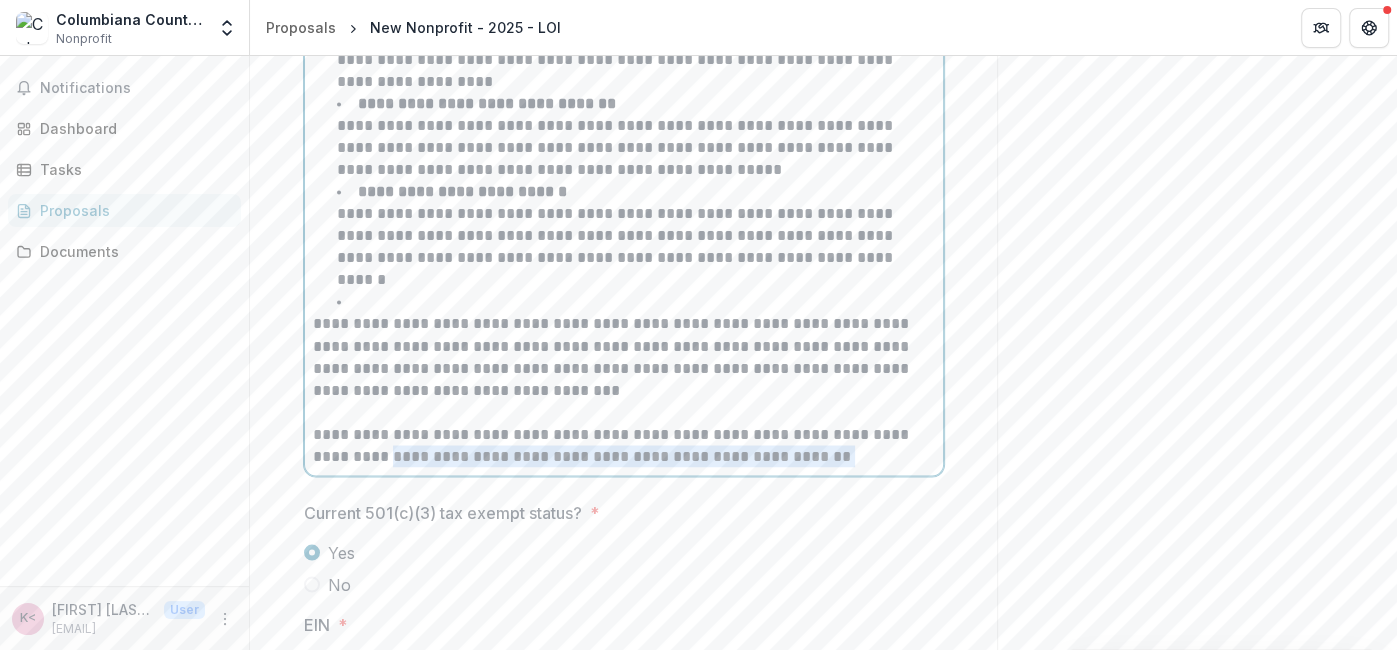 click on "**********" at bounding box center [624, 16] 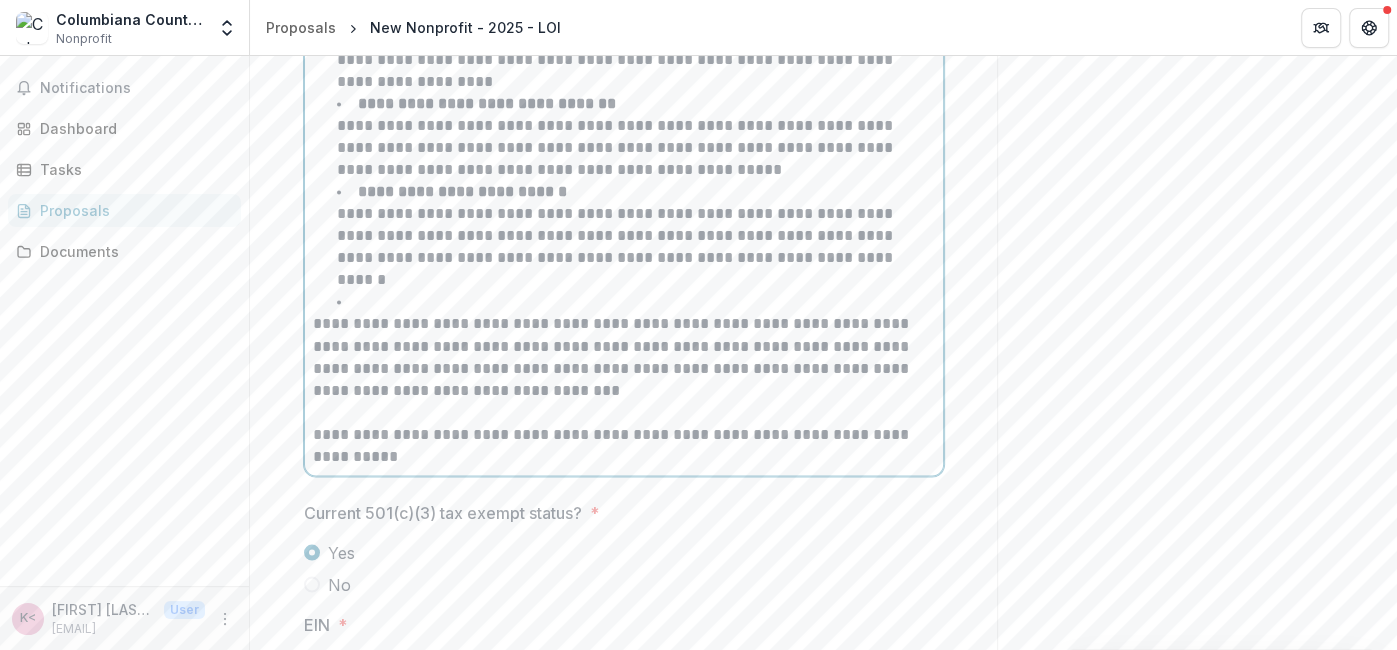 click on "**********" at bounding box center (624, 445) 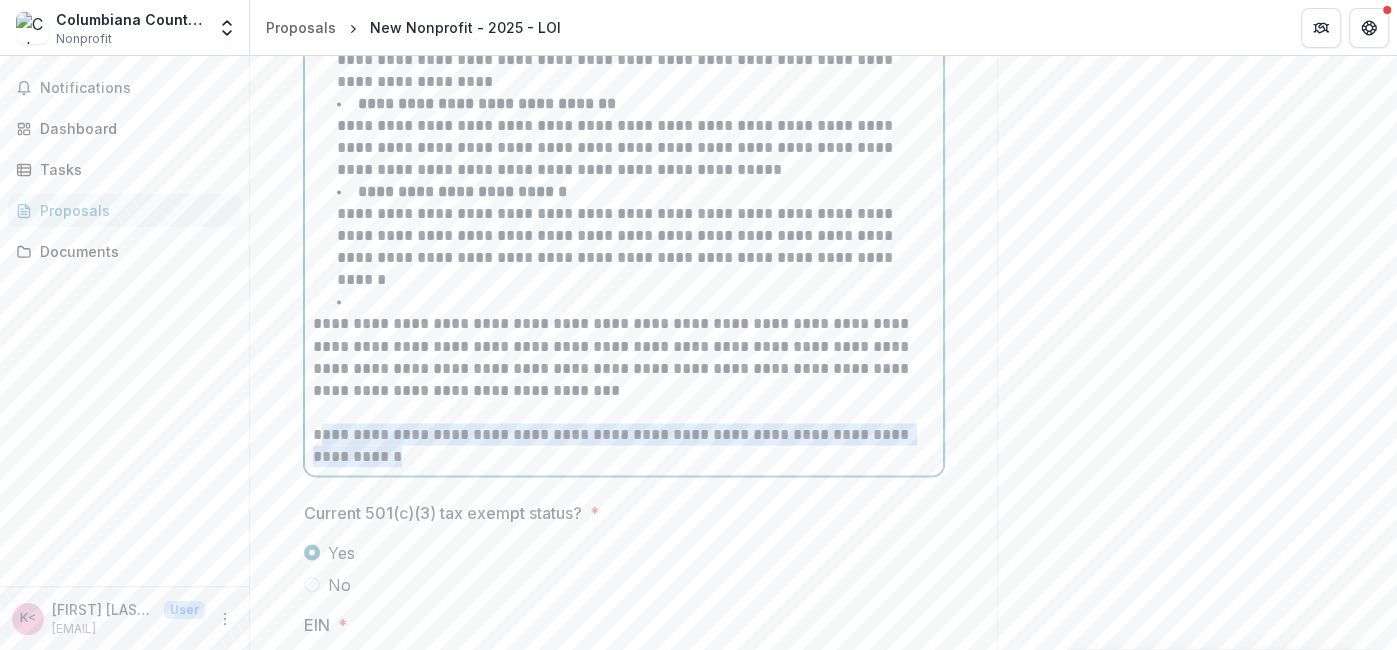 drag, startPoint x: 364, startPoint y: 407, endPoint x: 317, endPoint y: 387, distance: 51.078373 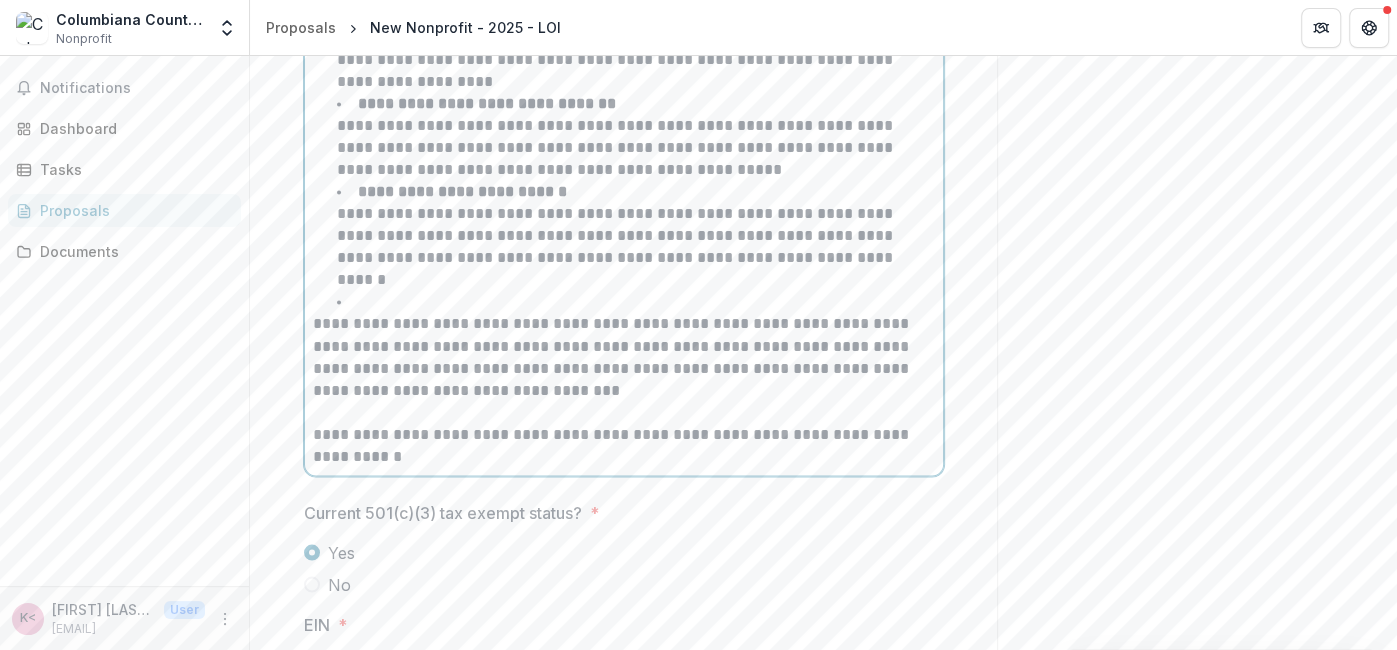 click on "**********" at bounding box center (624, 445) 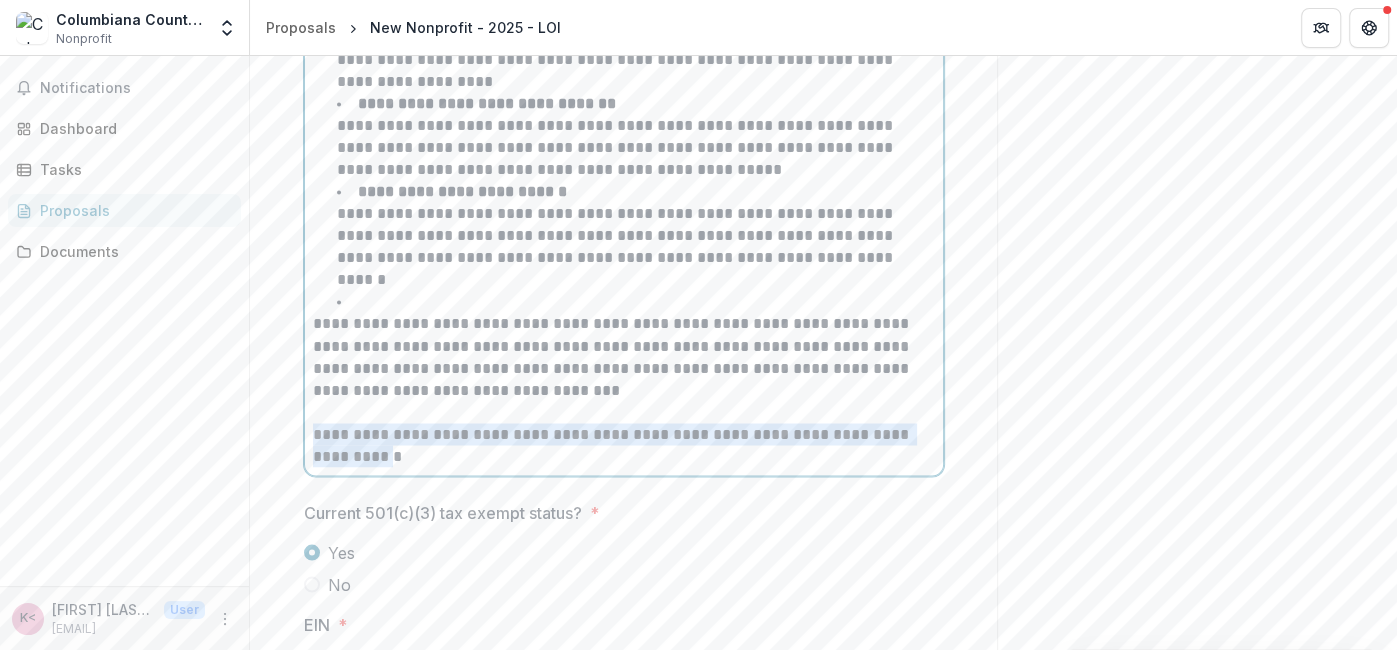 drag, startPoint x: 314, startPoint y: 386, endPoint x: 336, endPoint y: 404, distance: 28.42534 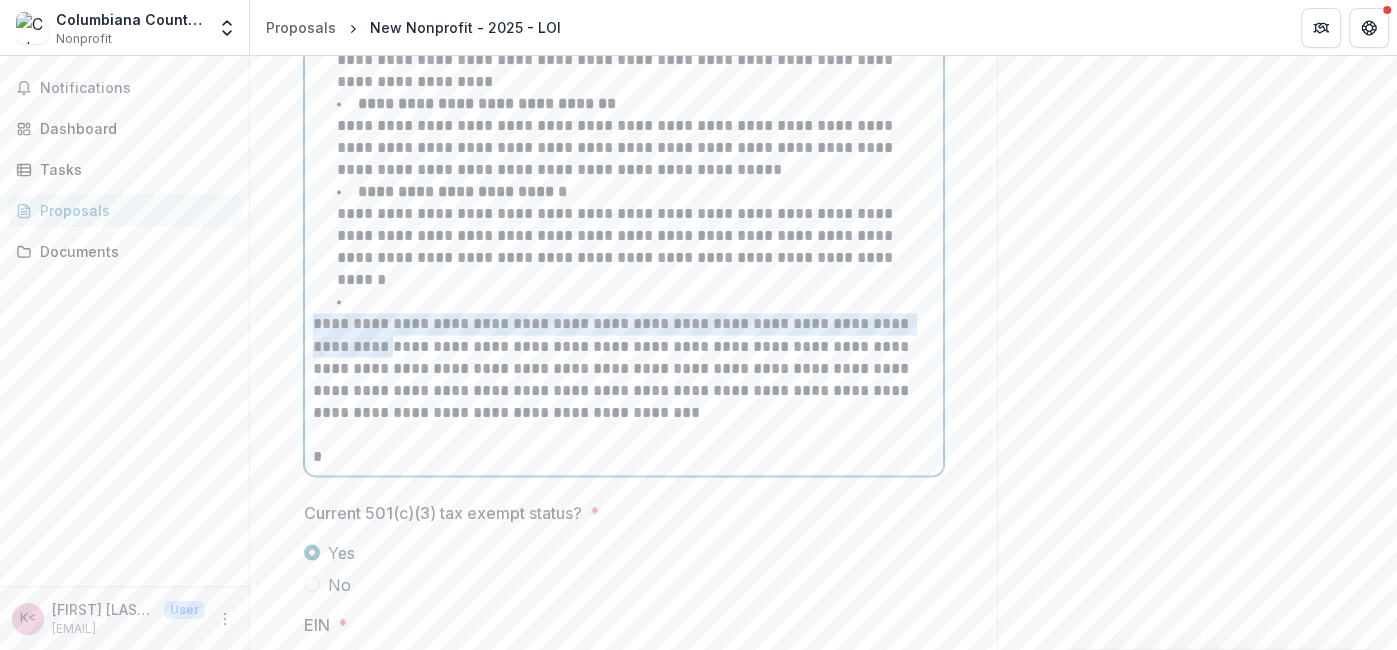 click on "**********" at bounding box center (624, 368) 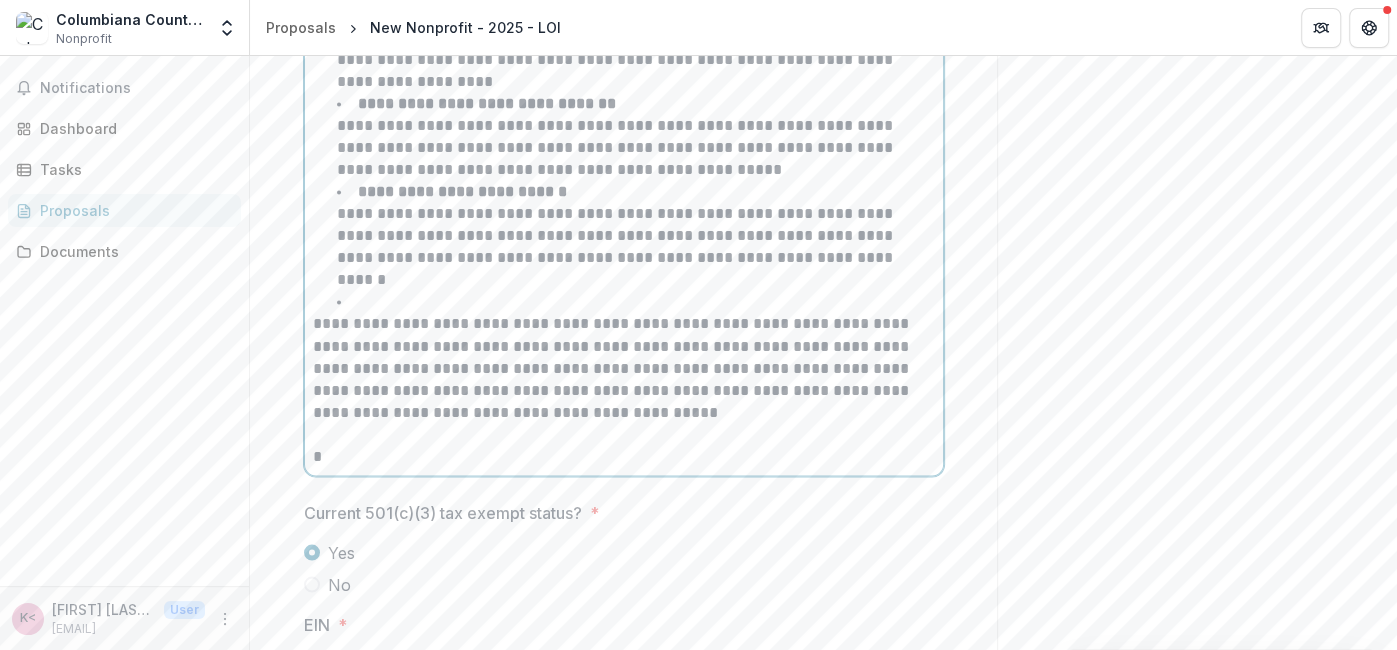 click on "*" at bounding box center [624, 456] 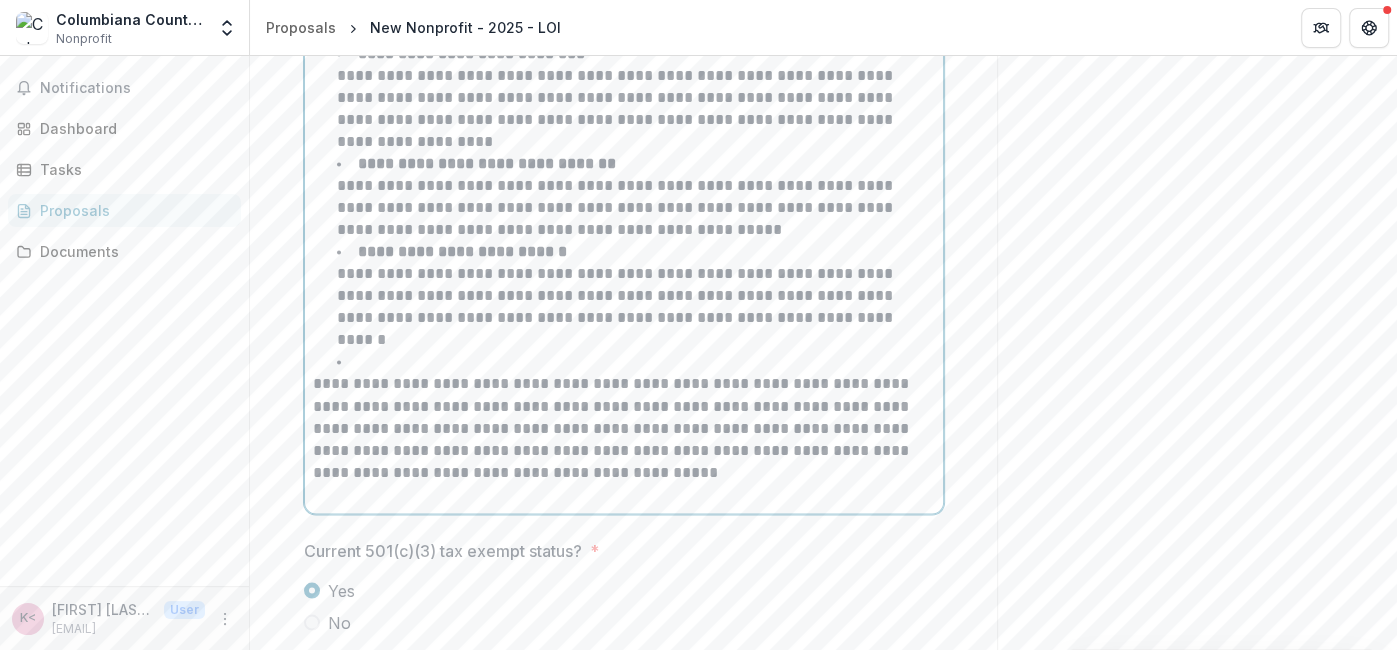 scroll, scrollTop: 2250, scrollLeft: 0, axis: vertical 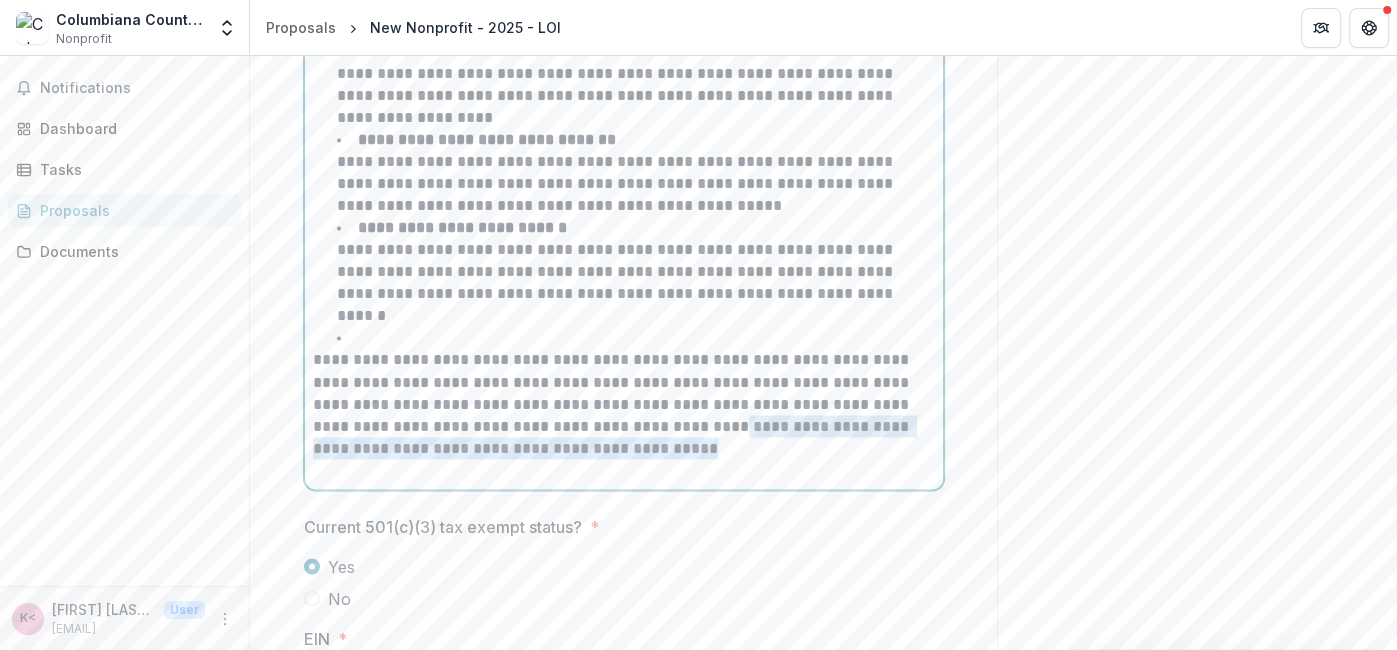drag, startPoint x: 641, startPoint y: 380, endPoint x: 665, endPoint y: 400, distance: 31.241 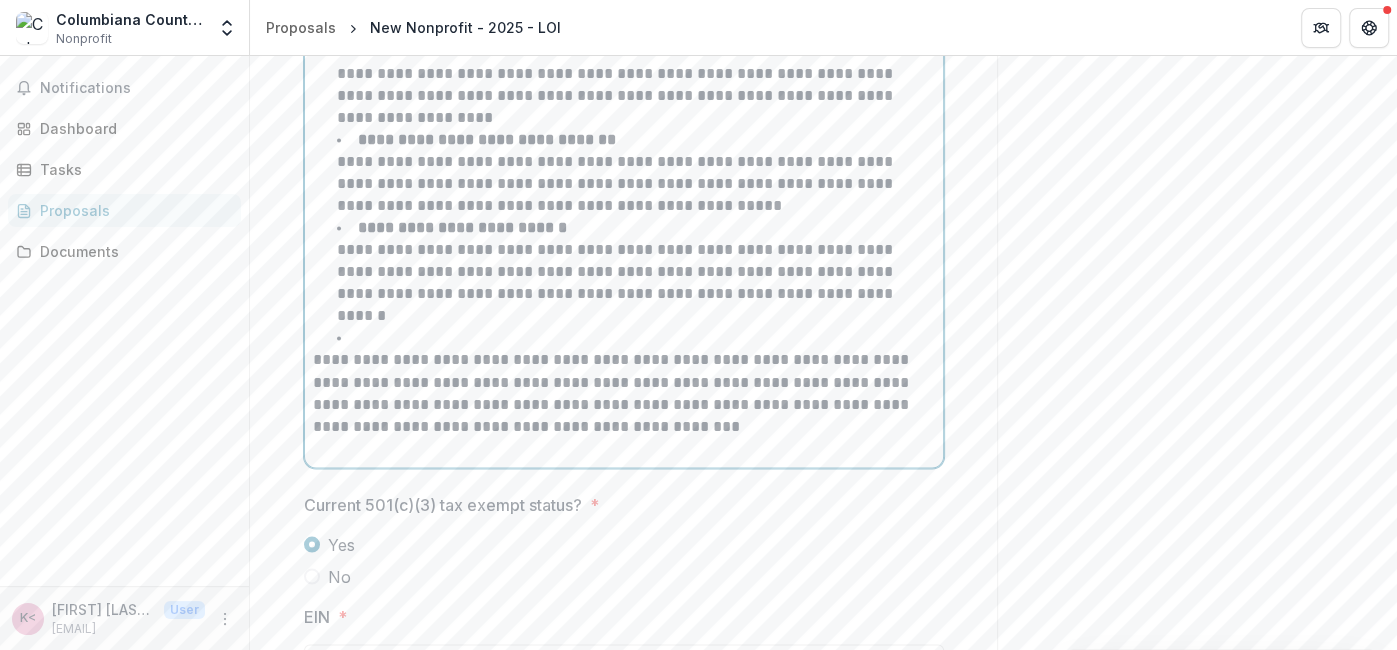 click on "**********" at bounding box center [624, 393] 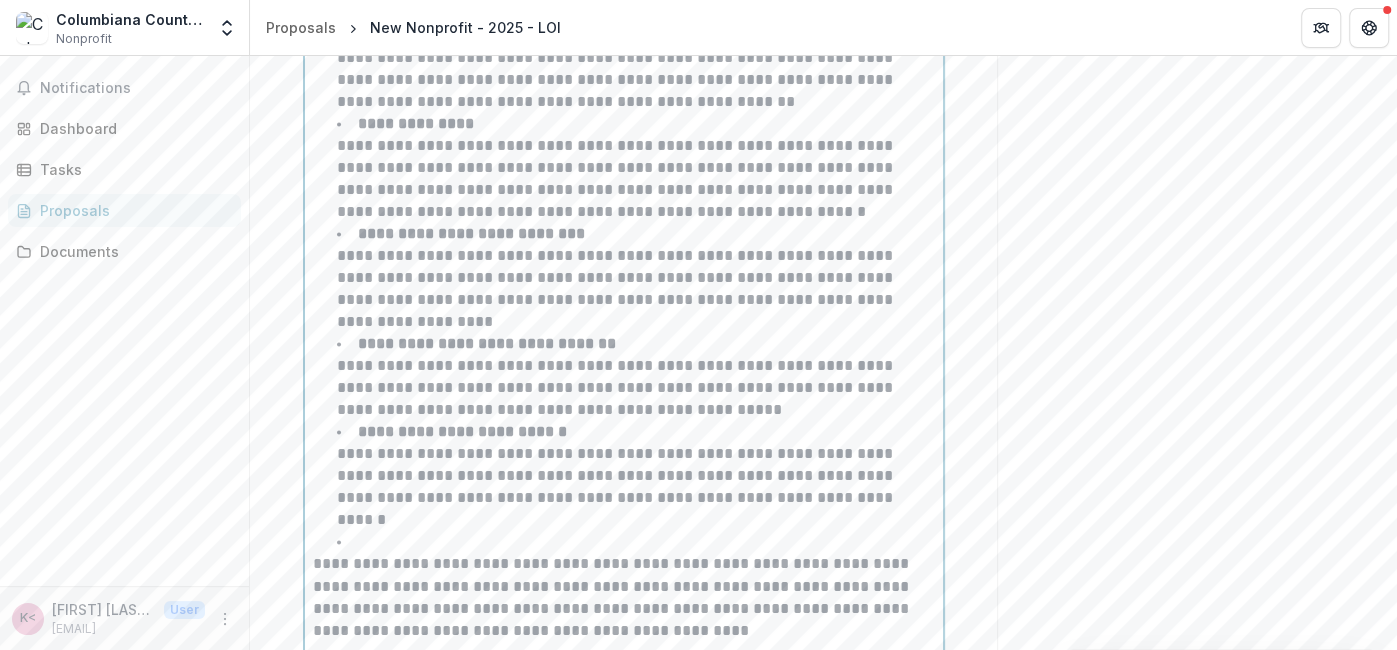 scroll, scrollTop: 2099, scrollLeft: 0, axis: vertical 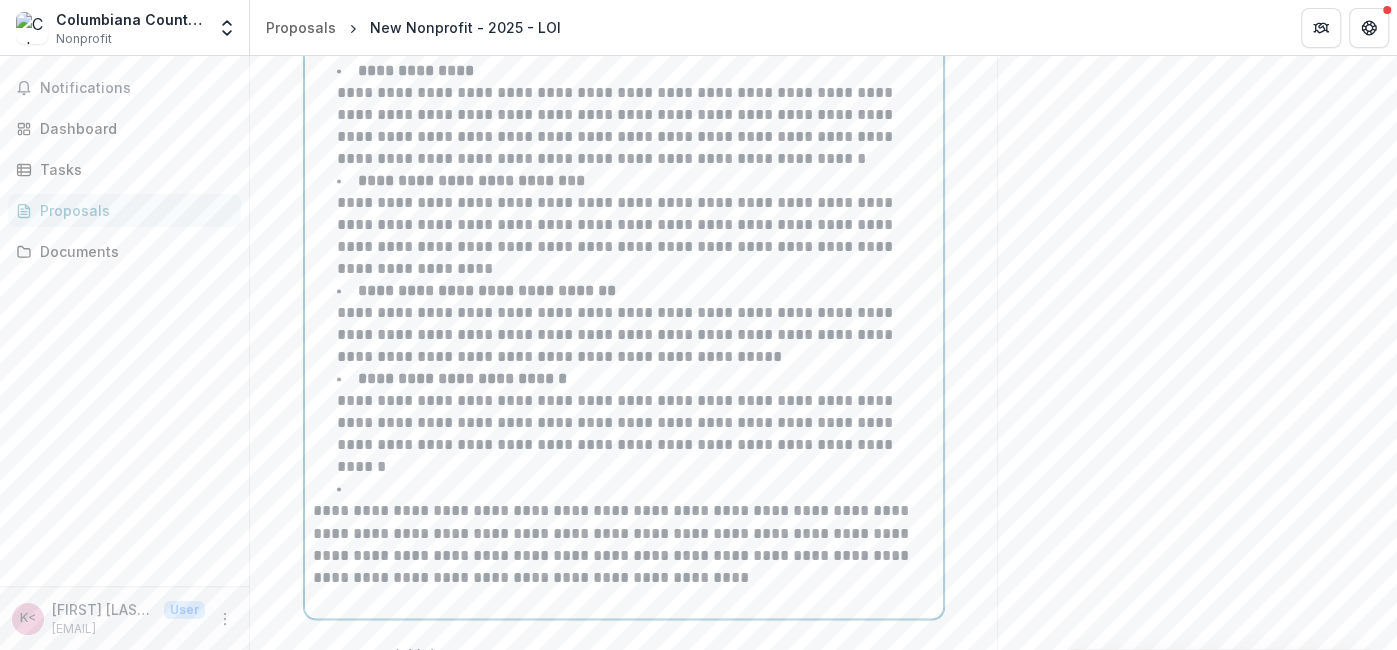 click at bounding box center [636, 489] 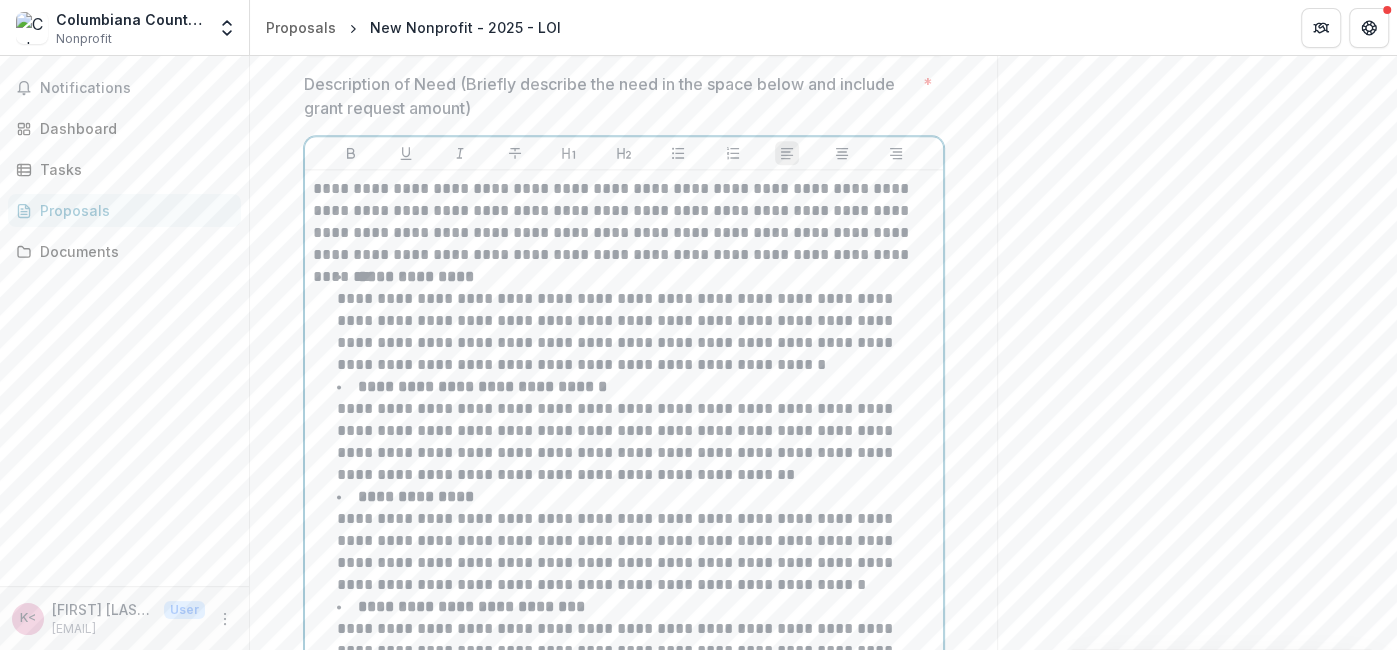 scroll, scrollTop: 1701, scrollLeft: 0, axis: vertical 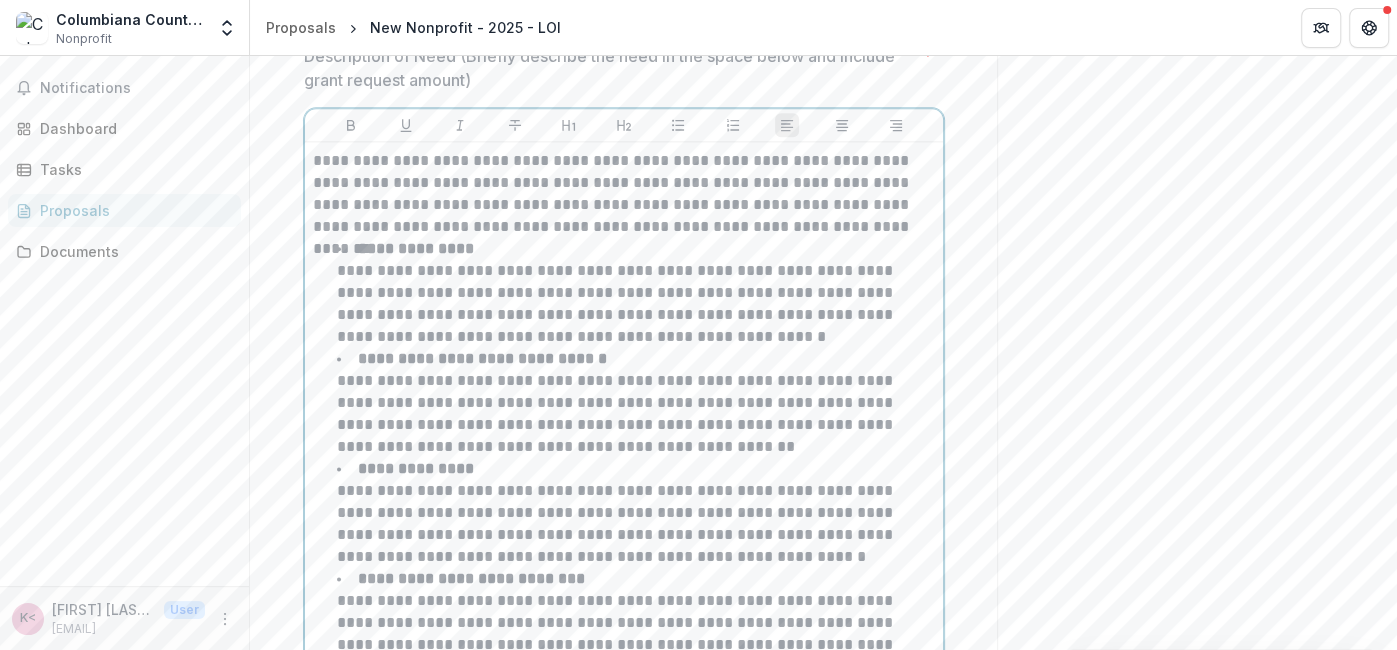 click on "**********" at bounding box center [624, 194] 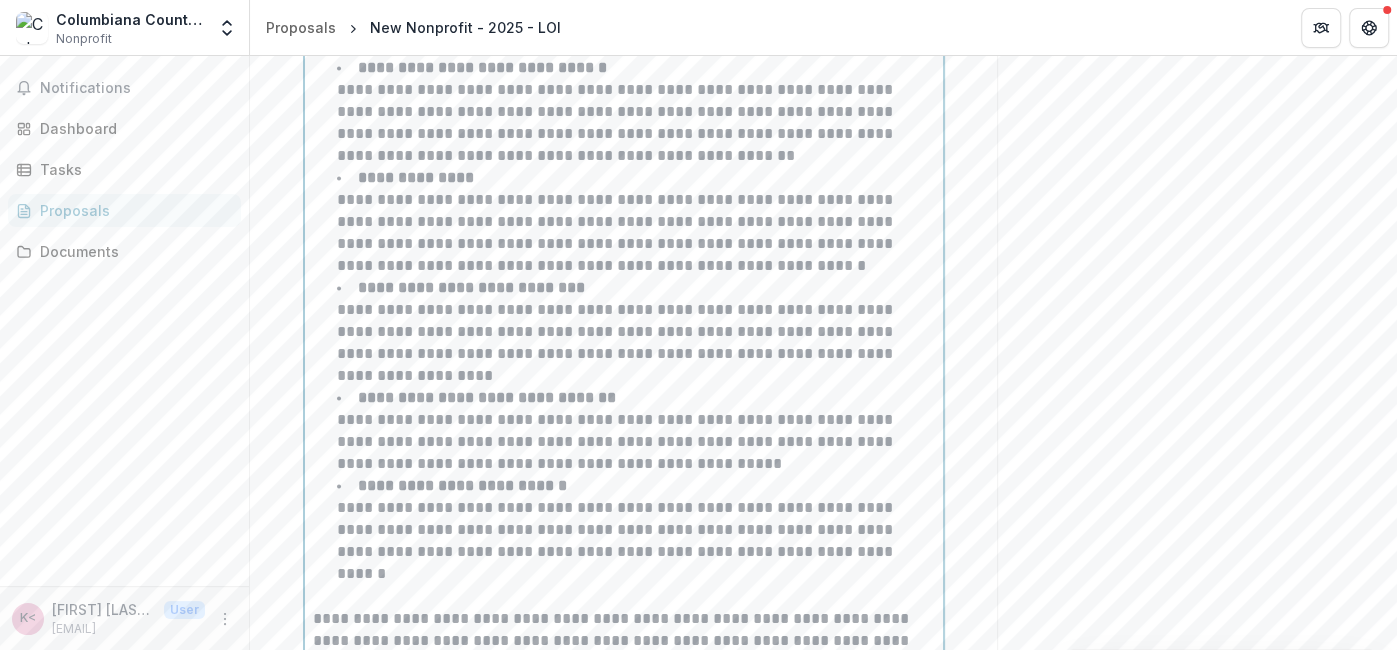 scroll, scrollTop: 2038, scrollLeft: 0, axis: vertical 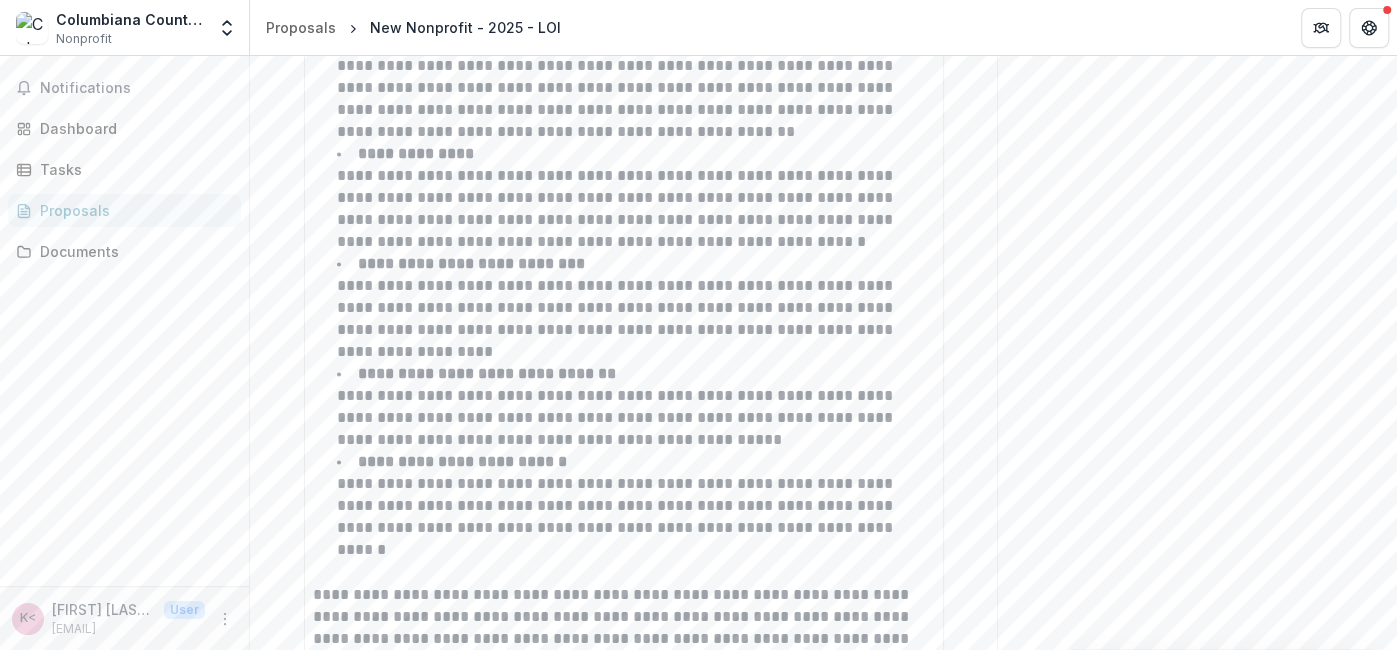 click on "Send comments or questions to   The [ORGANIZATION]   in the box below.   The [ORGANIZATION]   will be notified via email of your comment. K< [PERSON] Add Comment Comments 0 No comments yet No comments for this proposal" at bounding box center (1197, 974) 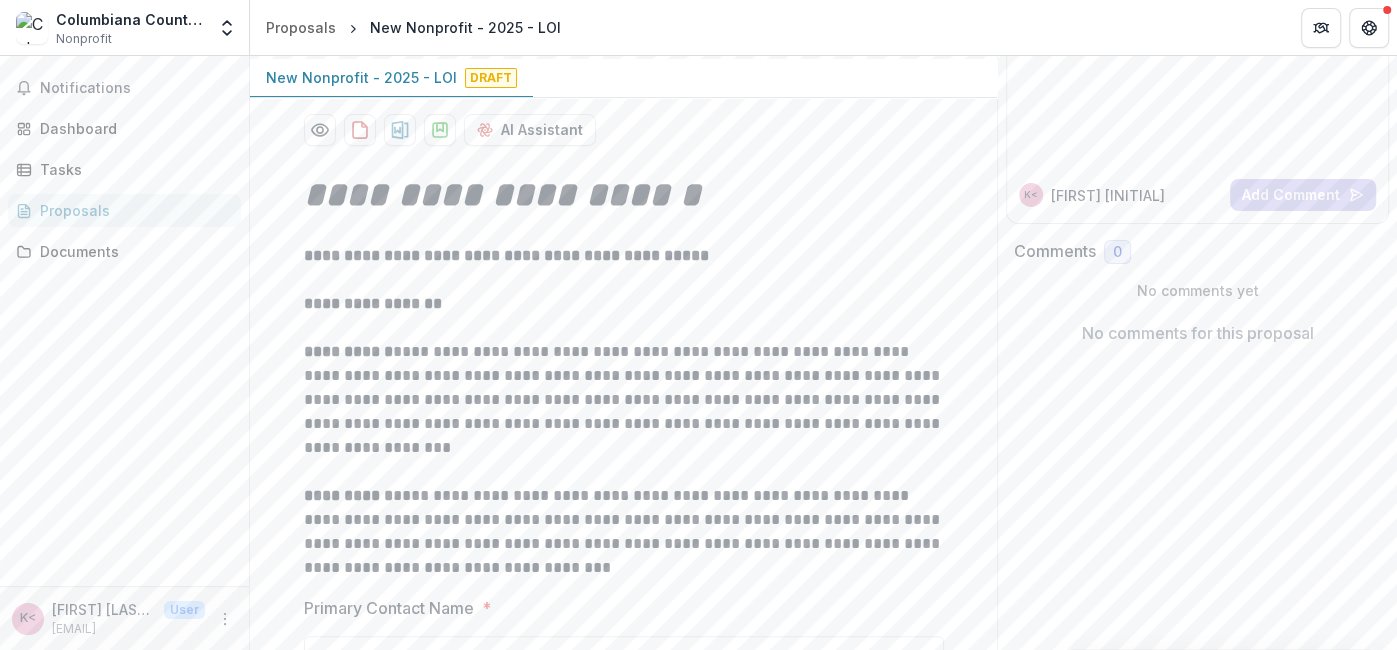 scroll, scrollTop: 0, scrollLeft: 0, axis: both 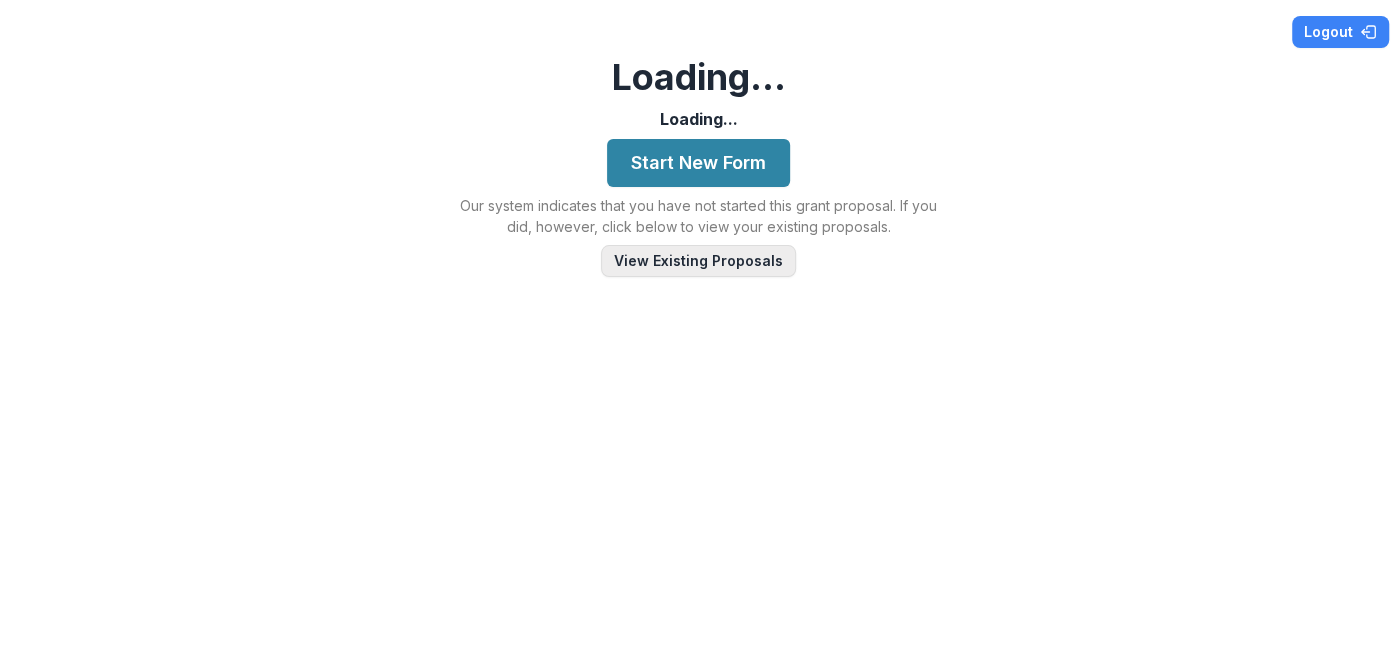 click on "View Existing Proposals" at bounding box center (698, 261) 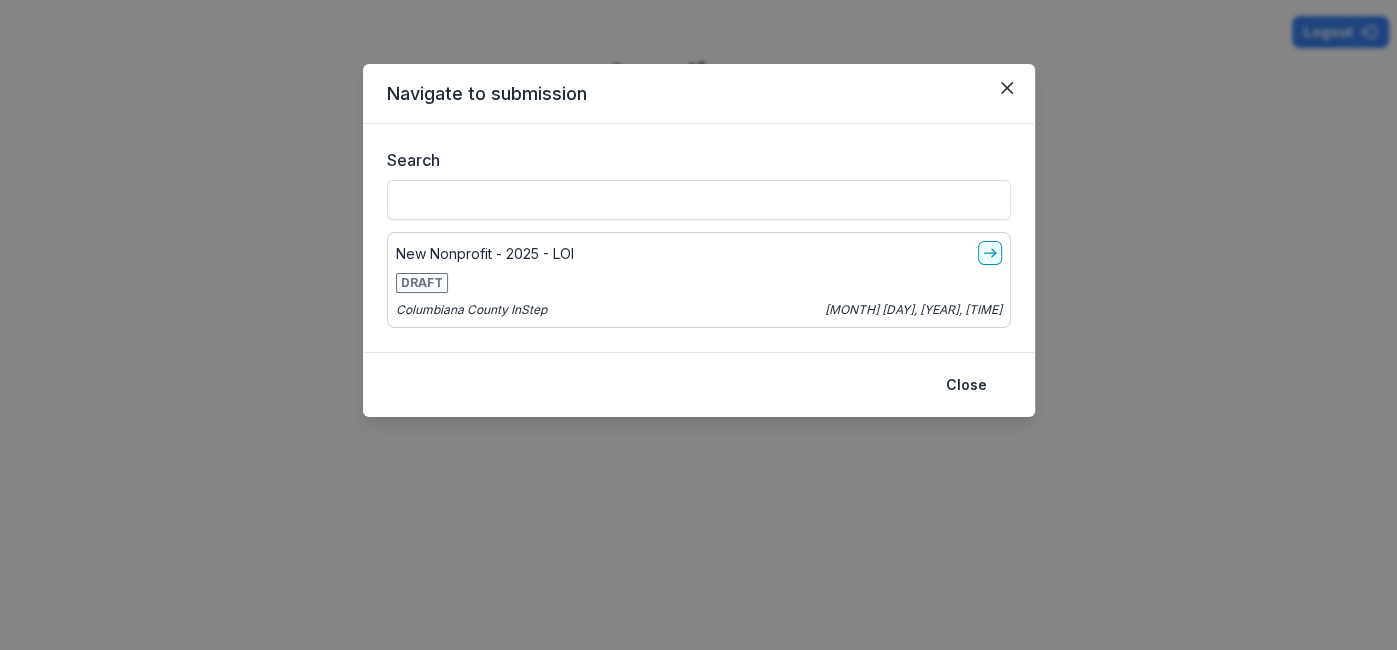 click on "DRAFT" at bounding box center (699, 283) 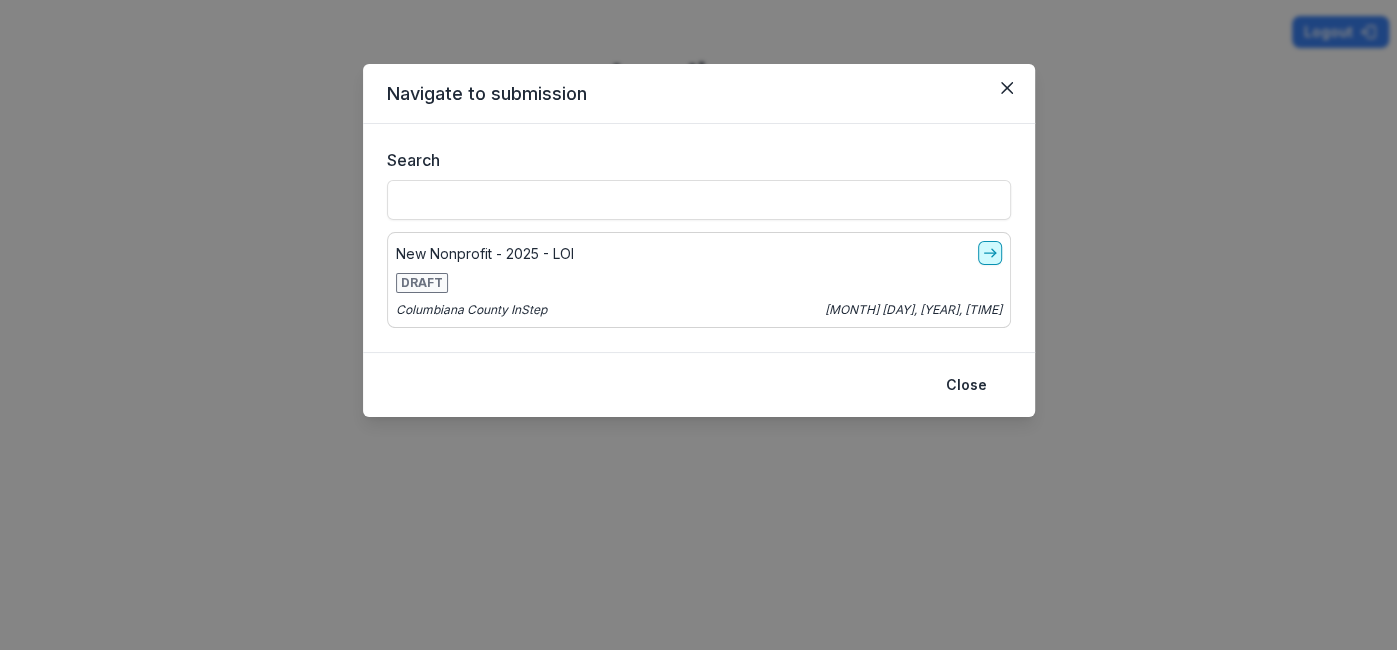 click 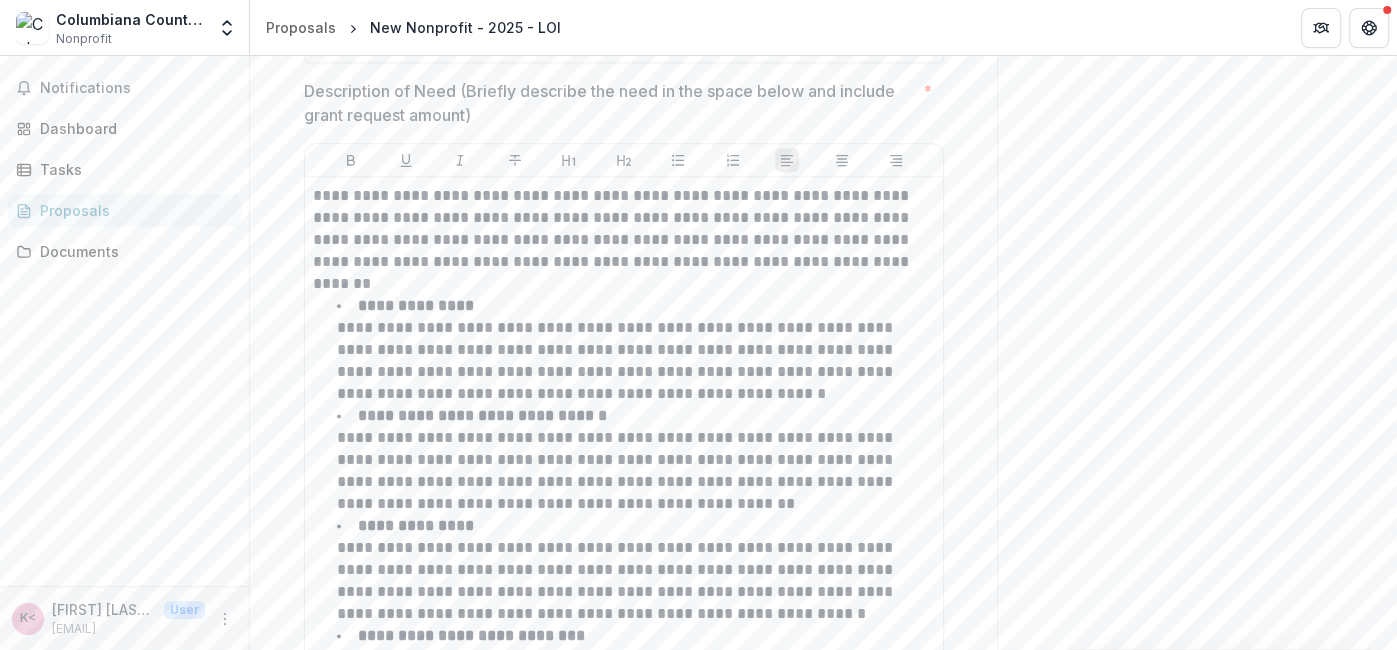scroll, scrollTop: 1686, scrollLeft: 0, axis: vertical 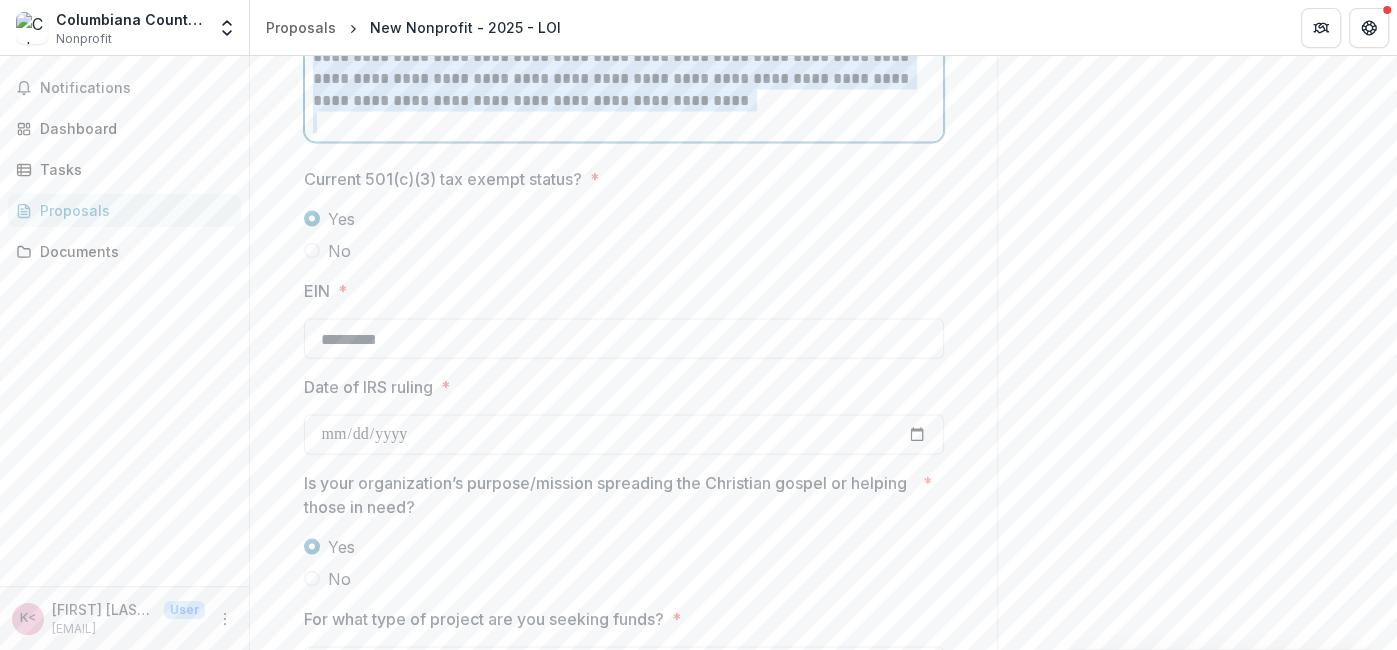 drag, startPoint x: 306, startPoint y: 170, endPoint x: 638, endPoint y: 109, distance: 337.5574 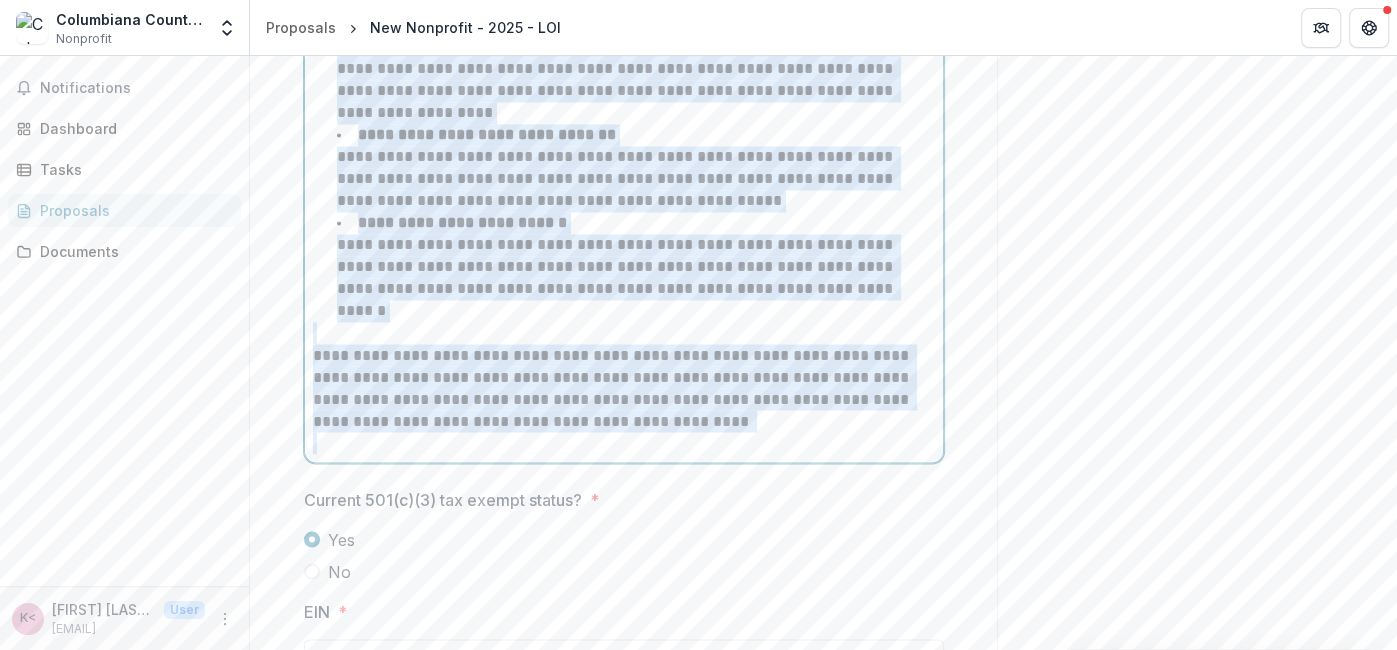 scroll, scrollTop: 2254, scrollLeft: 0, axis: vertical 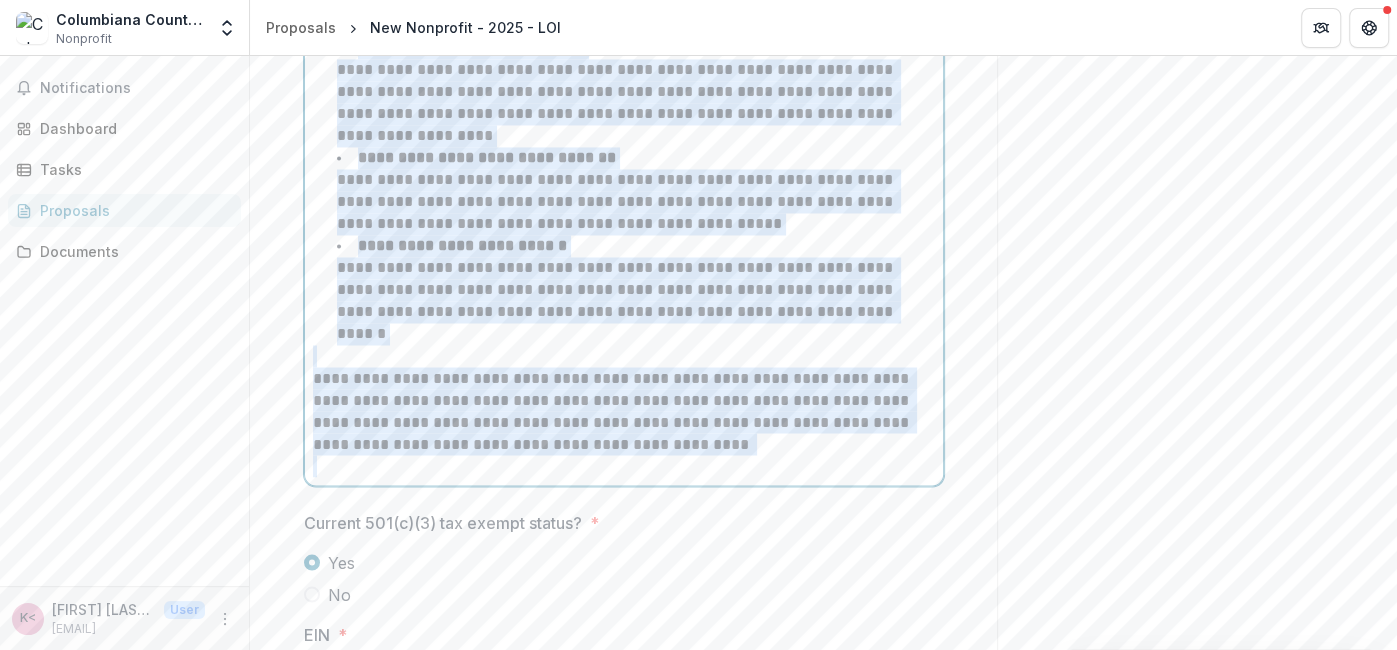 click on "**********" at bounding box center (636, 290) 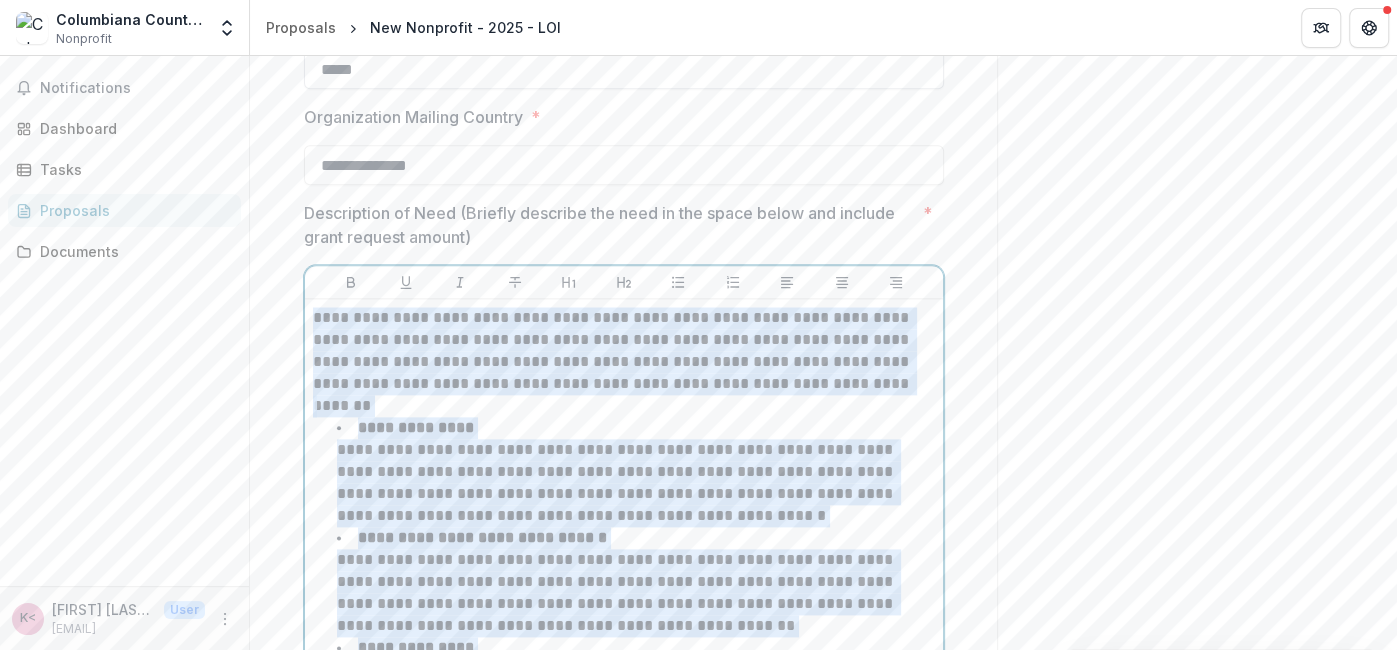 scroll, scrollTop: 1459, scrollLeft: 0, axis: vertical 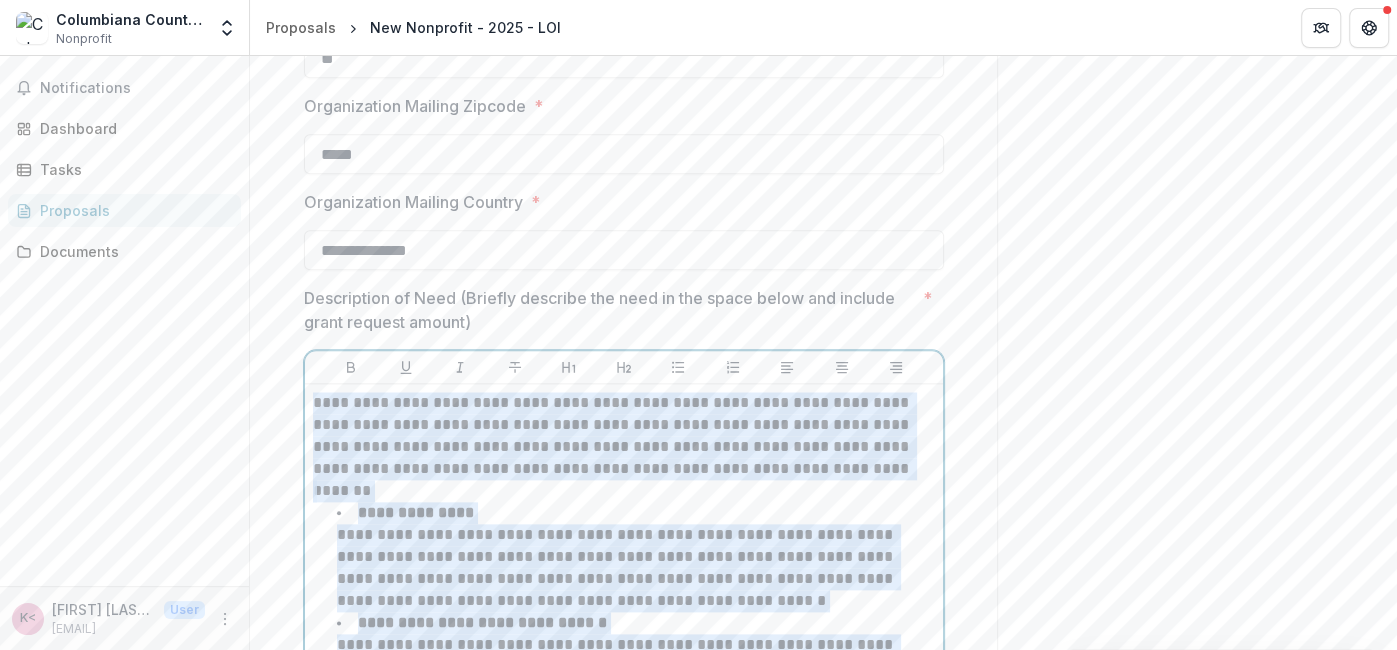 drag, startPoint x: 869, startPoint y: 297, endPoint x: 329, endPoint y: 407, distance: 551.08984 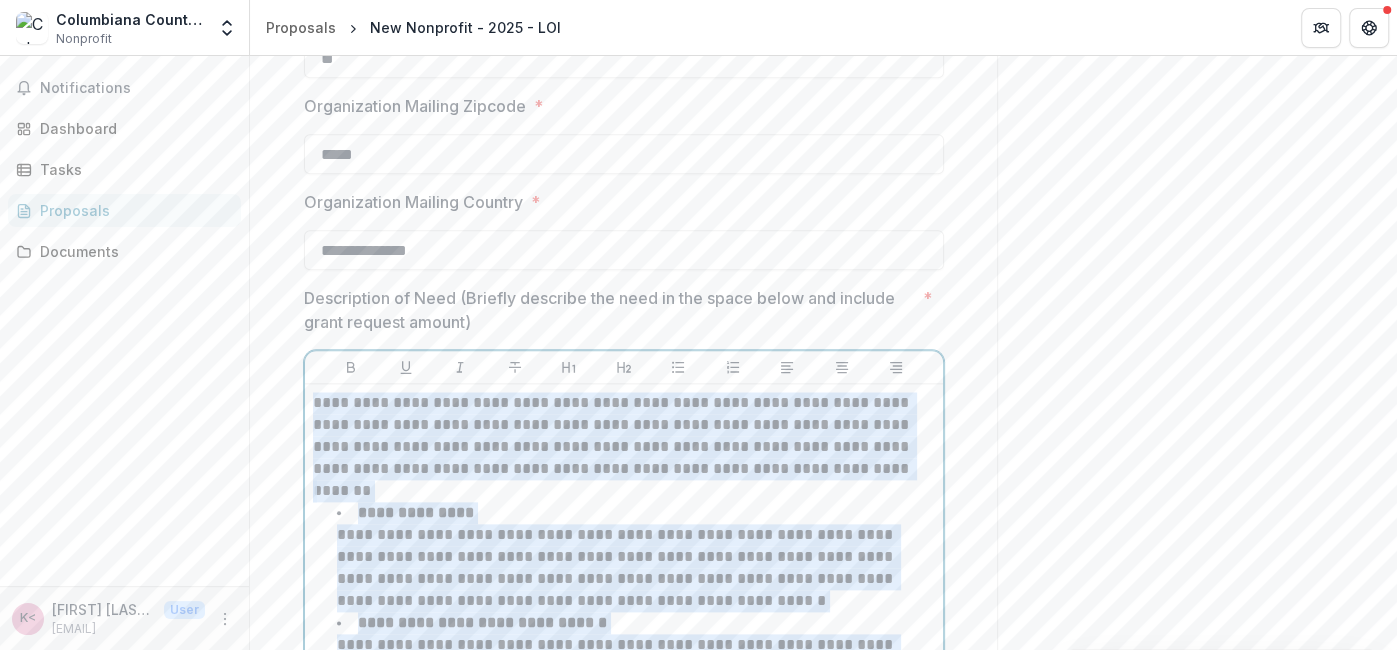 click on "**********" at bounding box center (624, 832) 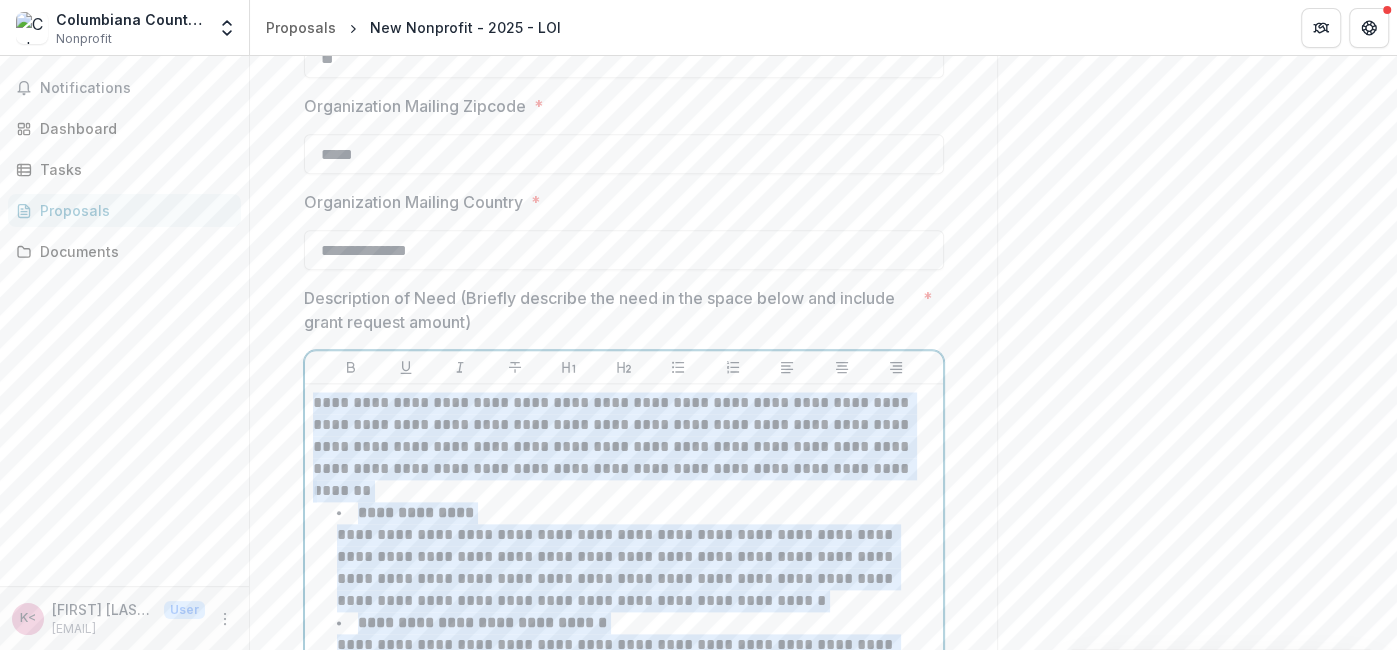 copy on "**********" 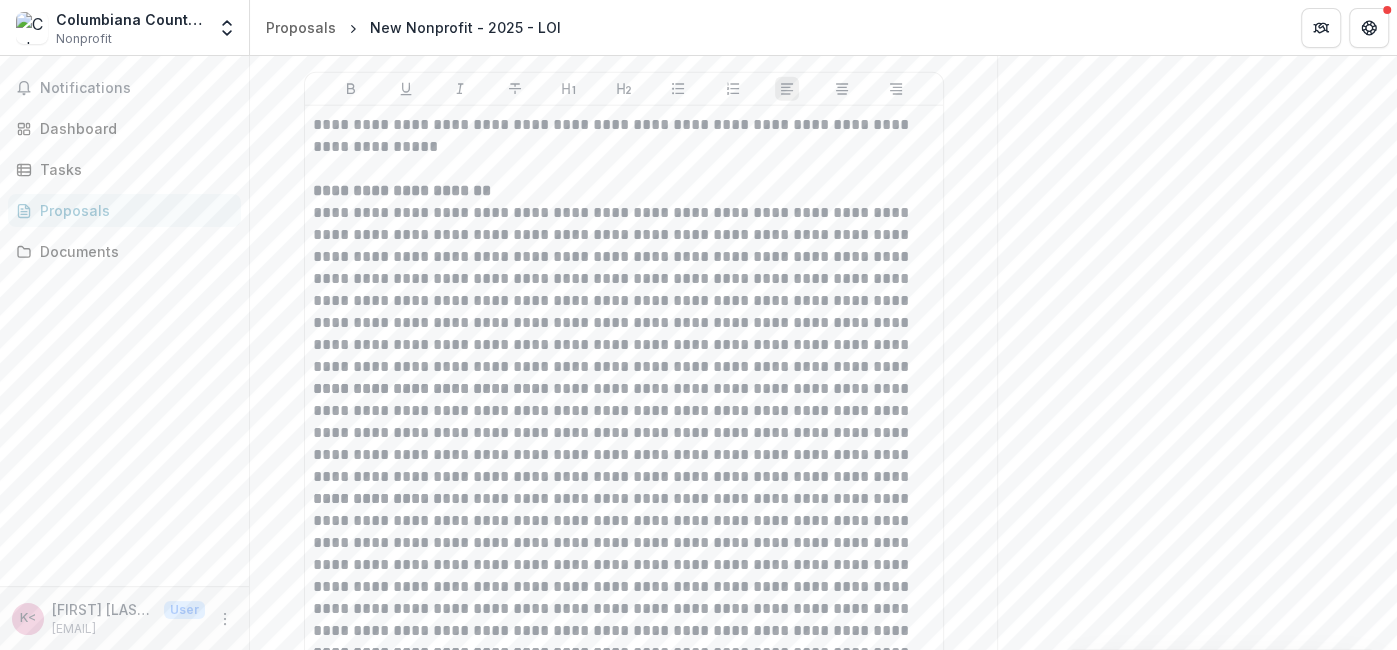 scroll, scrollTop: 3335, scrollLeft: 0, axis: vertical 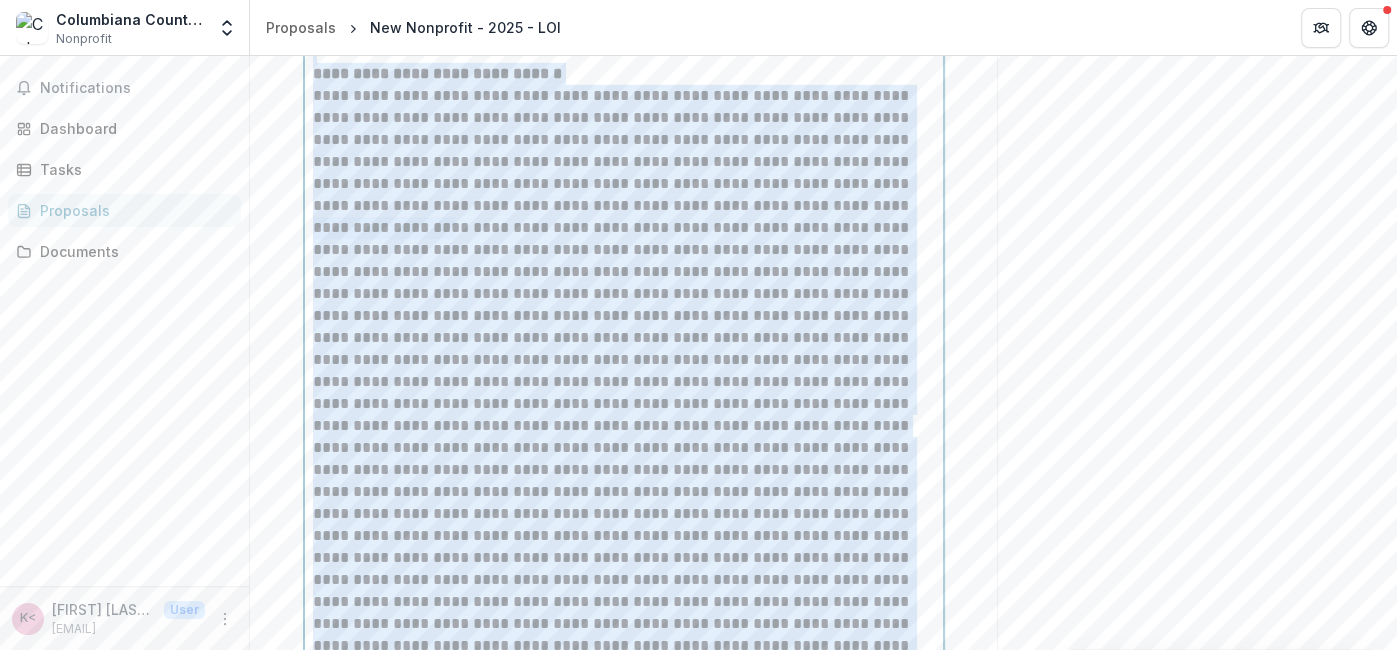 drag, startPoint x: 313, startPoint y: 120, endPoint x: 870, endPoint y: 601, distance: 735.9416 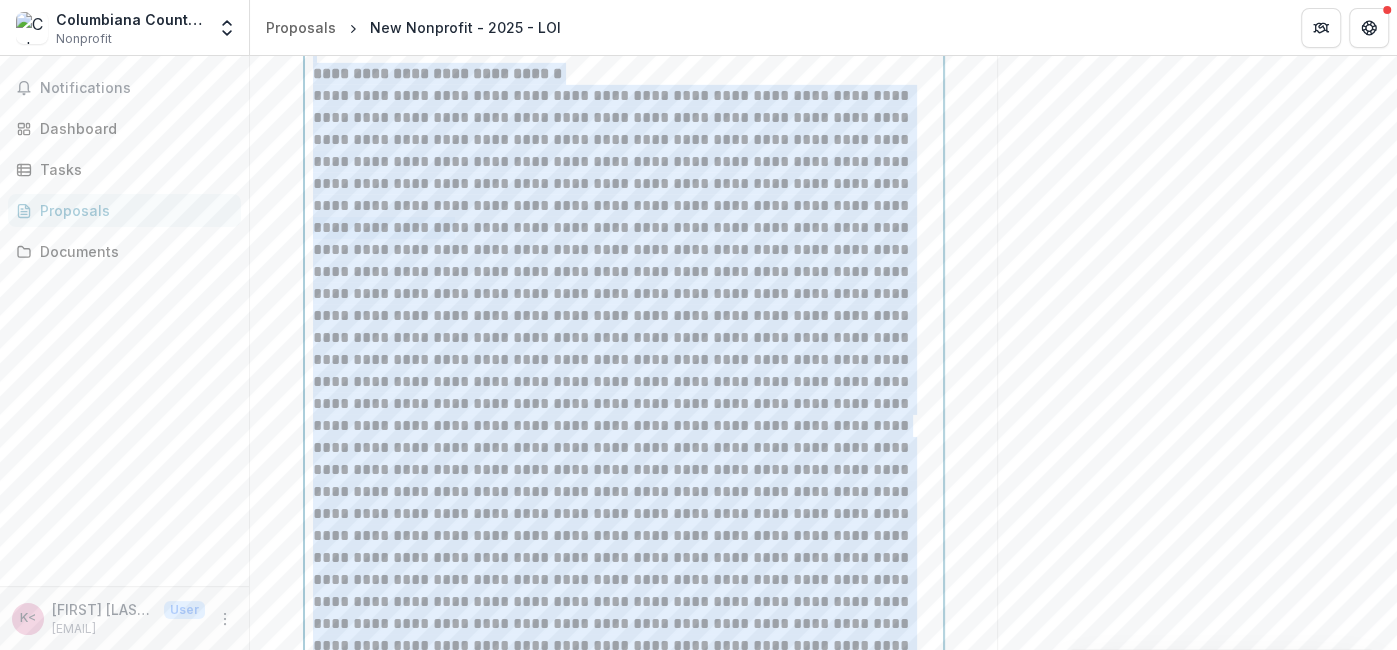 copy on "**********" 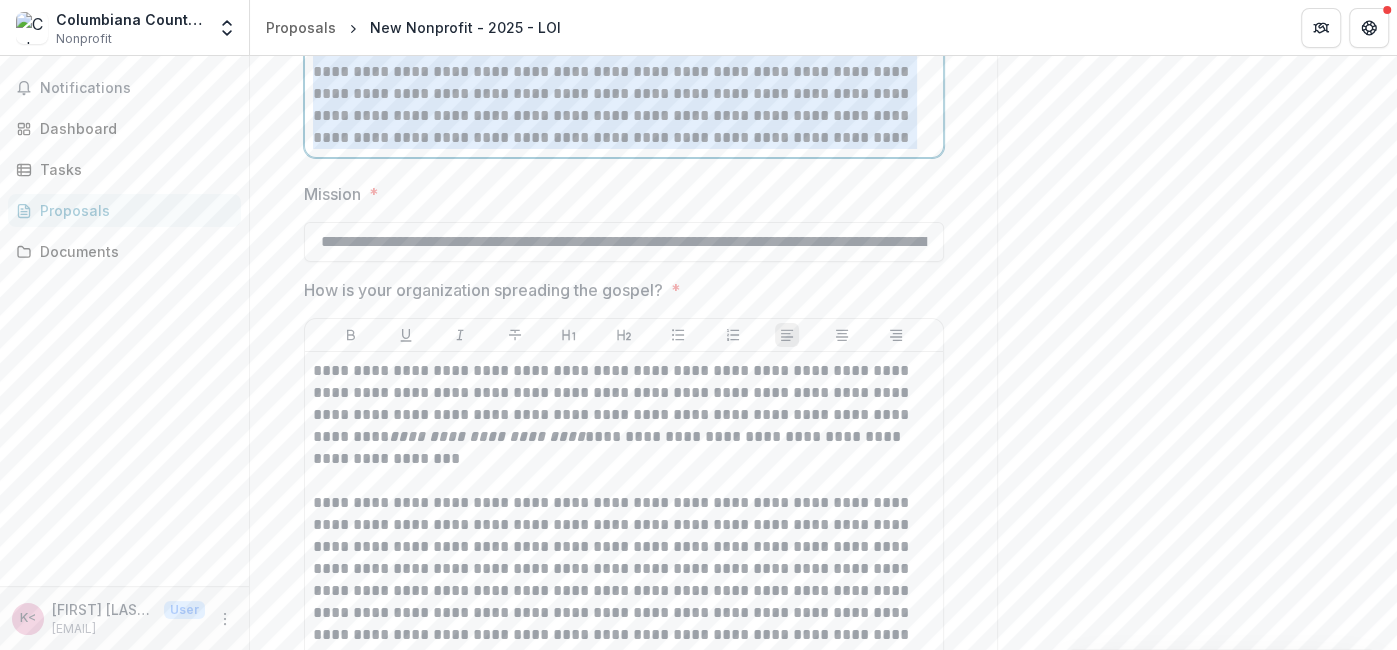 scroll, scrollTop: 4916, scrollLeft: 0, axis: vertical 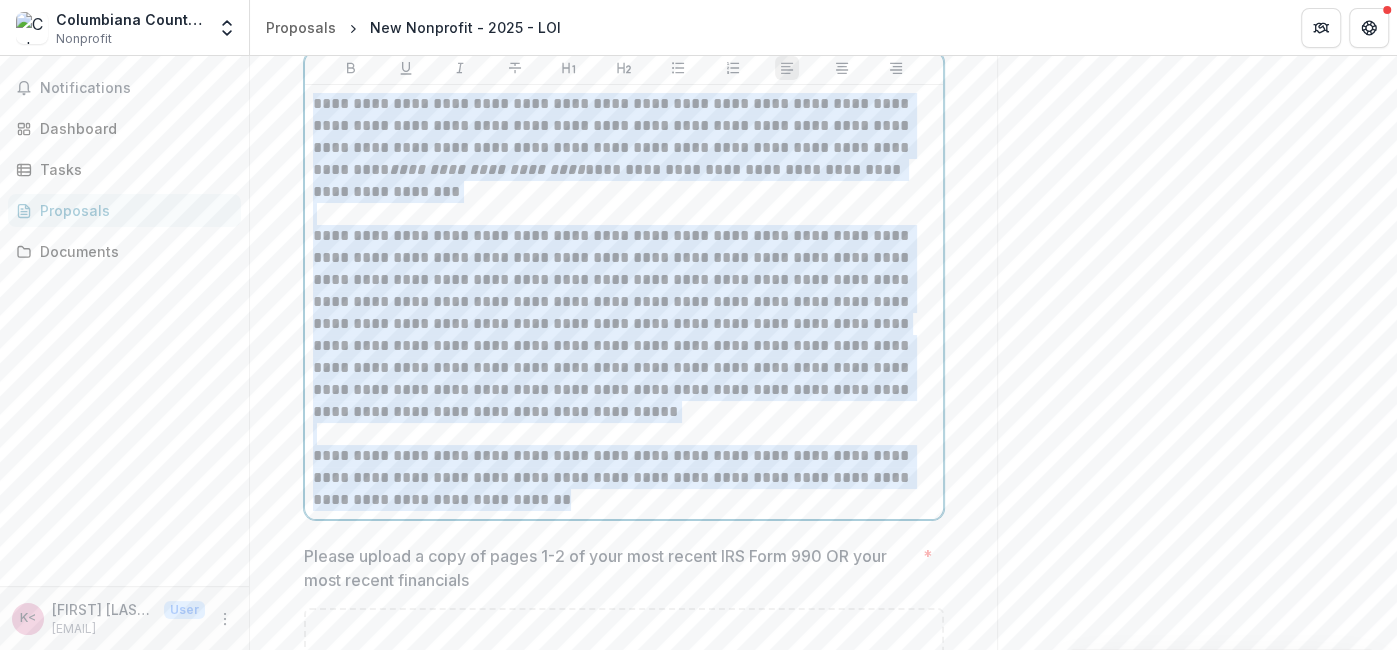 drag, startPoint x: 453, startPoint y: 423, endPoint x: 621, endPoint y: 464, distance: 172.93062 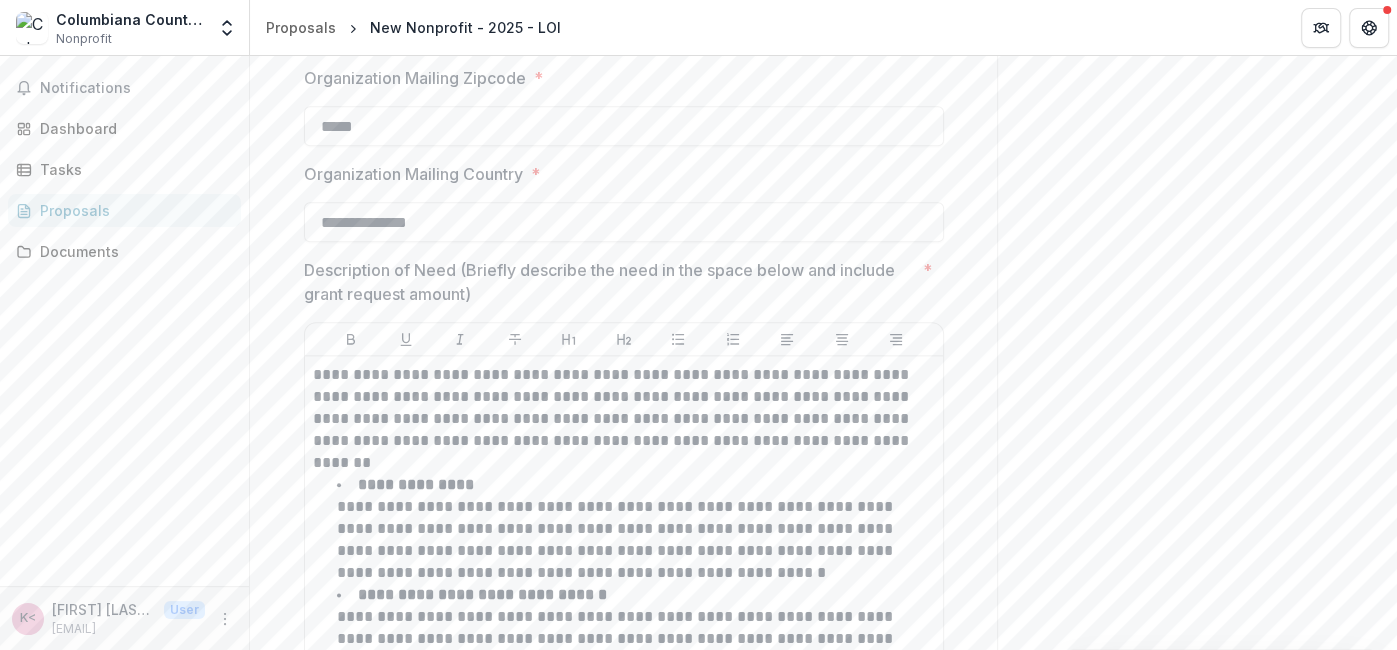 scroll, scrollTop: 434, scrollLeft: 0, axis: vertical 